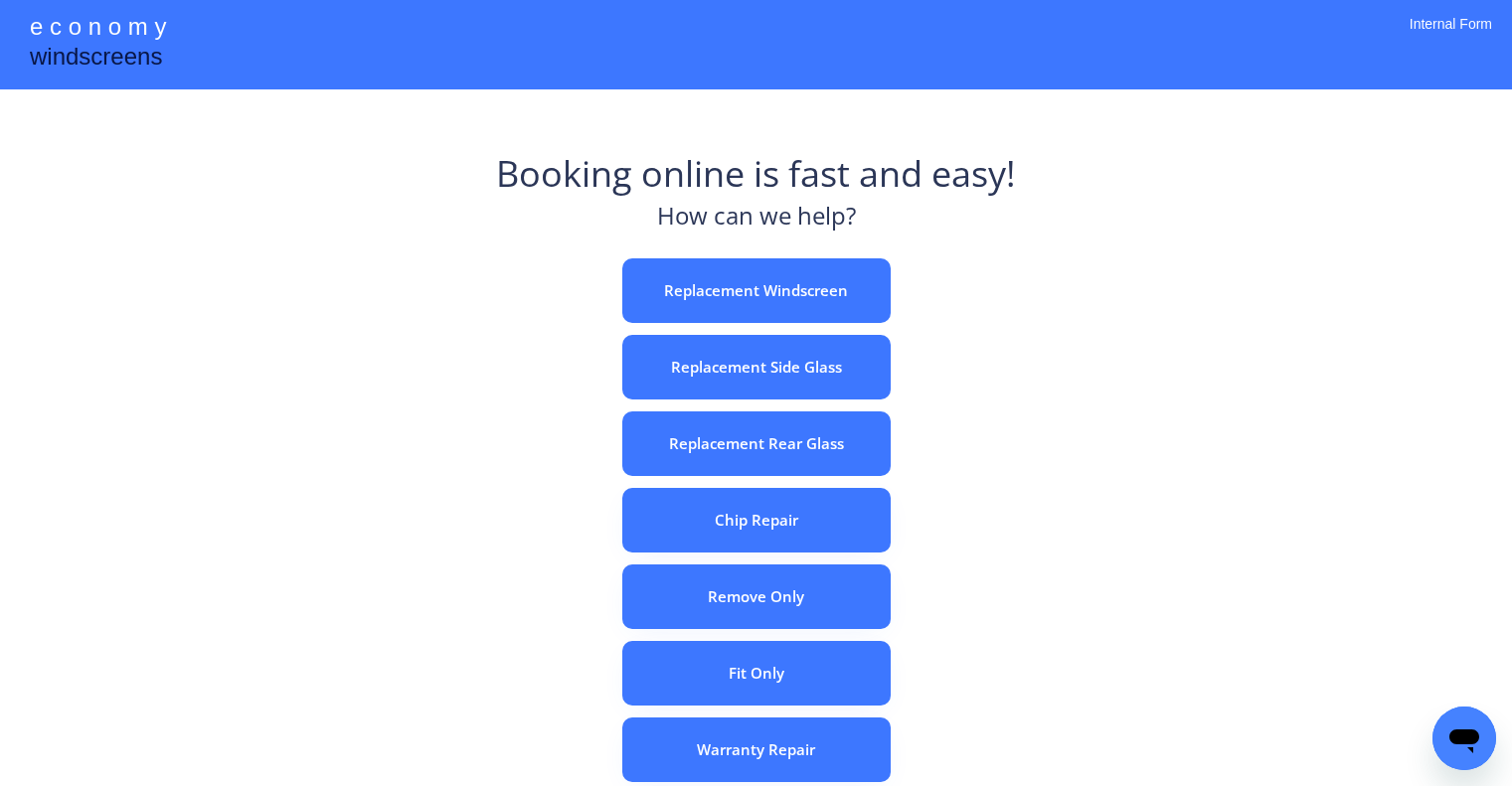 scroll, scrollTop: 0, scrollLeft: 0, axis: both 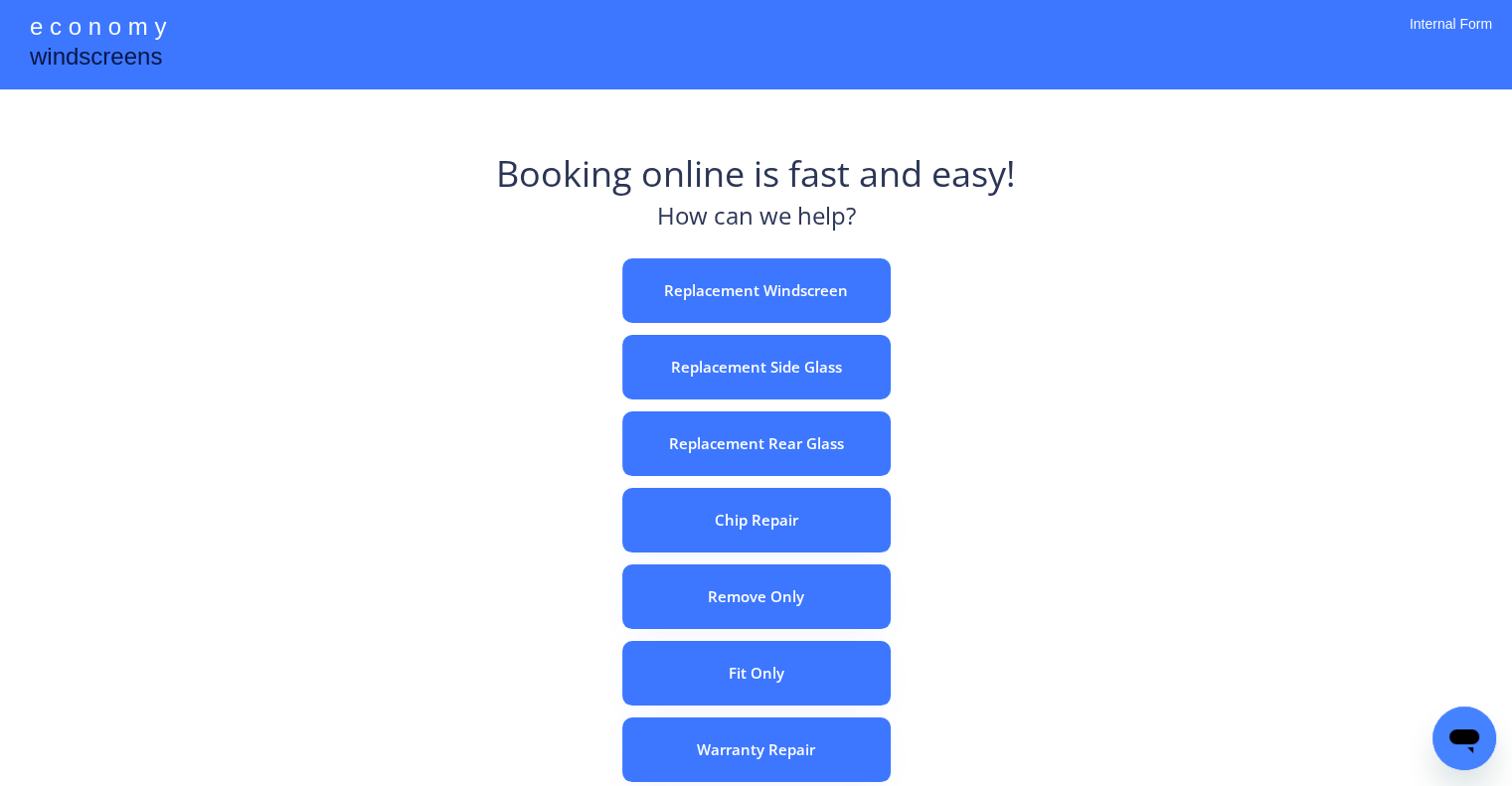 click on "Booking online is fast and easy! How can we help? Replacement Windscreen Replacement Side Glass Replacement Rear Glass Chip Repair Remove Only Fit Only Warranty Repair ADAS Recalibration Only Rebook a Job Confirm Quotes Manual Booking" at bounding box center [756, 618] 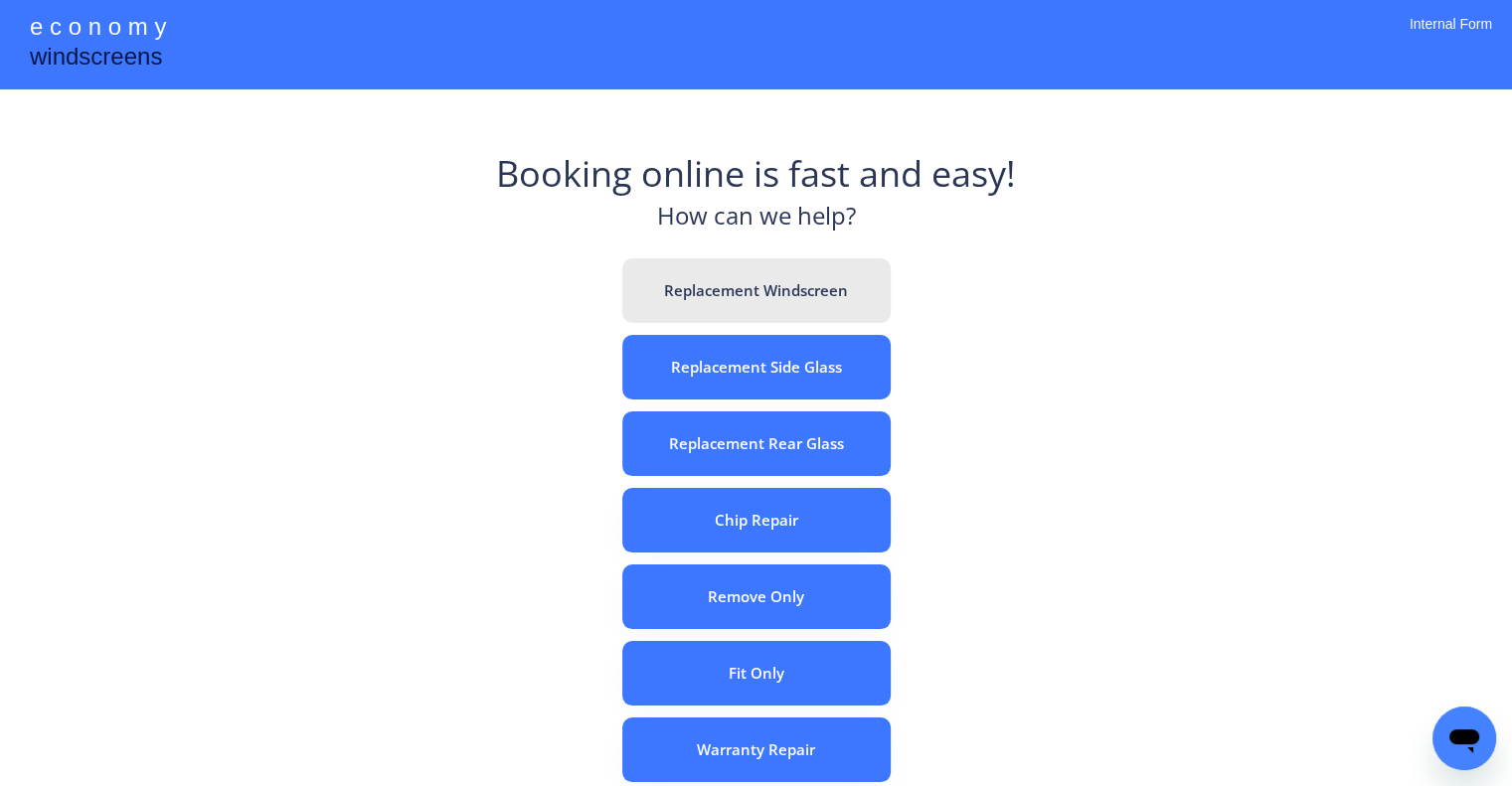 click on "Replacement Windscreen" at bounding box center (756, 290) 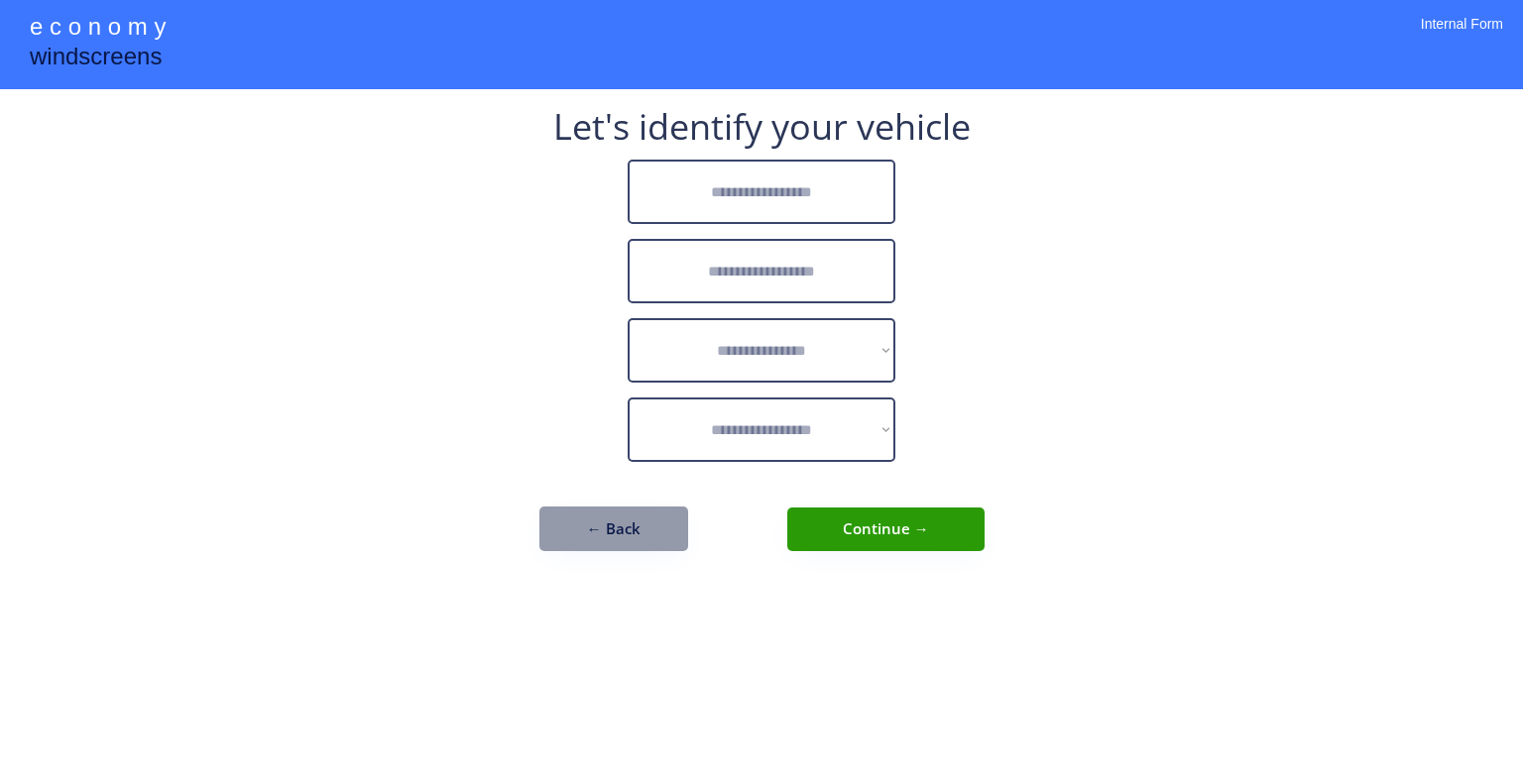 scroll, scrollTop: 0, scrollLeft: 0, axis: both 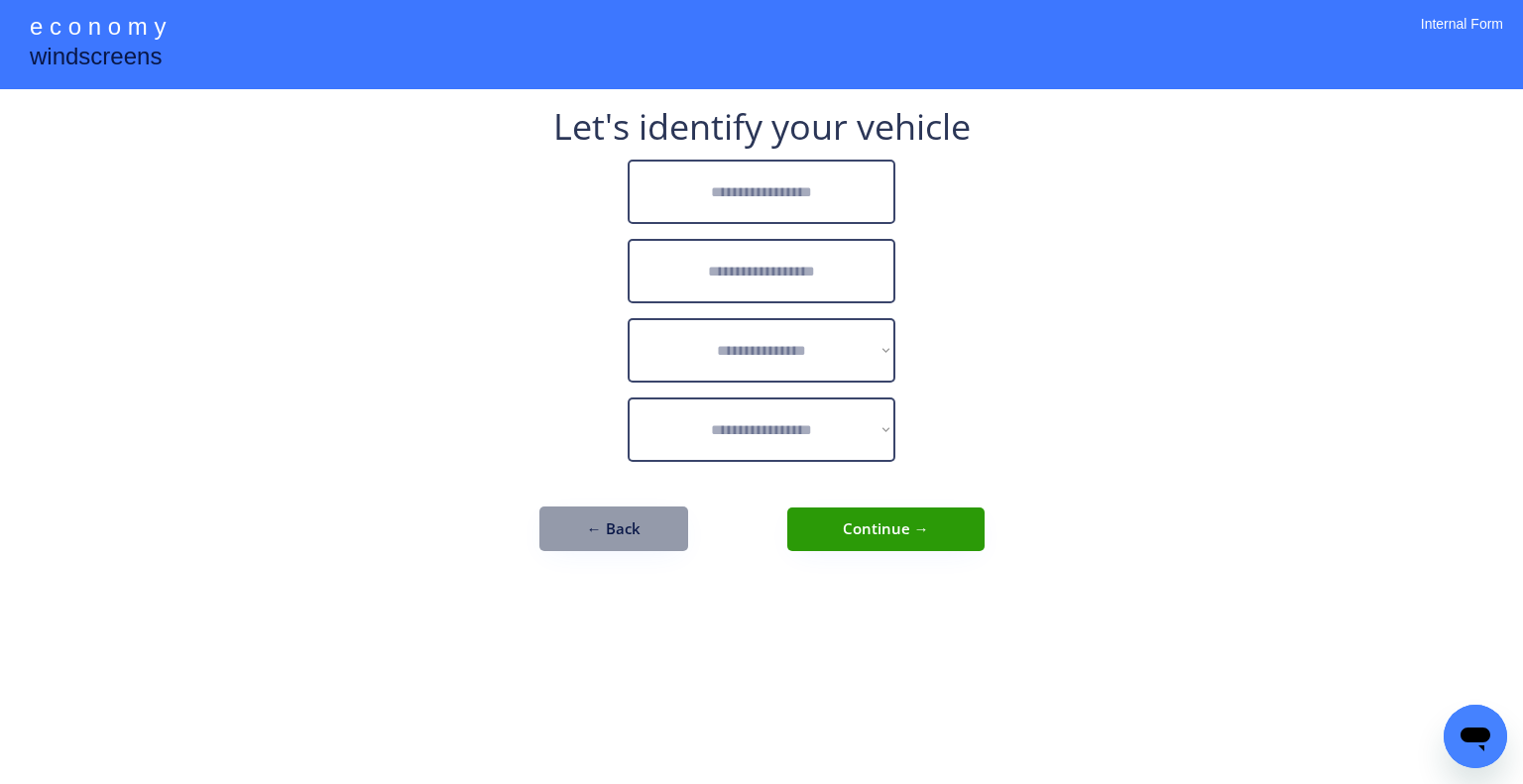 click on "**********" at bounding box center [762, 392] 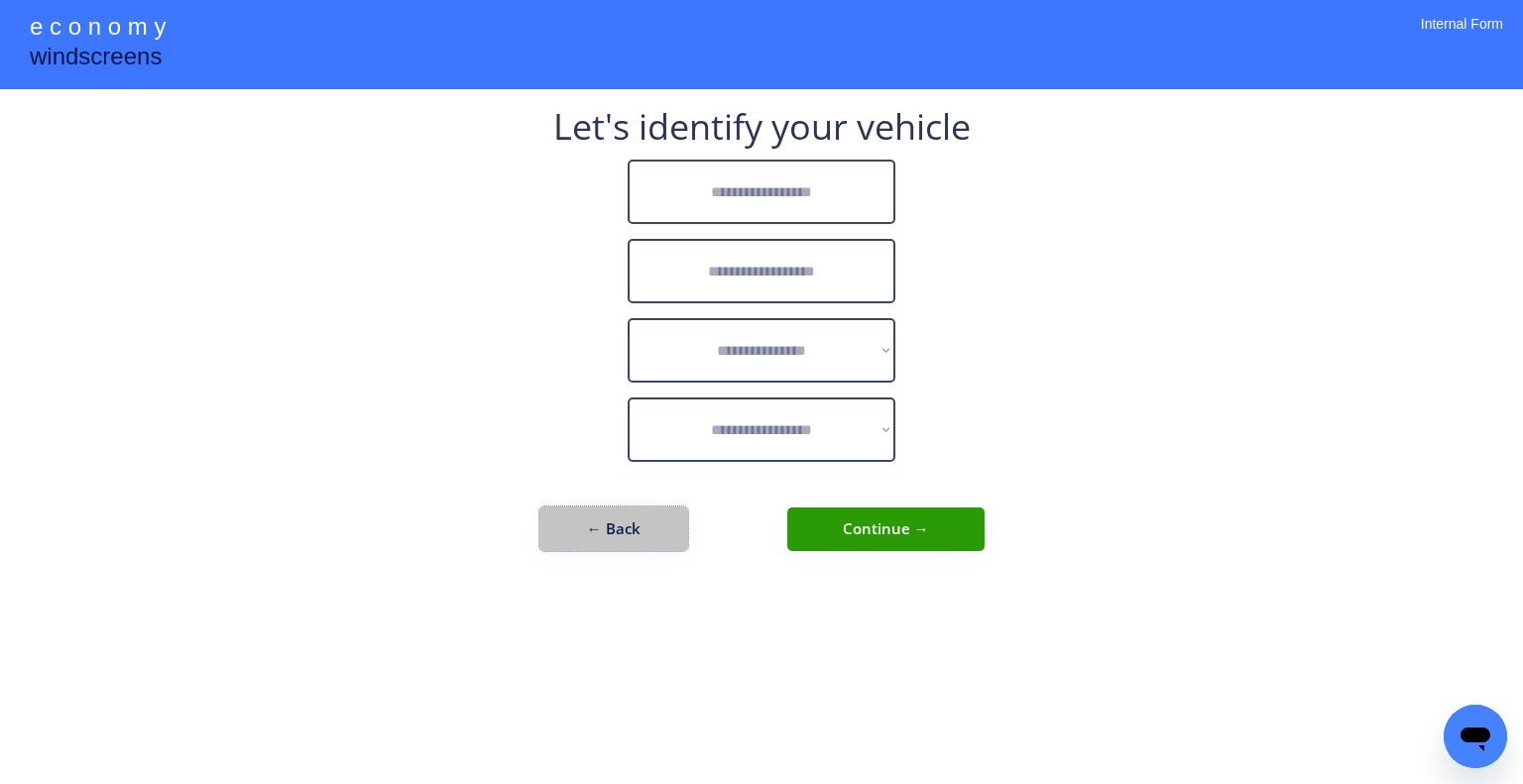 click on "←   Back" at bounding box center [614, 528] 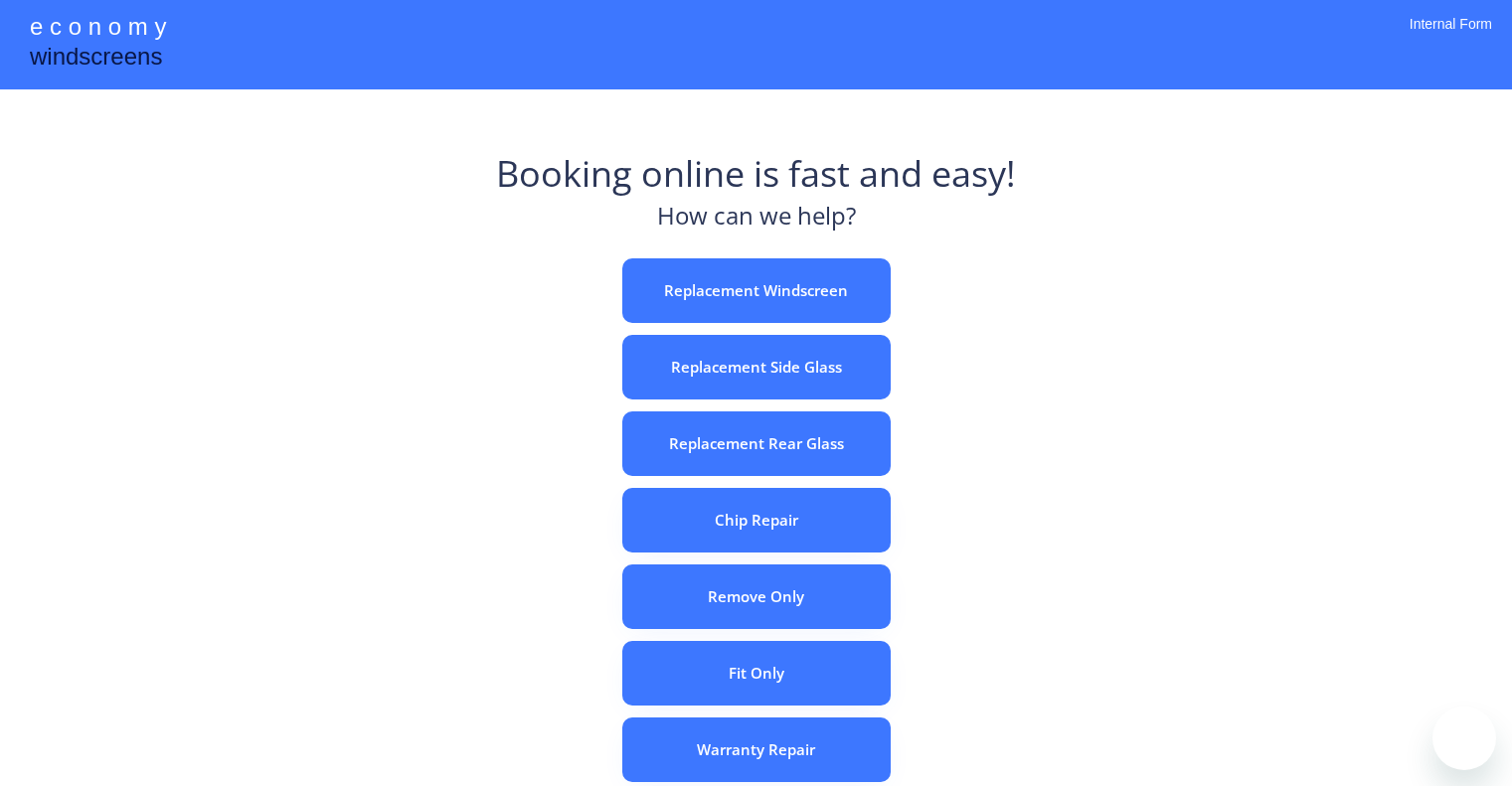scroll, scrollTop: 0, scrollLeft: 0, axis: both 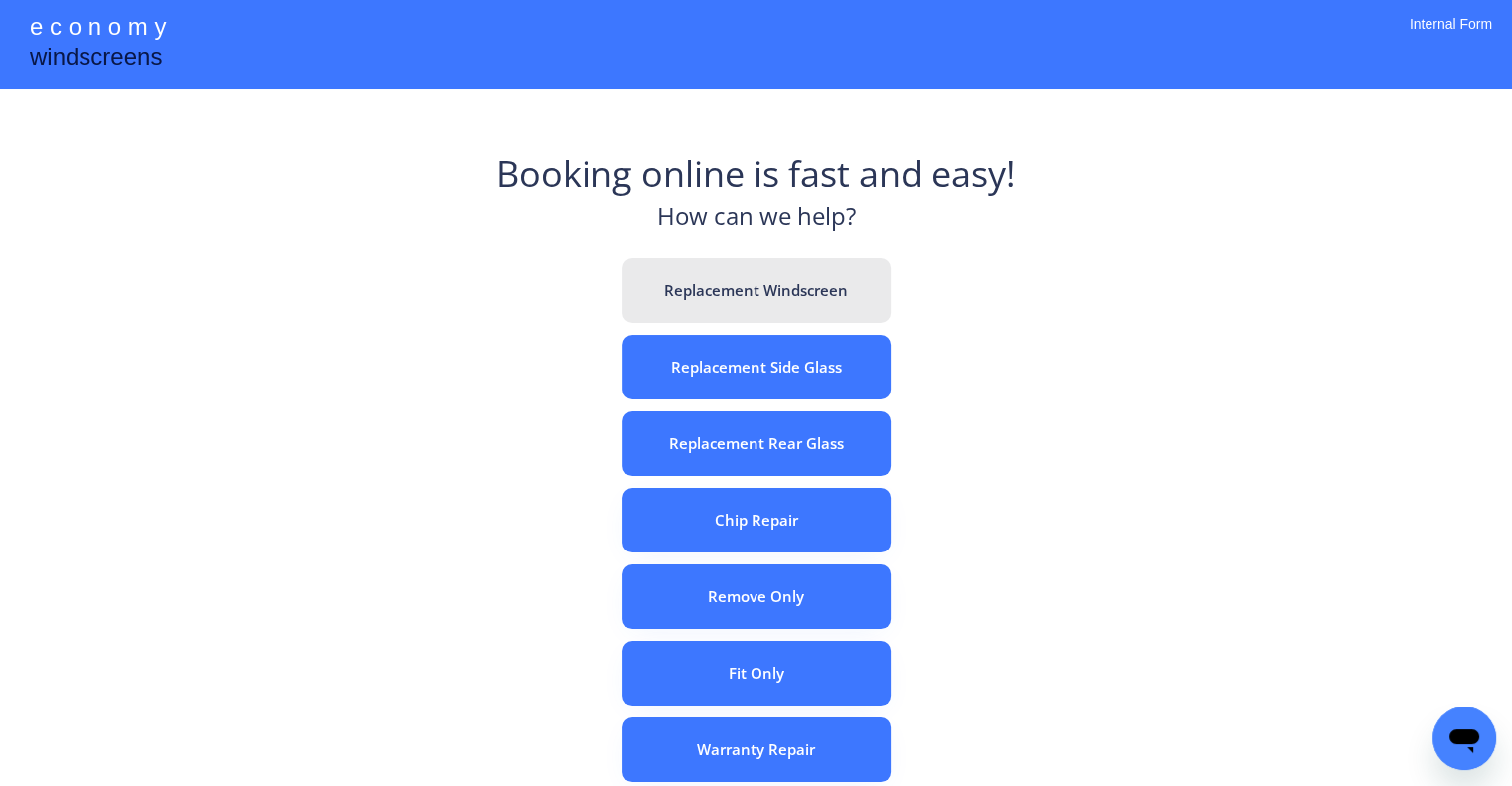 click on "Replacement Windscreen" at bounding box center (756, 290) 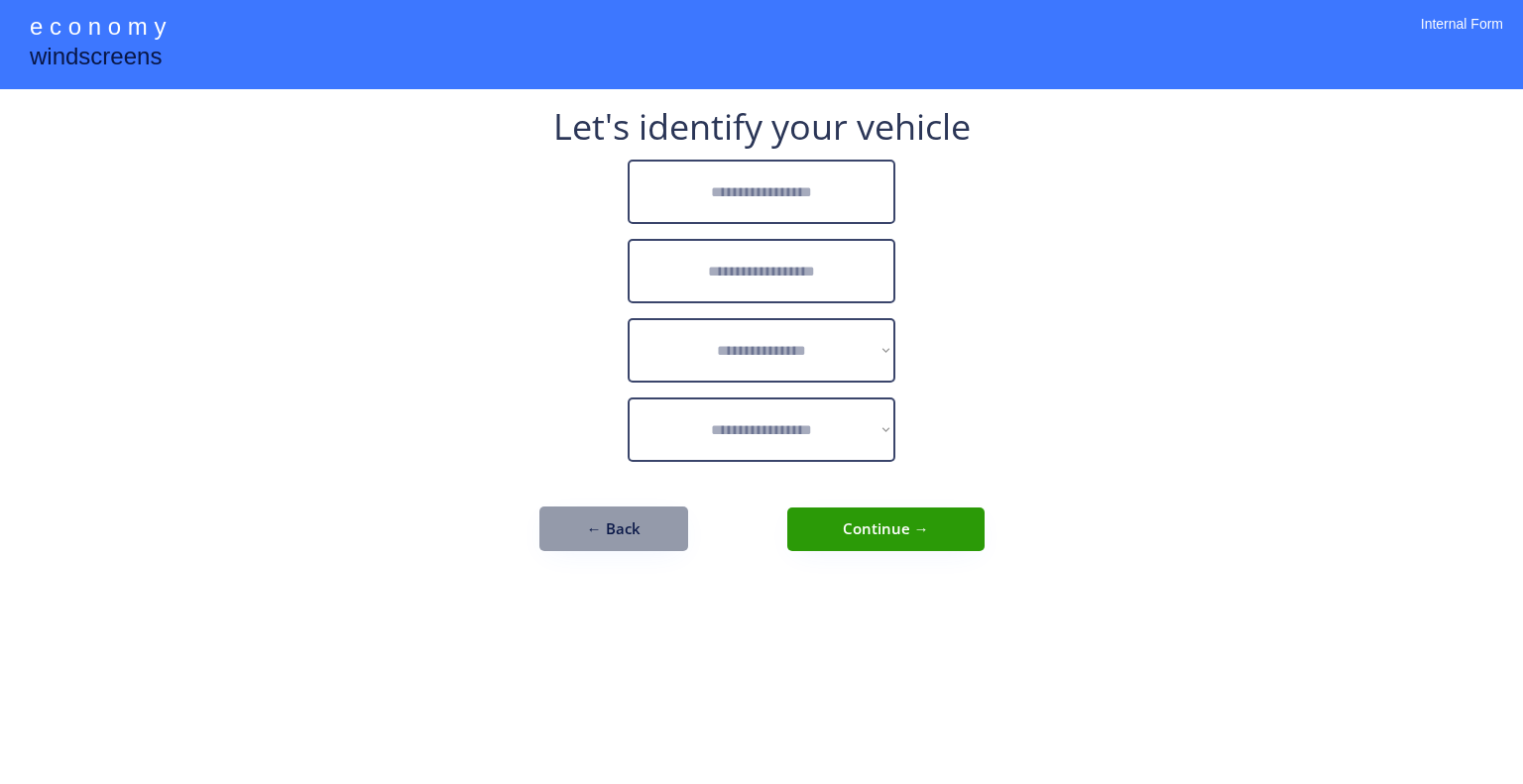 scroll, scrollTop: 0, scrollLeft: 0, axis: both 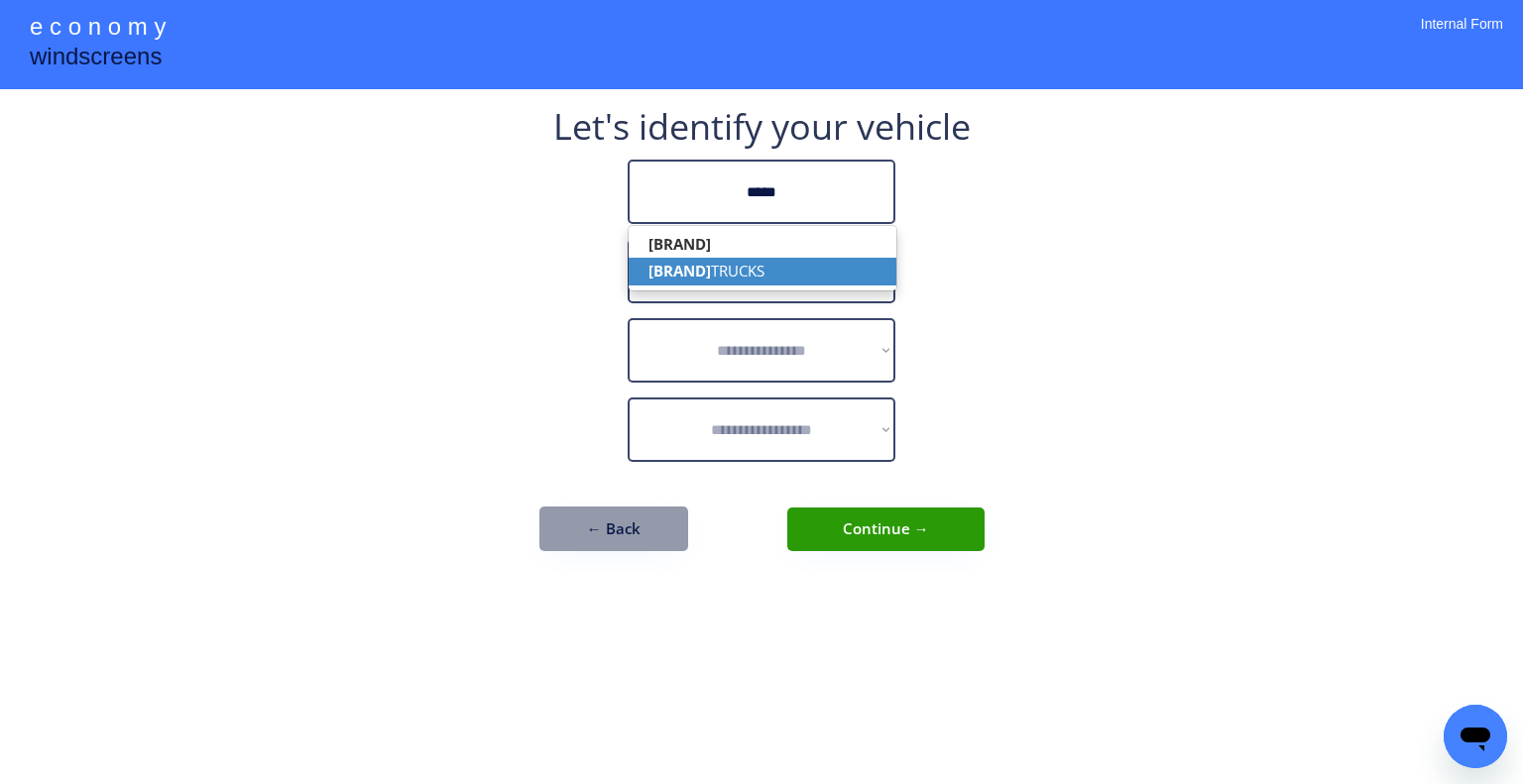 click on "[BRAND]  TRUCKS" at bounding box center (762, 271) 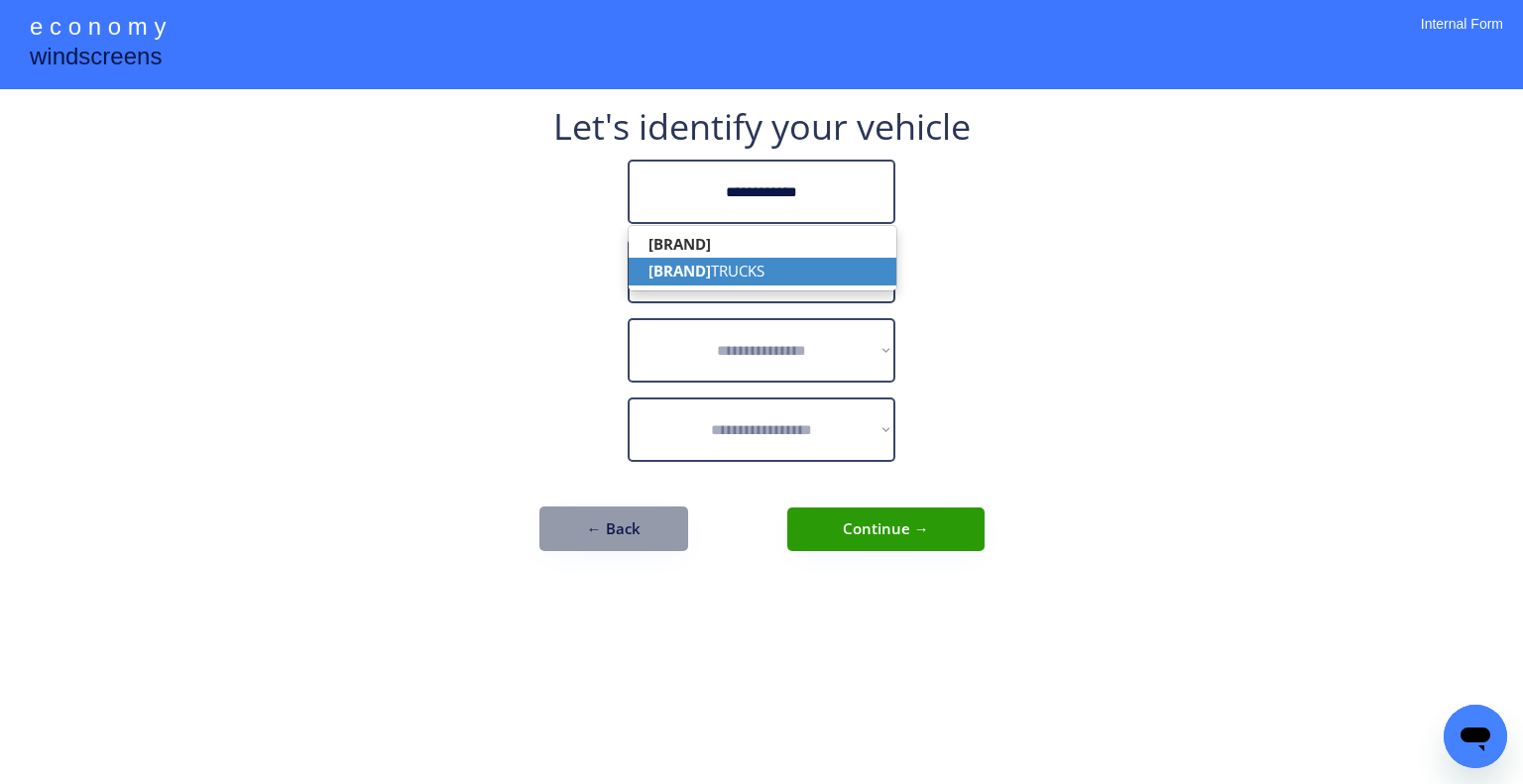 type on "**********" 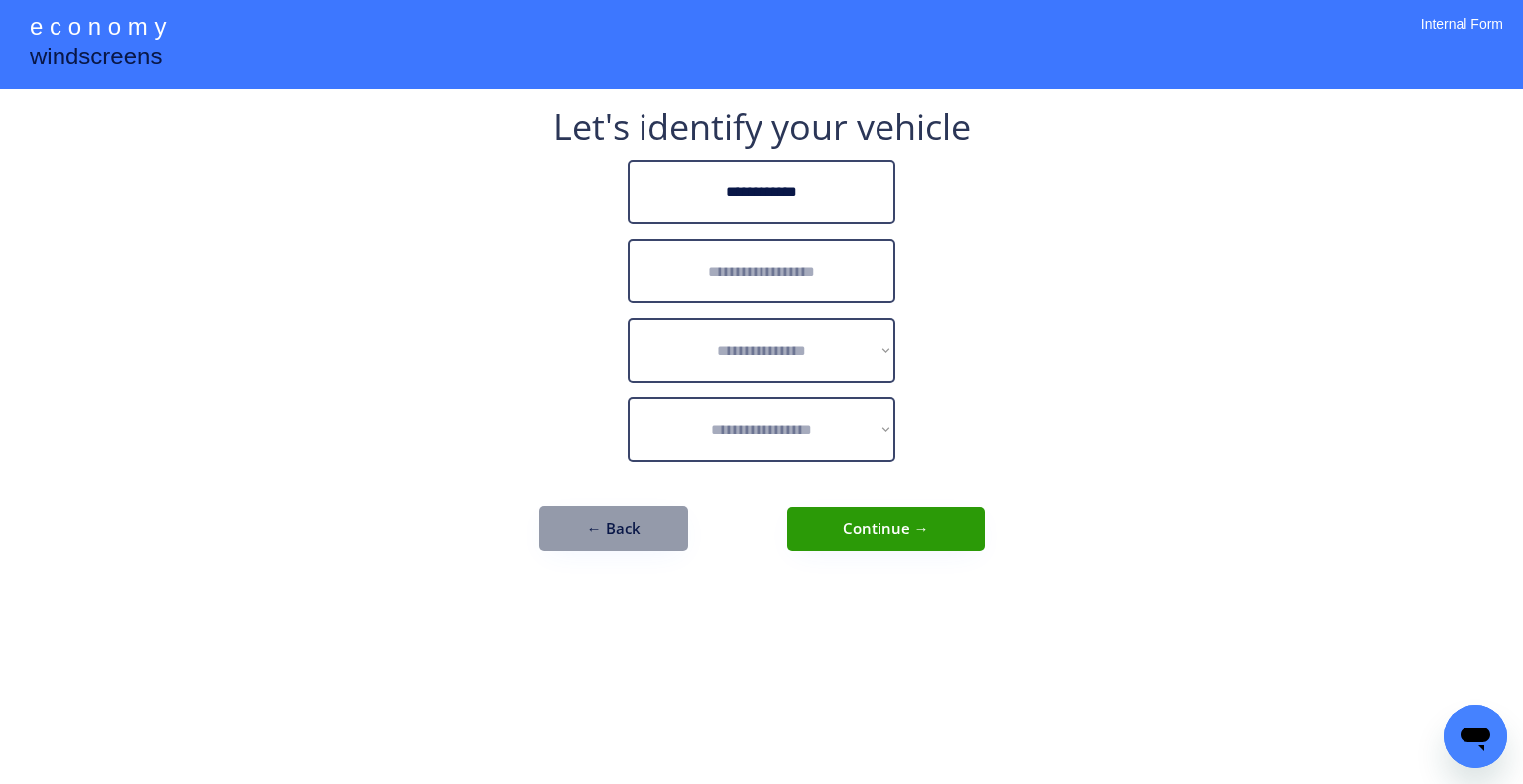 click at bounding box center (762, 271) 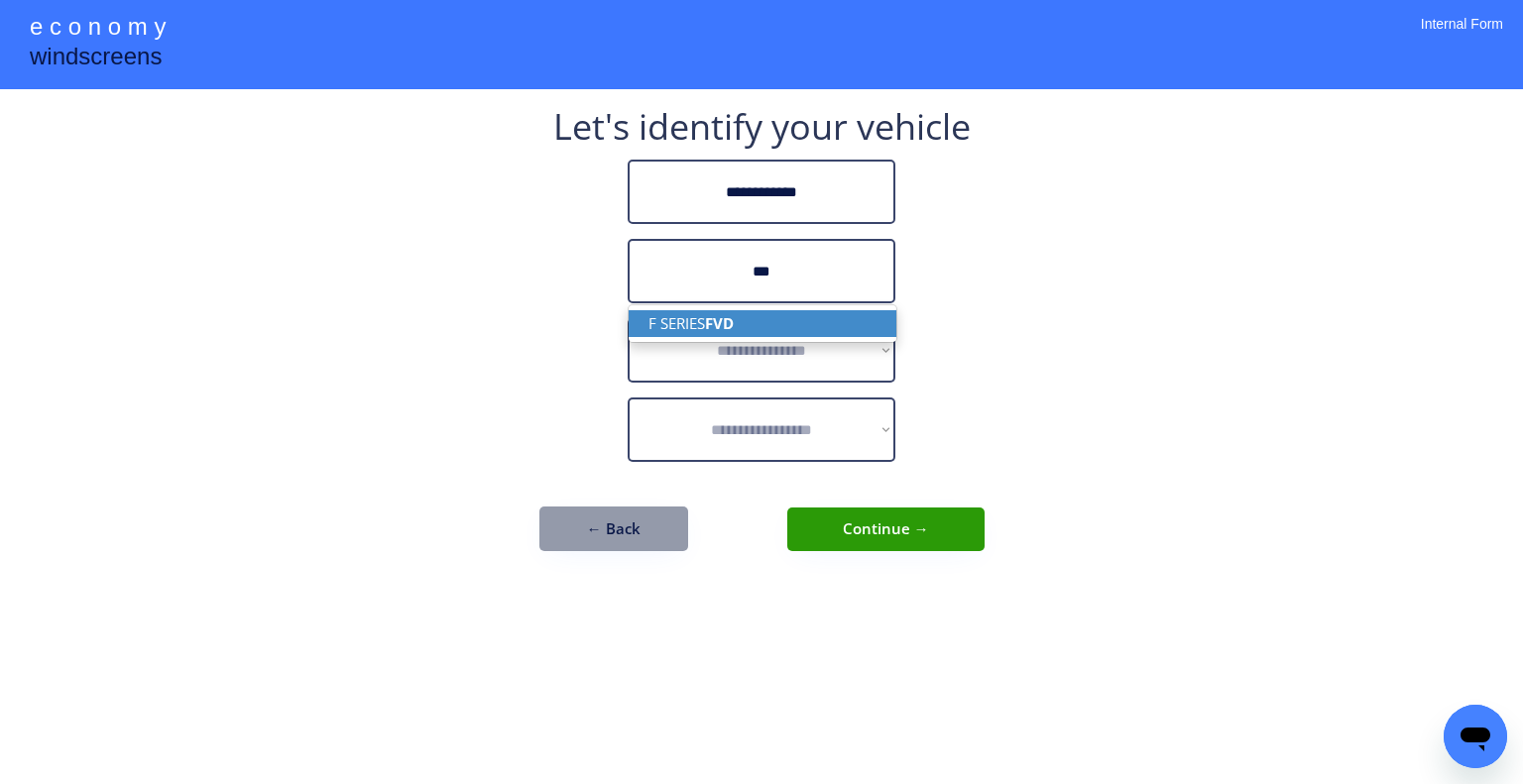click on "F SERIES  FVD" at bounding box center (762, 323) 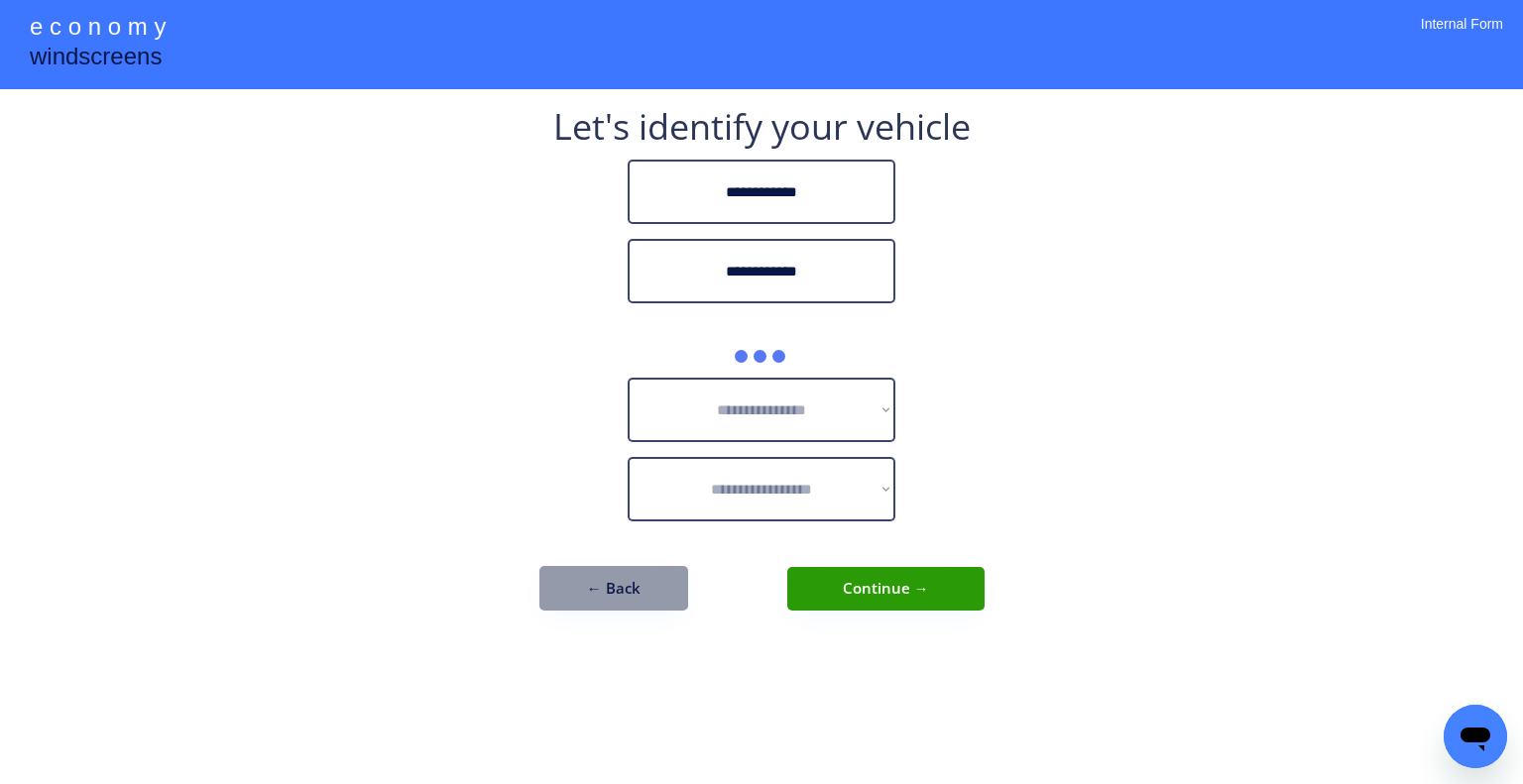type on "**********" 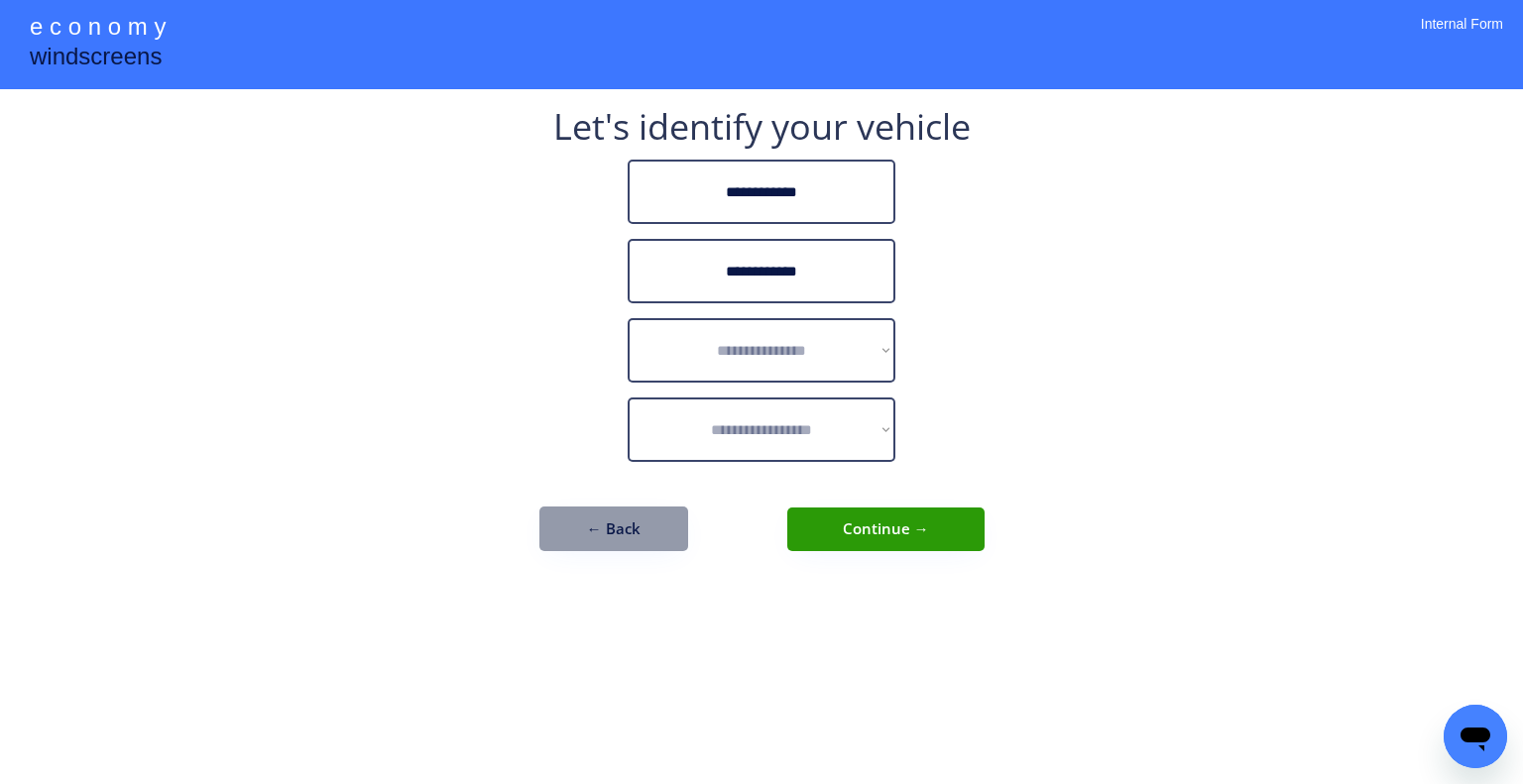 click on "**********" at bounding box center (762, 392) 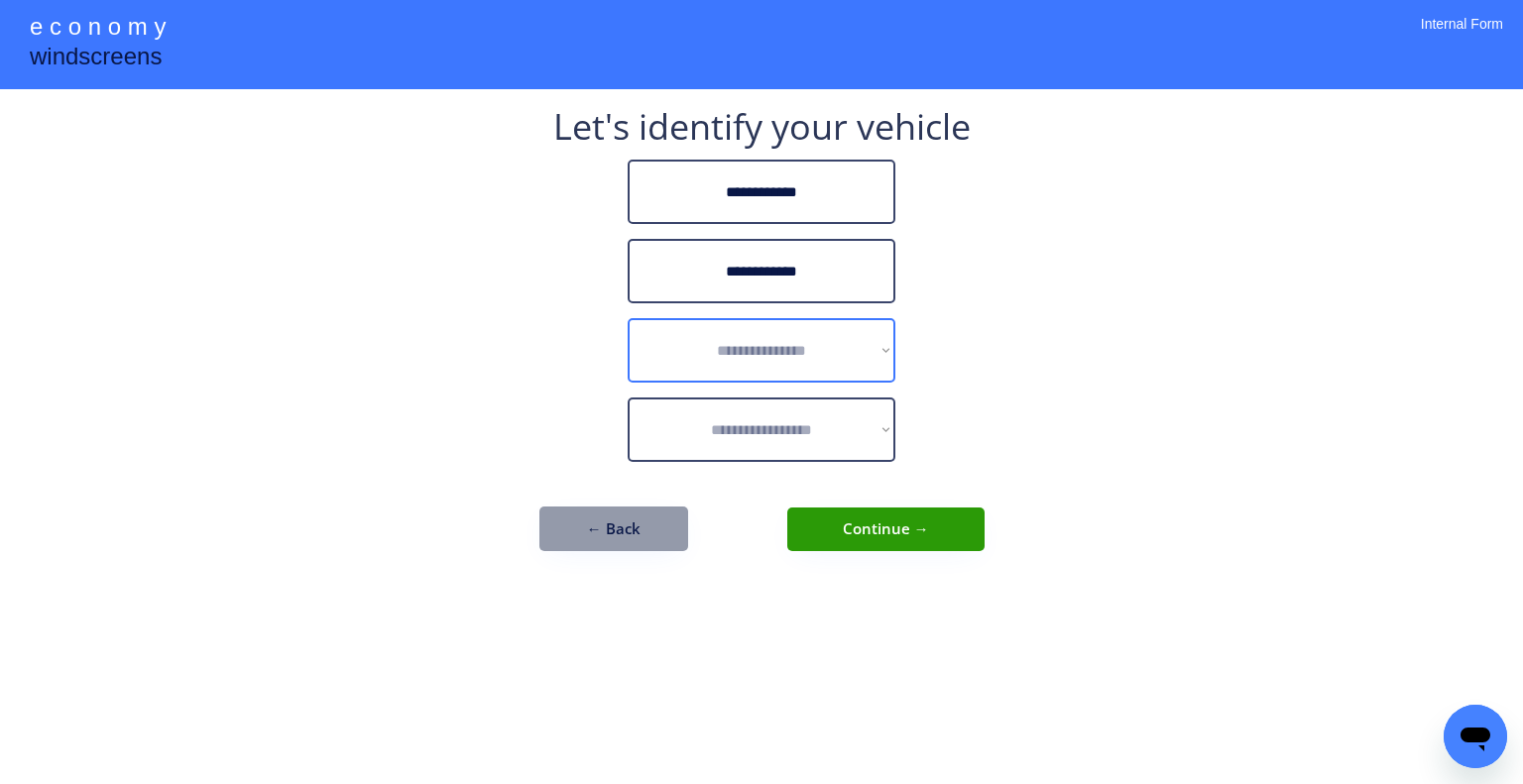 click on "**********" at bounding box center [762, 350] 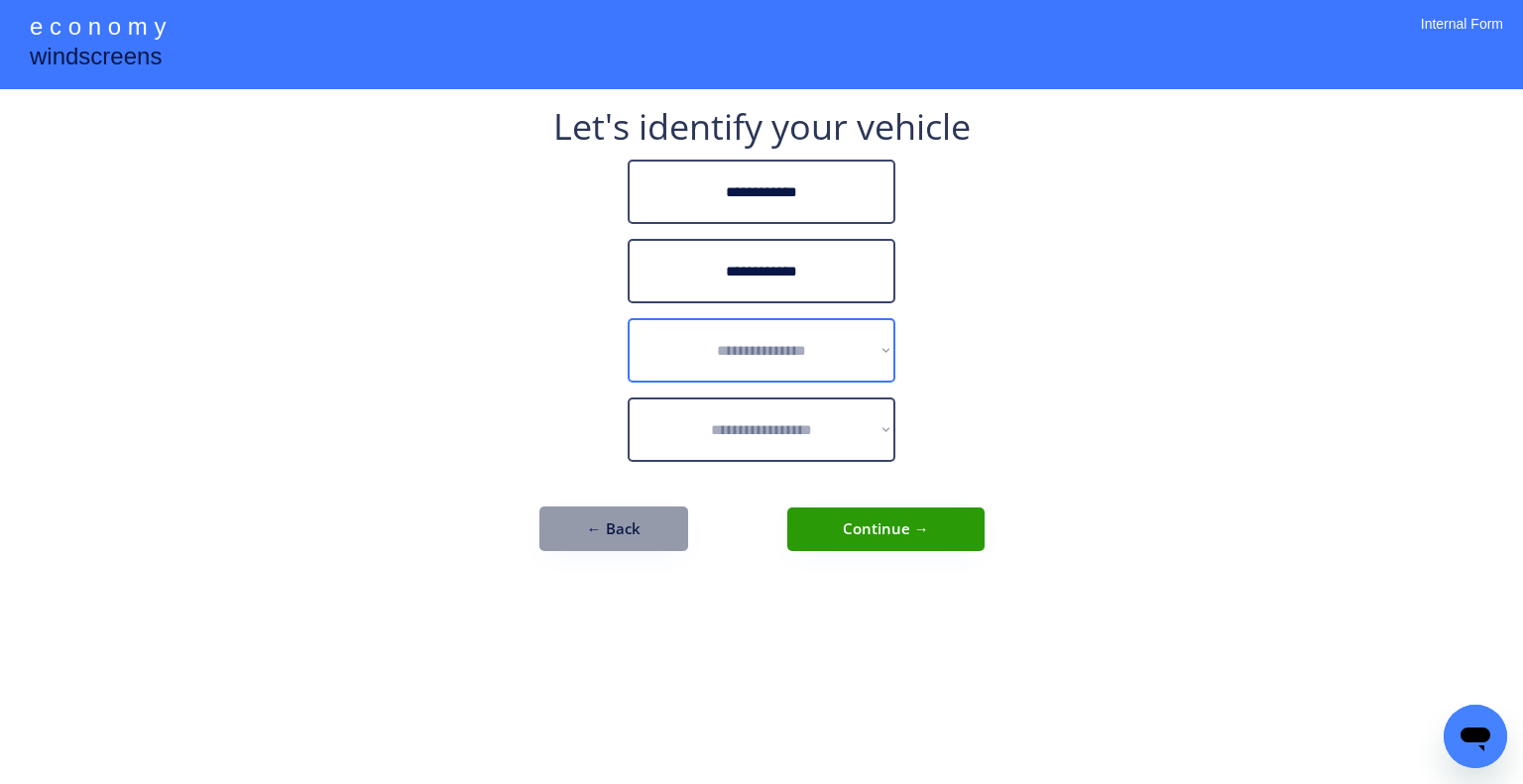 select on "******" 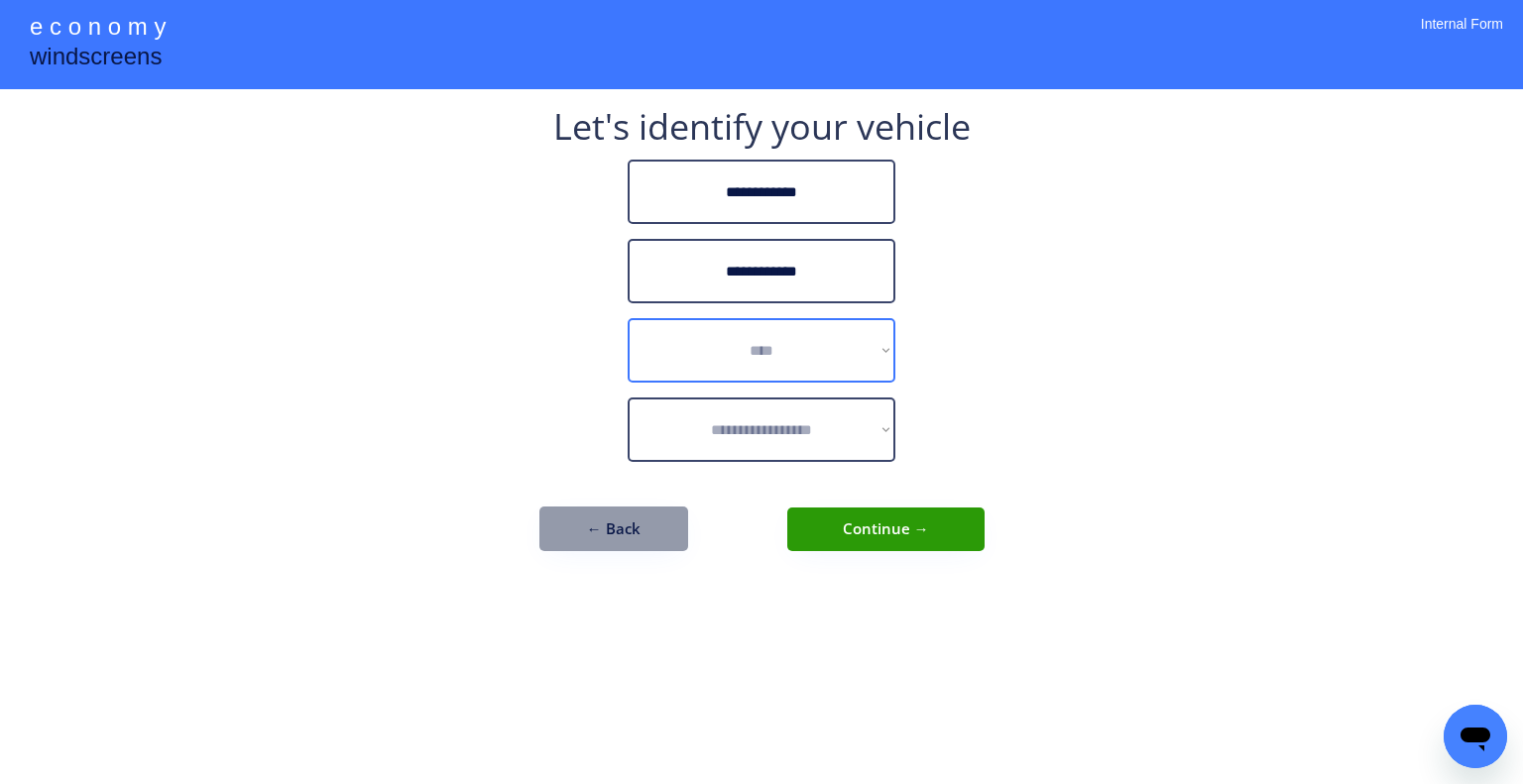 click on "**********" at bounding box center (762, 350) 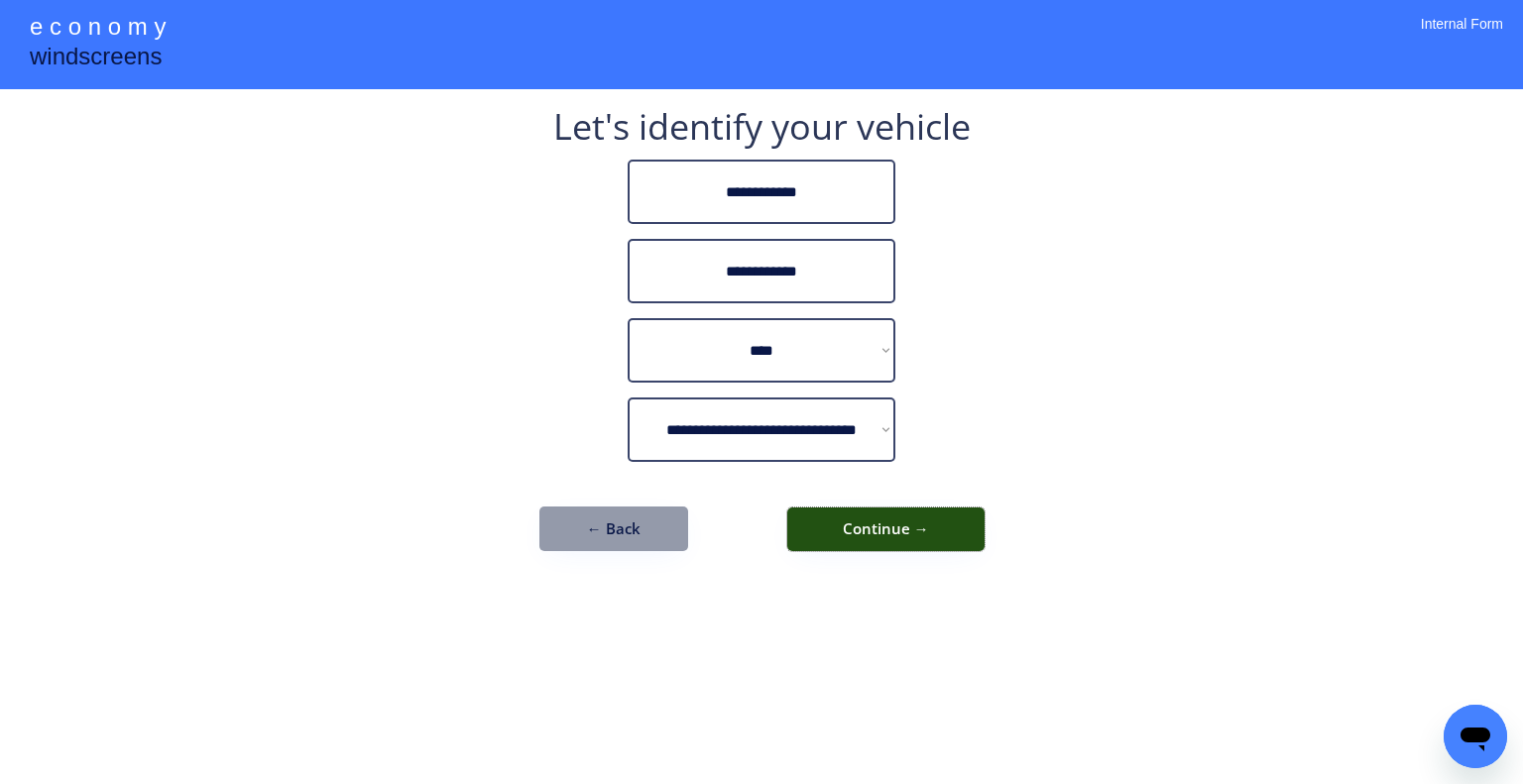 drag, startPoint x: 928, startPoint y: 526, endPoint x: 1120, endPoint y: 555, distance: 194.17775 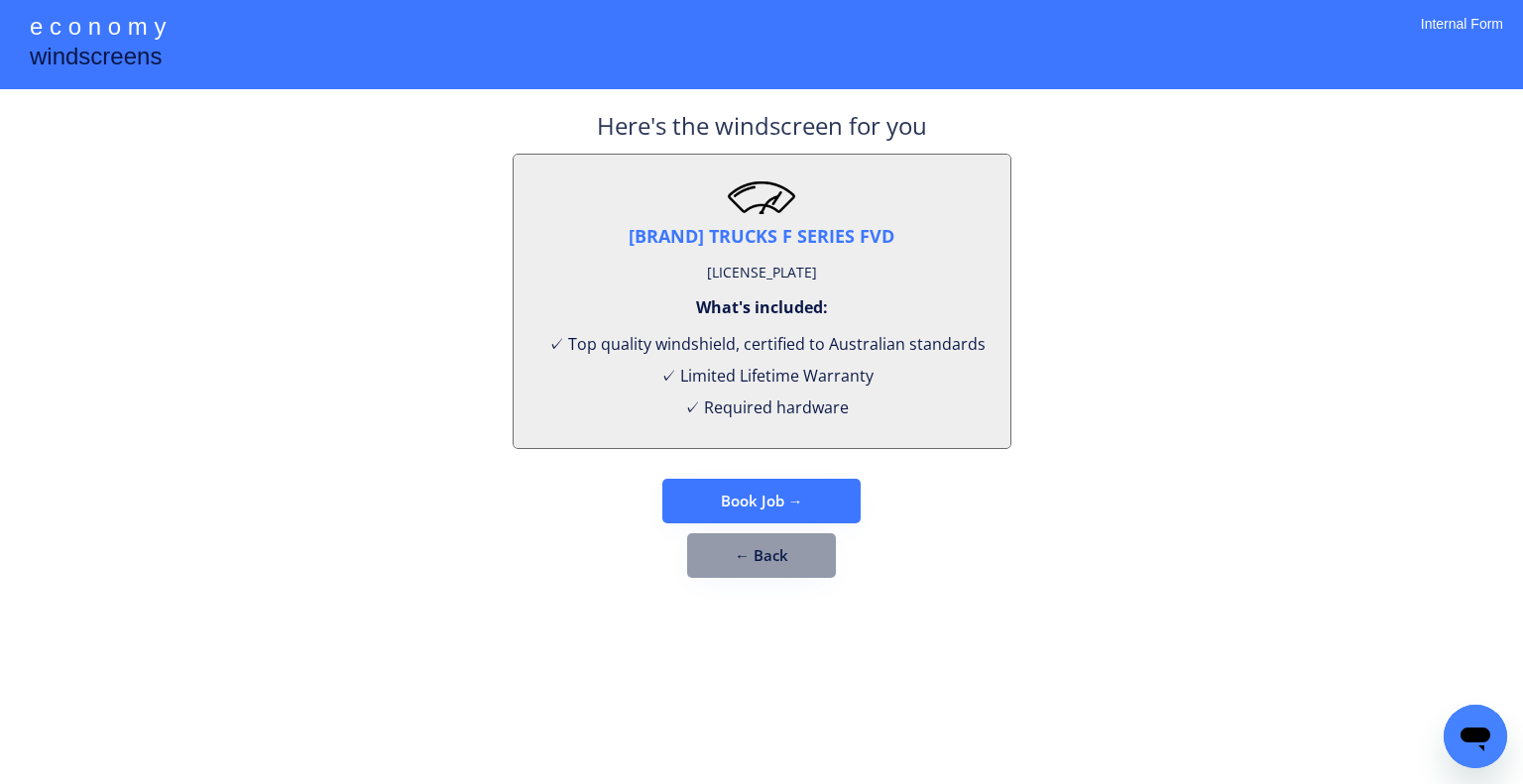 click on "[LICENSE_PLATE]" at bounding box center (762, 273) 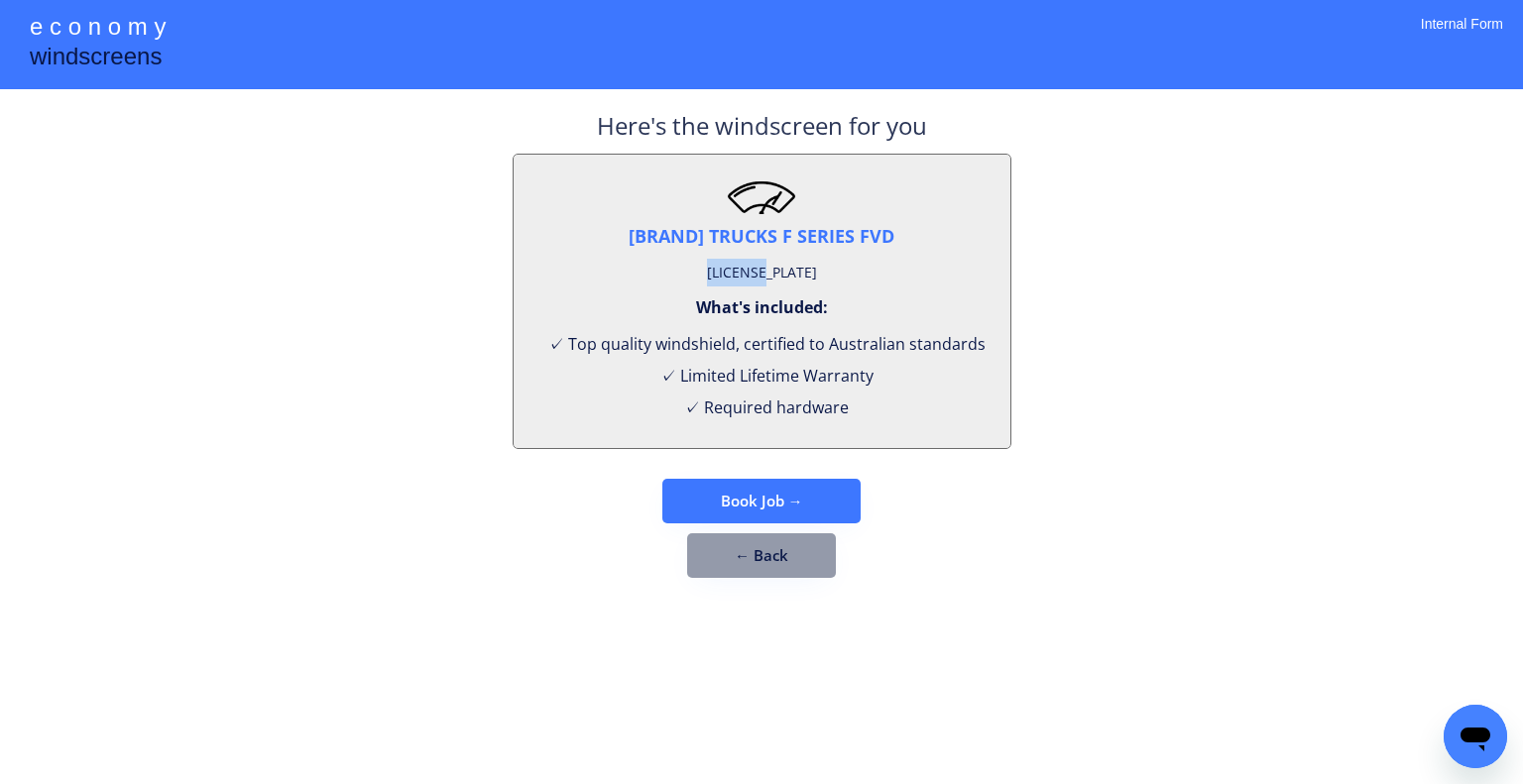 click on "EW029316" at bounding box center (762, 273) 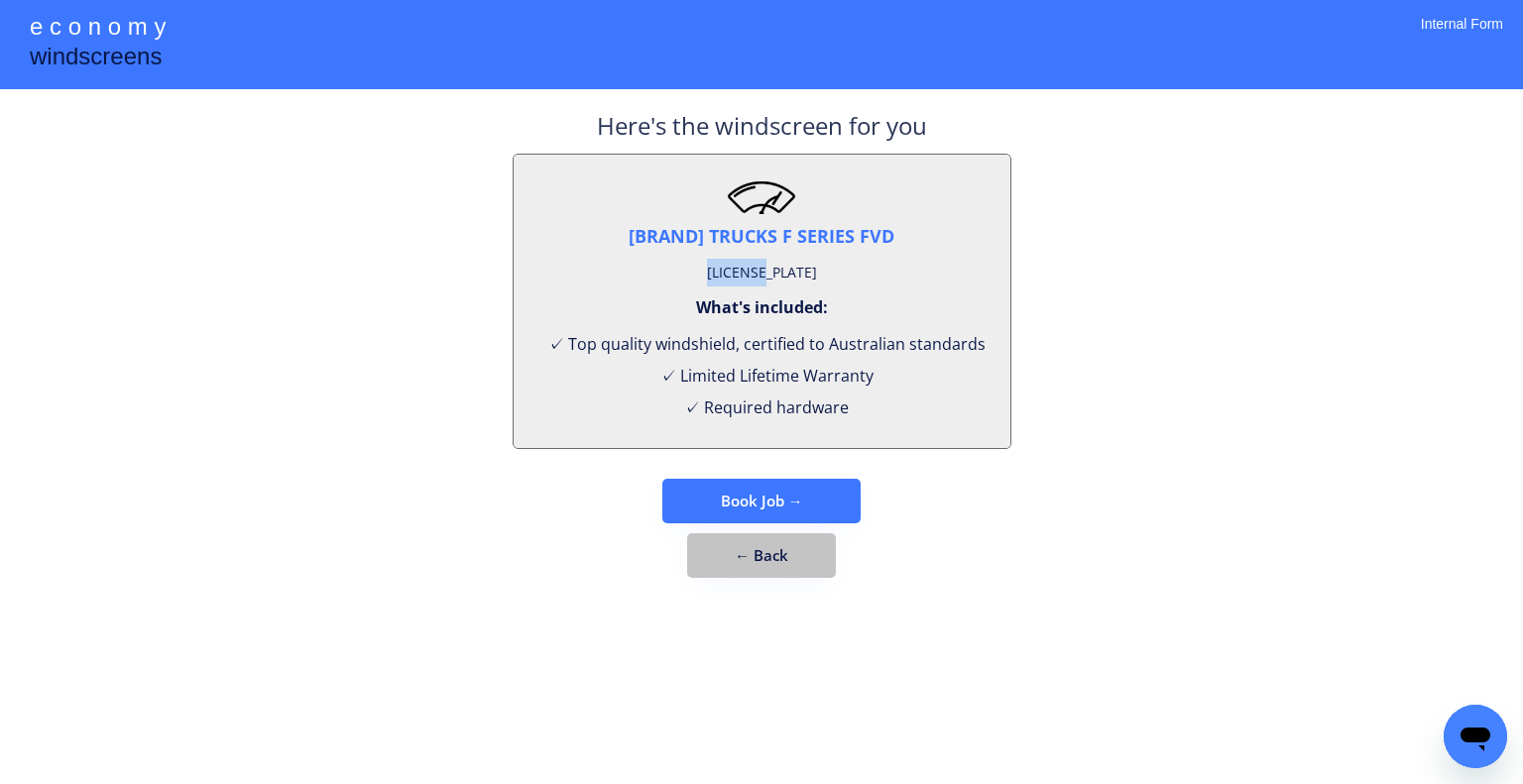 click on "←   Back" at bounding box center (762, 555) 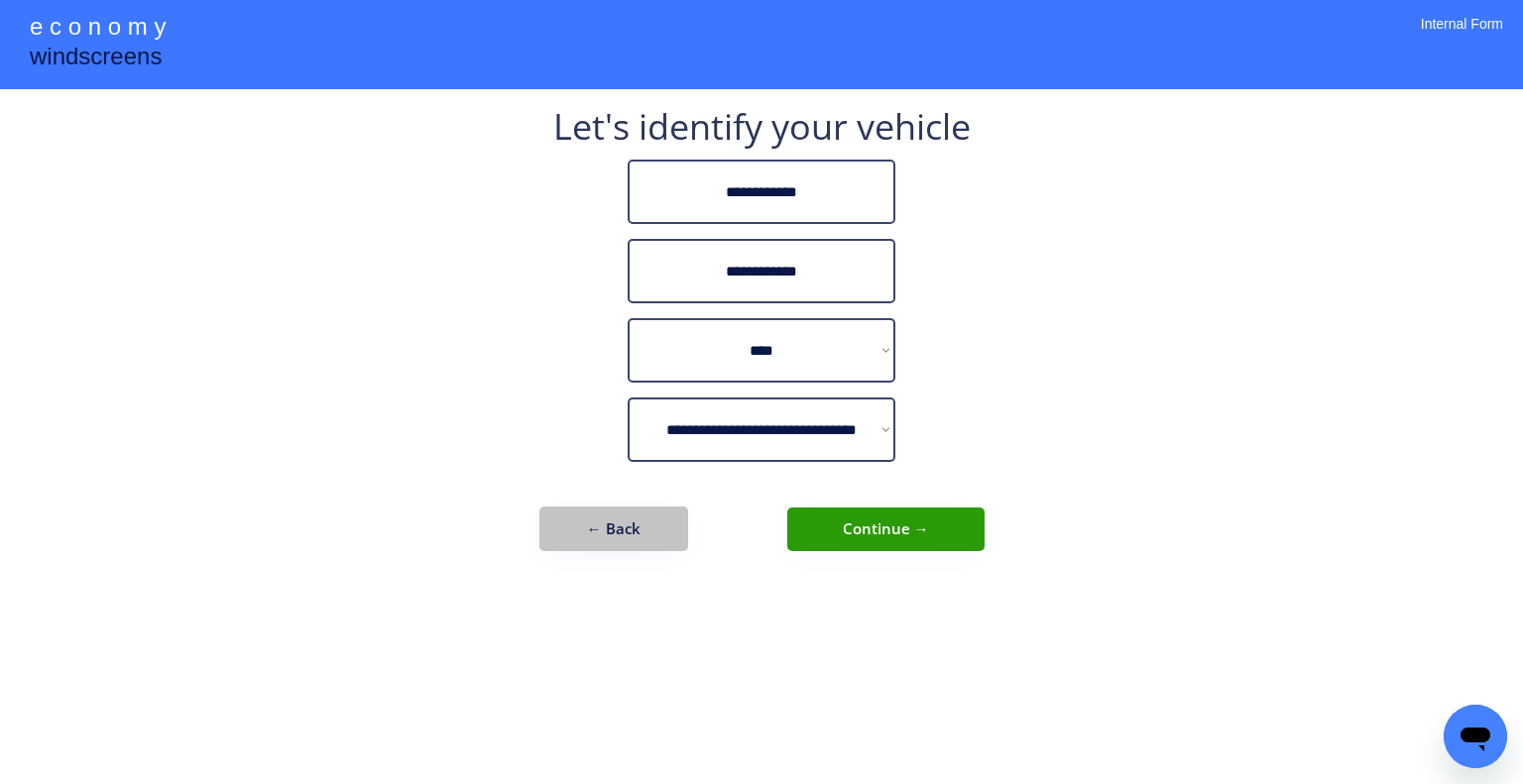 drag, startPoint x: 658, startPoint y: 518, endPoint x: 672, endPoint y: 497, distance: 25.238859 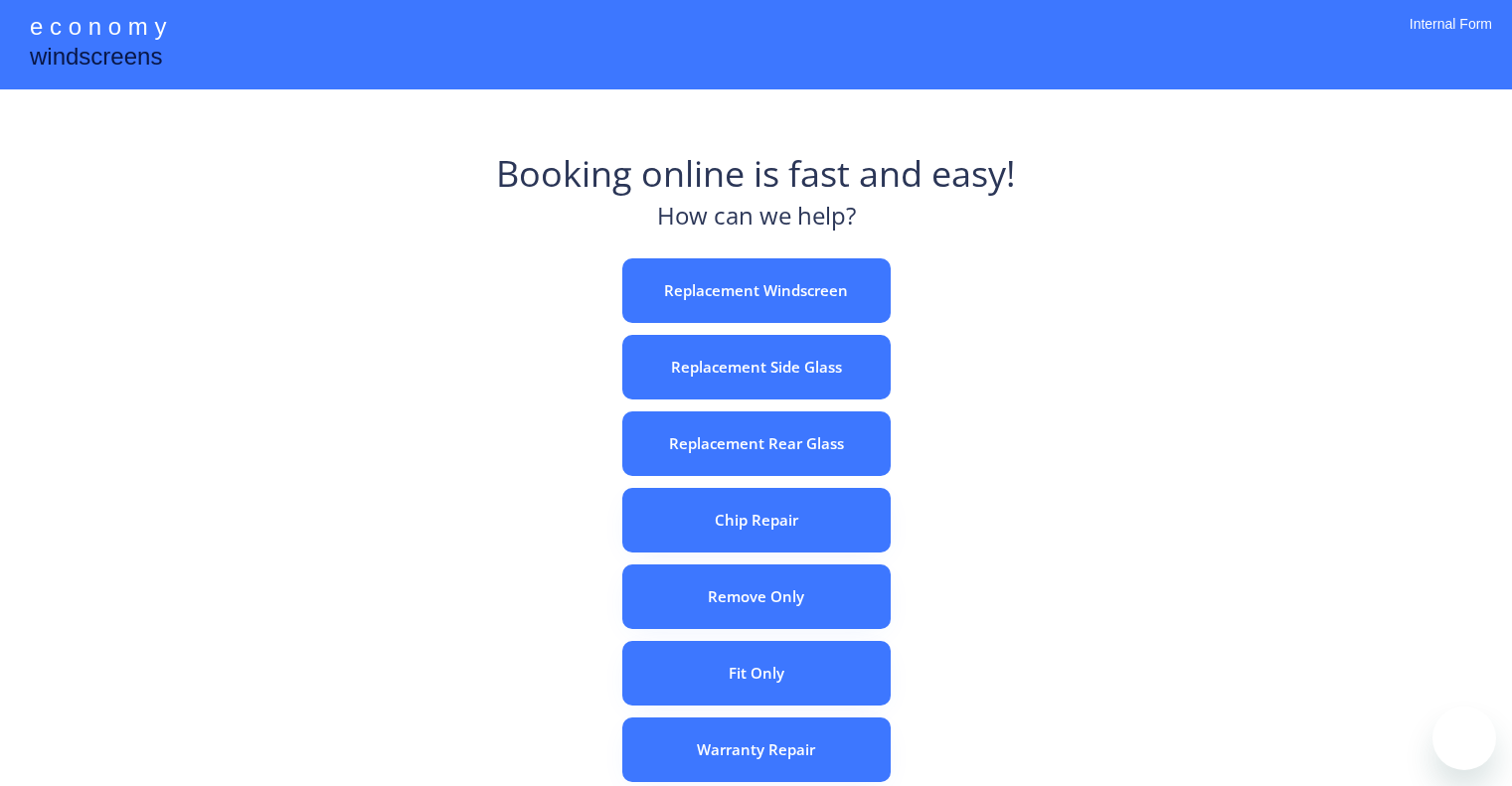 scroll, scrollTop: 0, scrollLeft: 0, axis: both 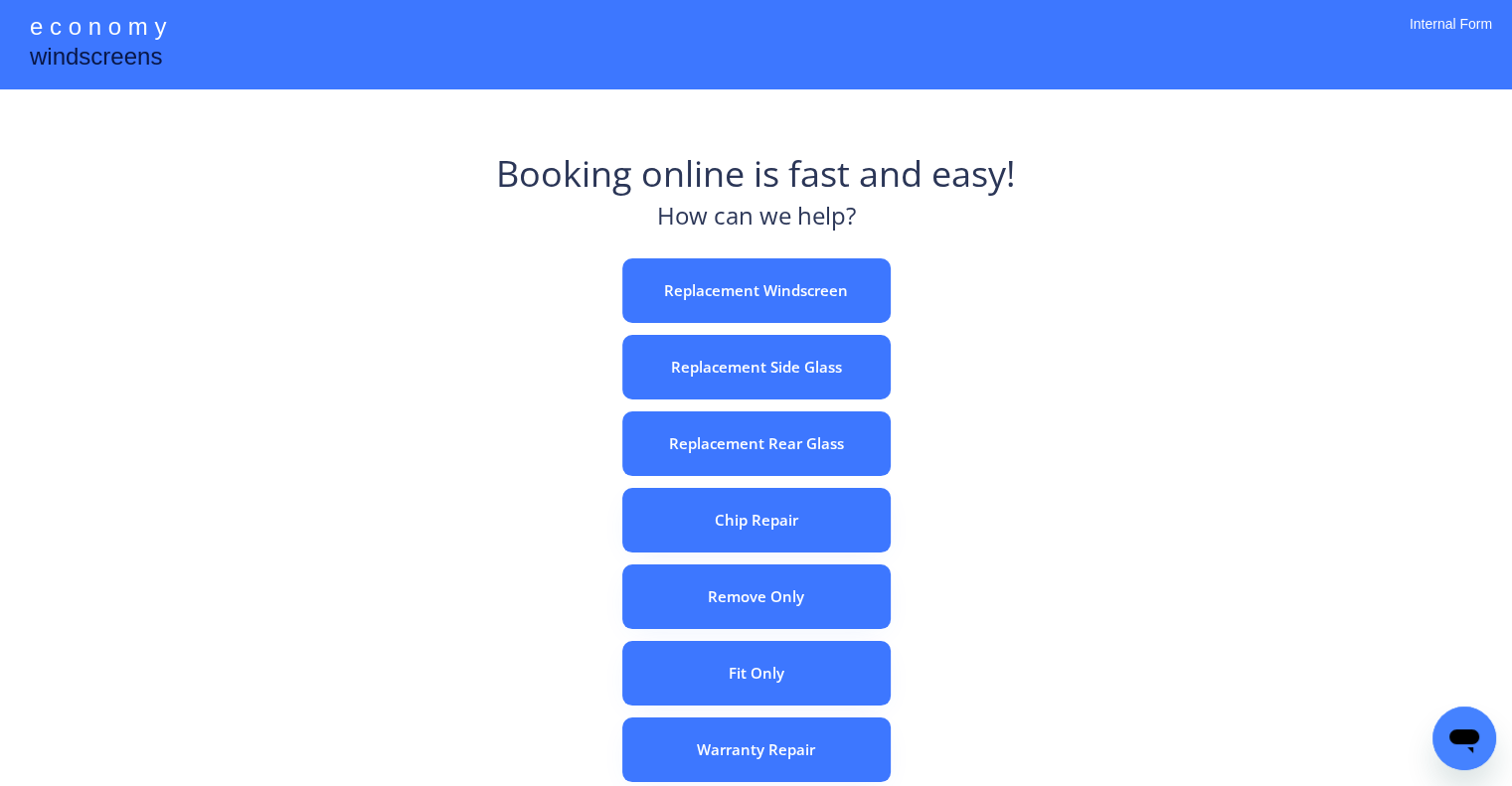 drag, startPoint x: 386, startPoint y: 377, endPoint x: 179, endPoint y: 31, distance: 403.1935 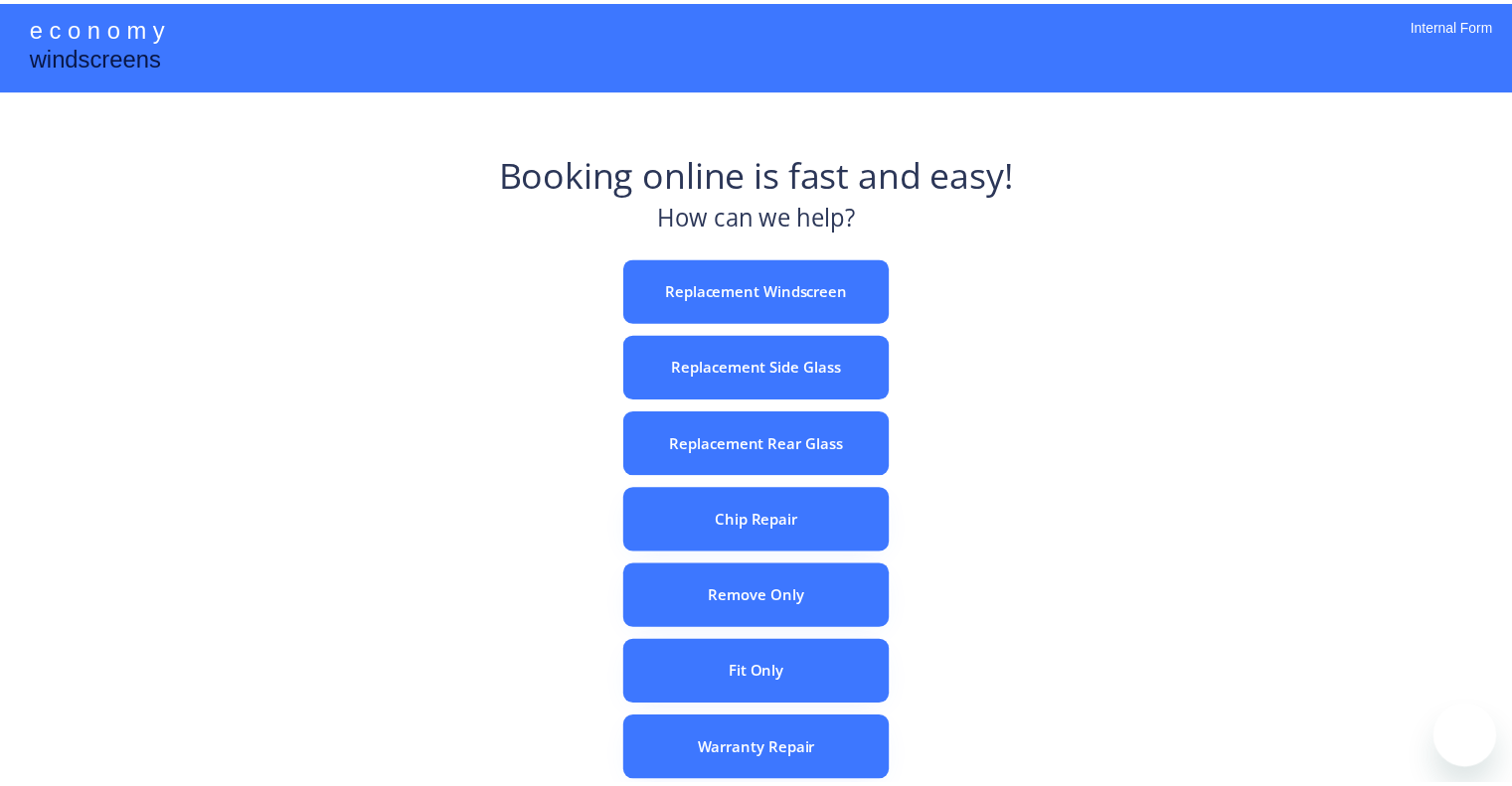 scroll, scrollTop: 0, scrollLeft: 0, axis: both 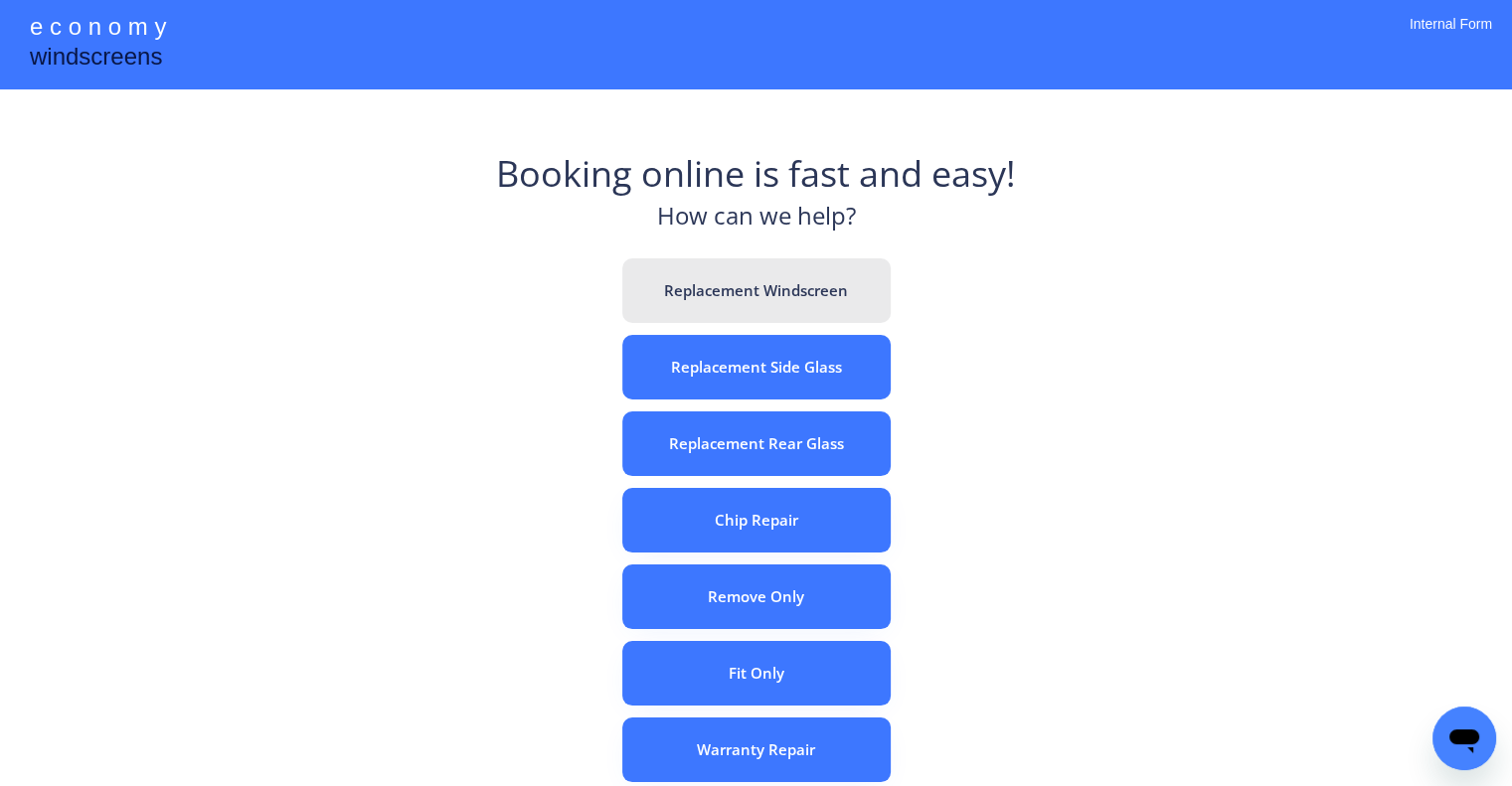 click on "Replacement Windscreen" at bounding box center (756, 290) 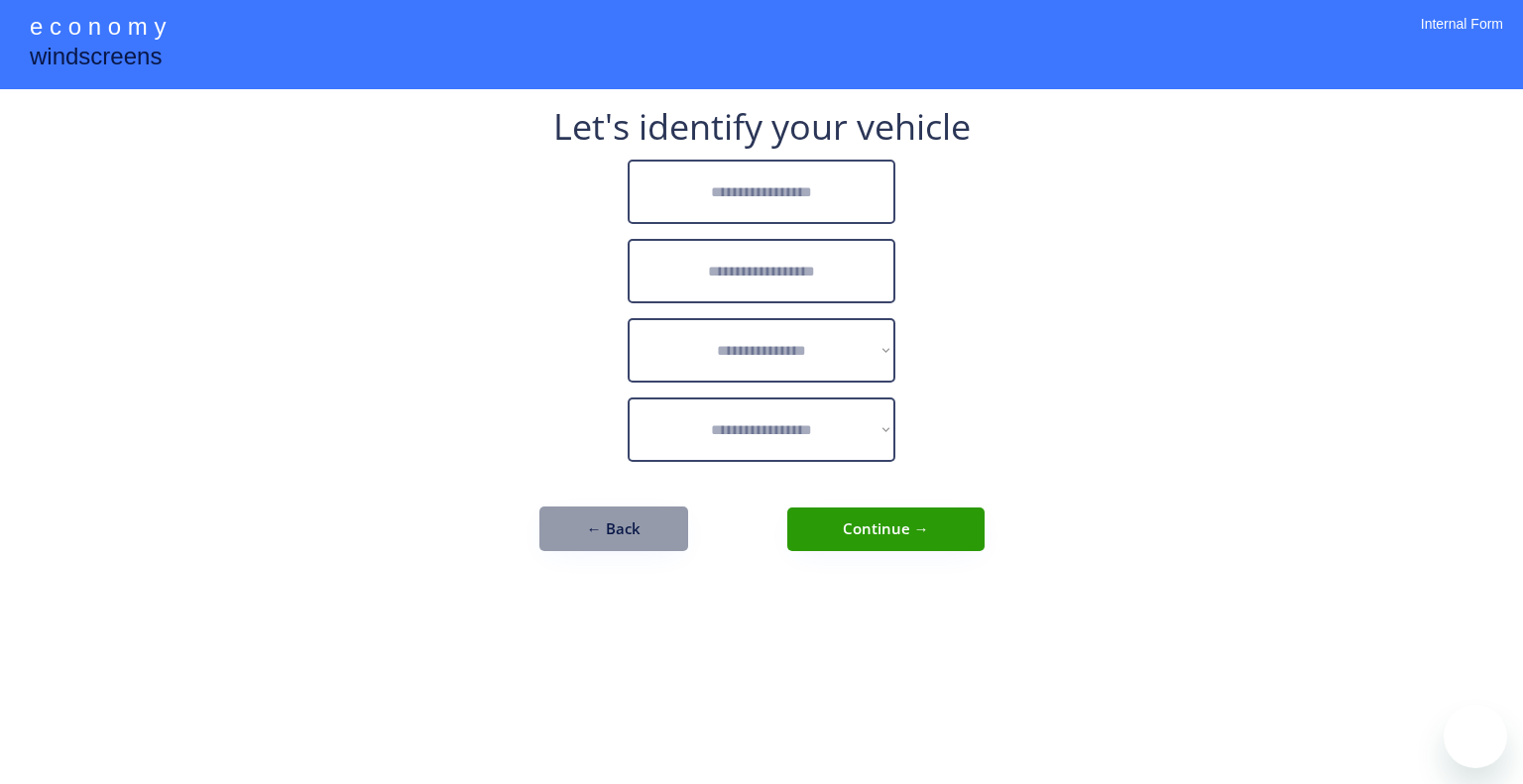scroll, scrollTop: 0, scrollLeft: 0, axis: both 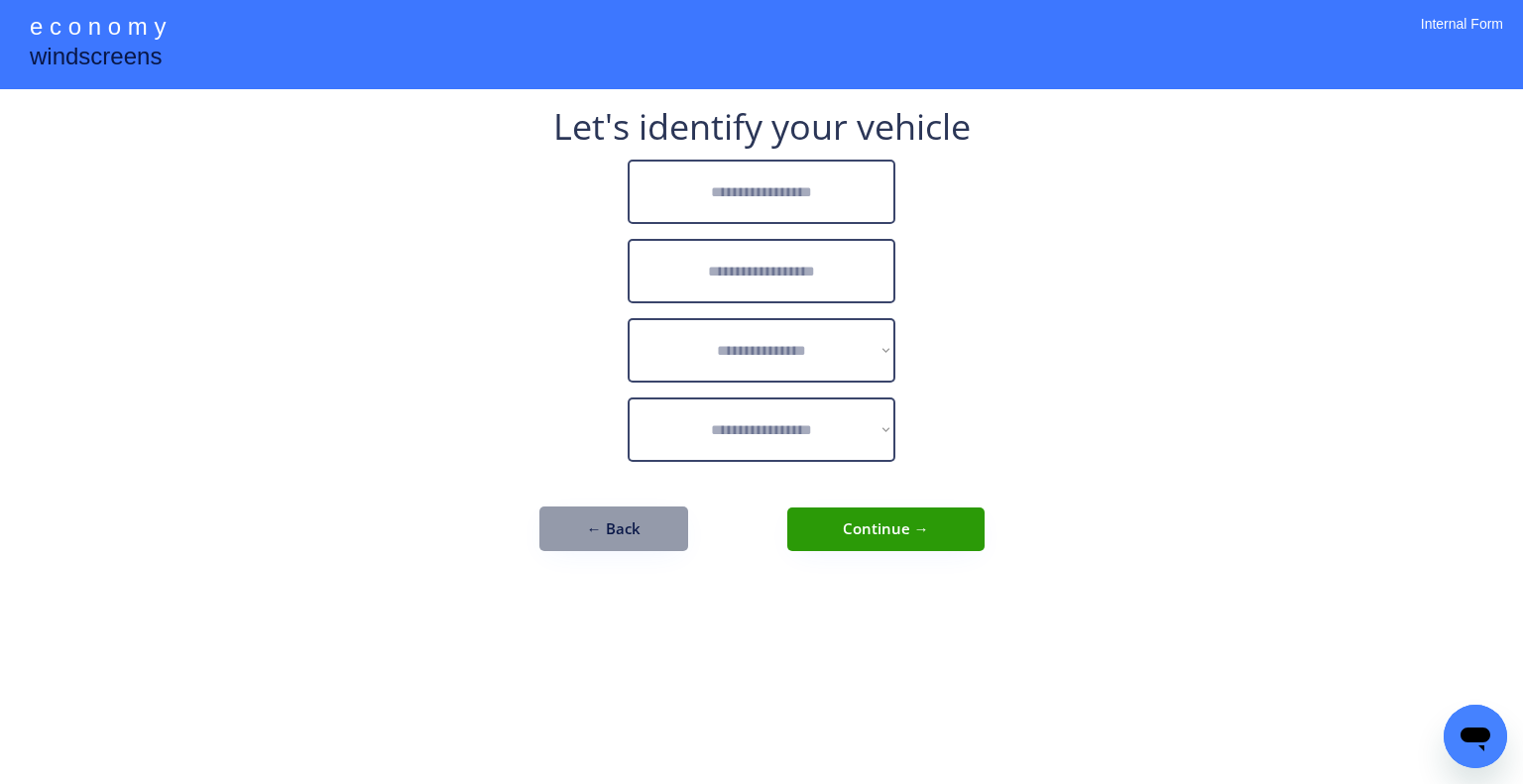 drag, startPoint x: 936, startPoint y: 307, endPoint x: 880, endPoint y: 257, distance: 75.0733 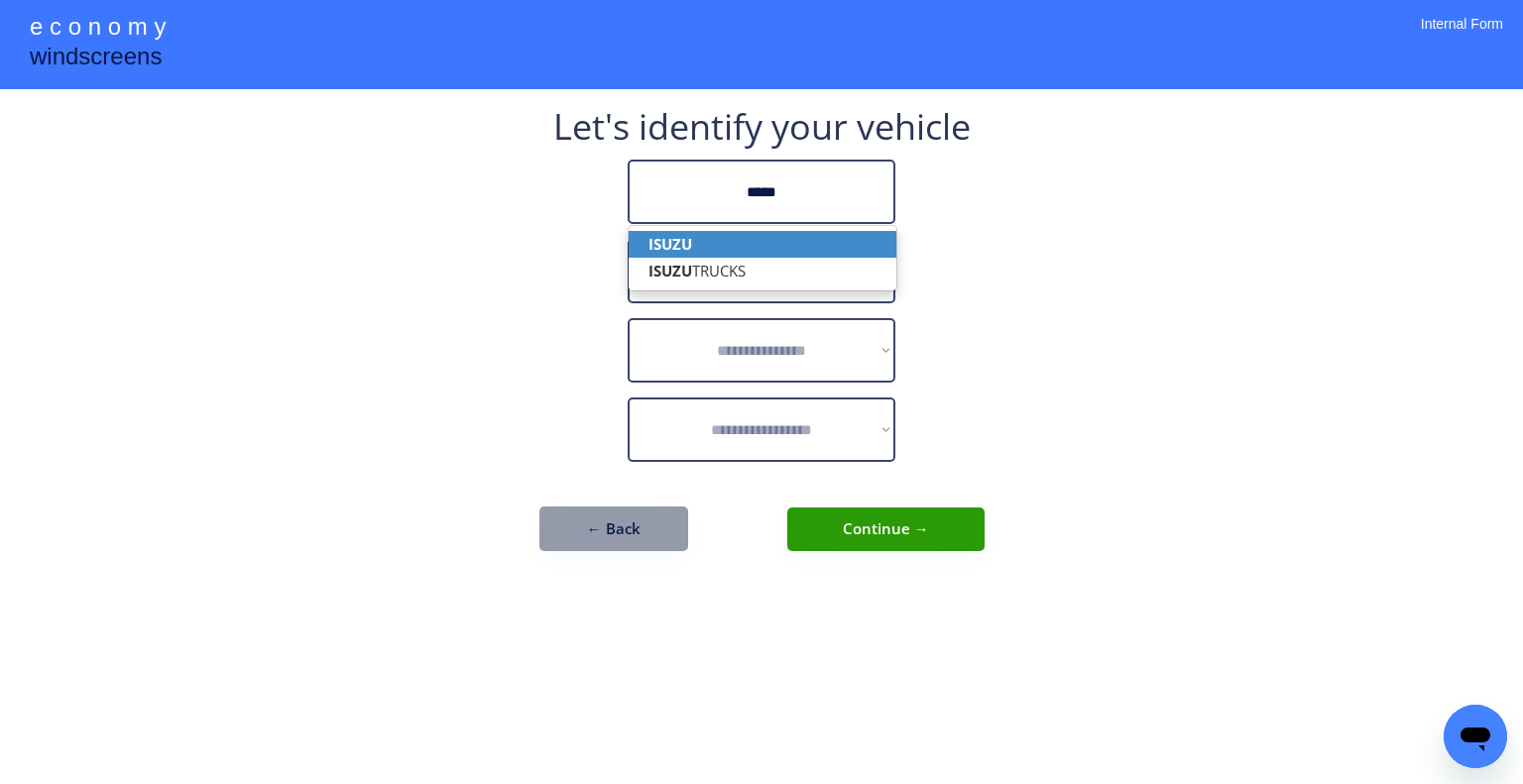 click on "ISUZU" at bounding box center (762, 244) 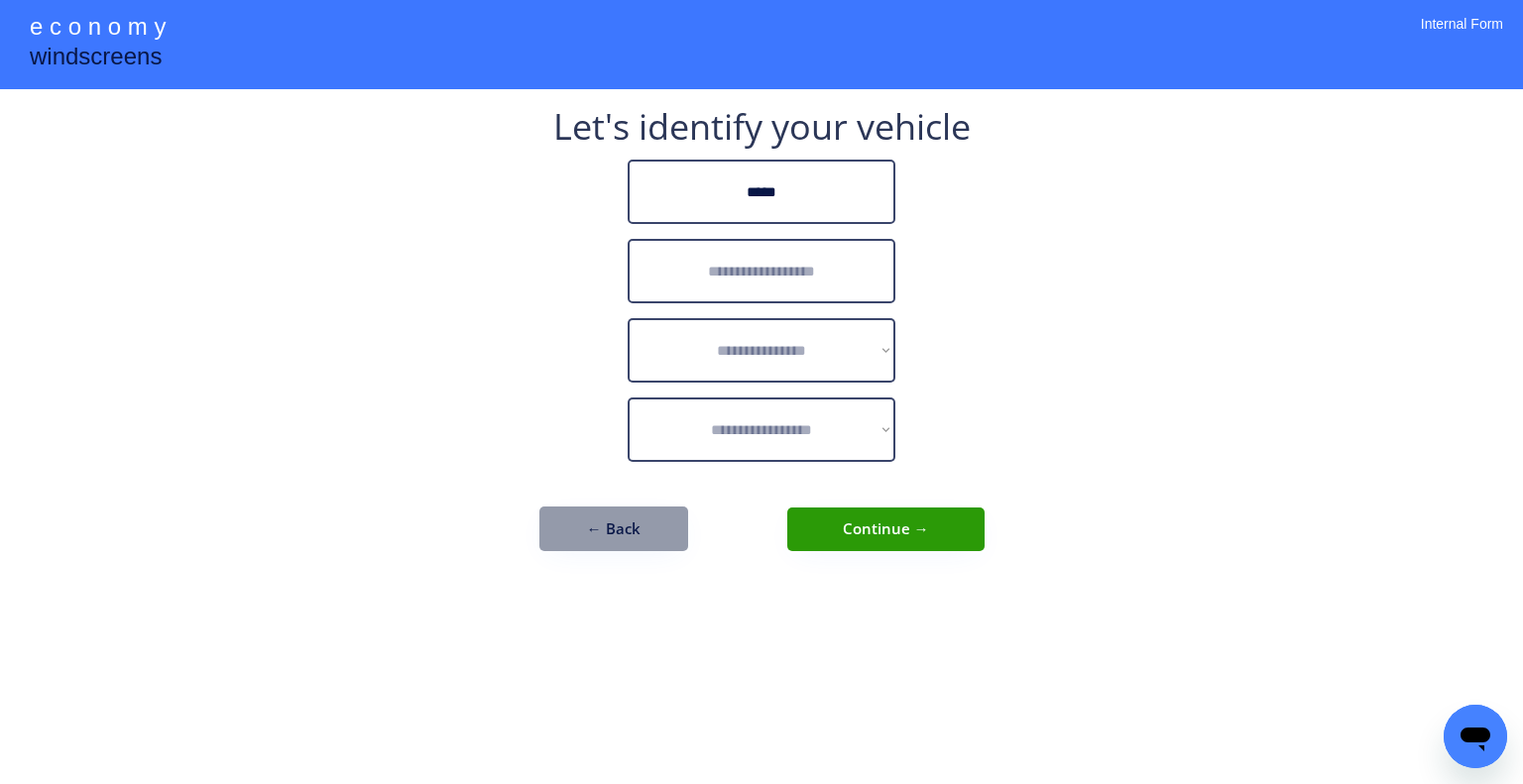 click at bounding box center [762, 271] 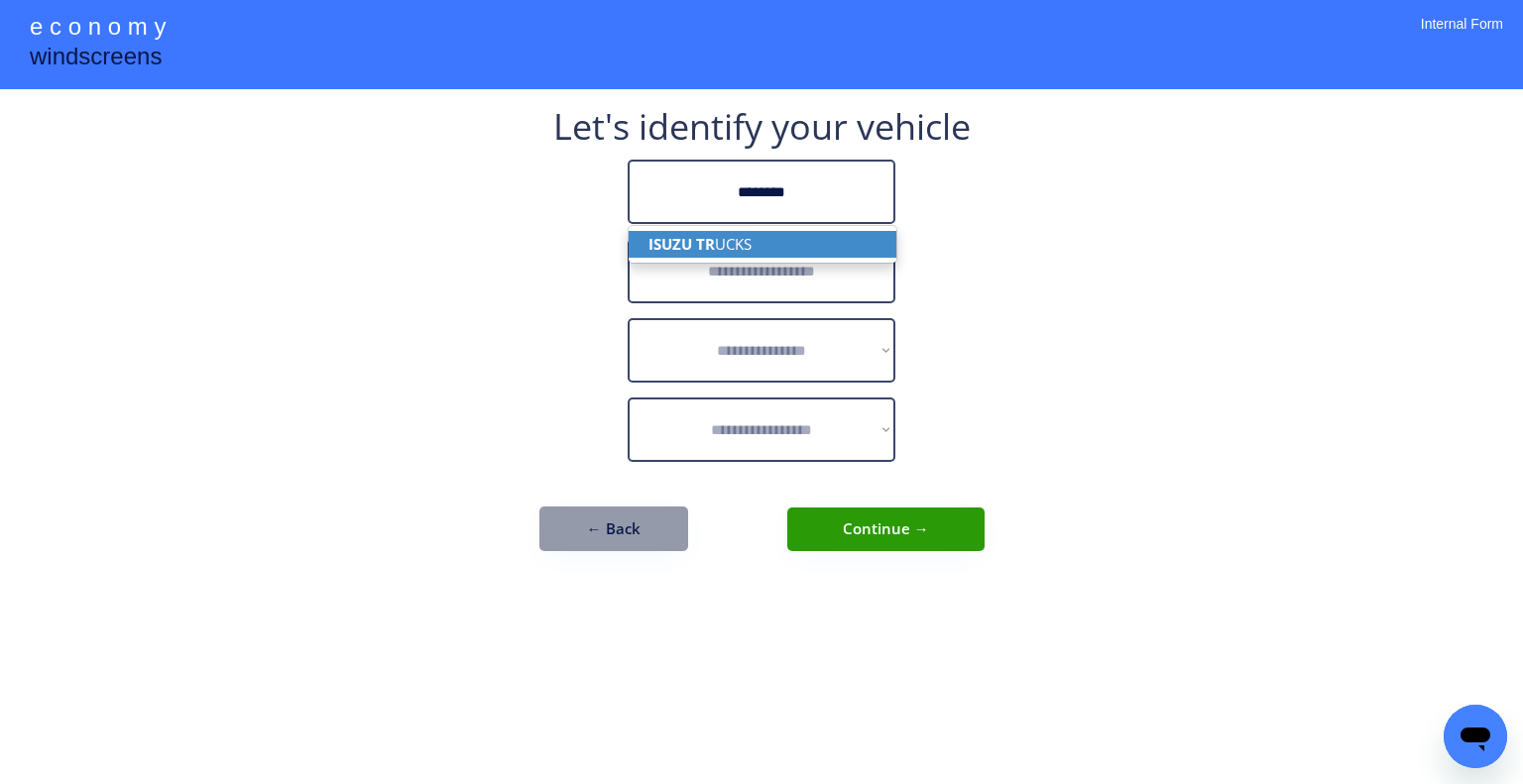 click on "ISUZU TR UCKS" at bounding box center [762, 244] 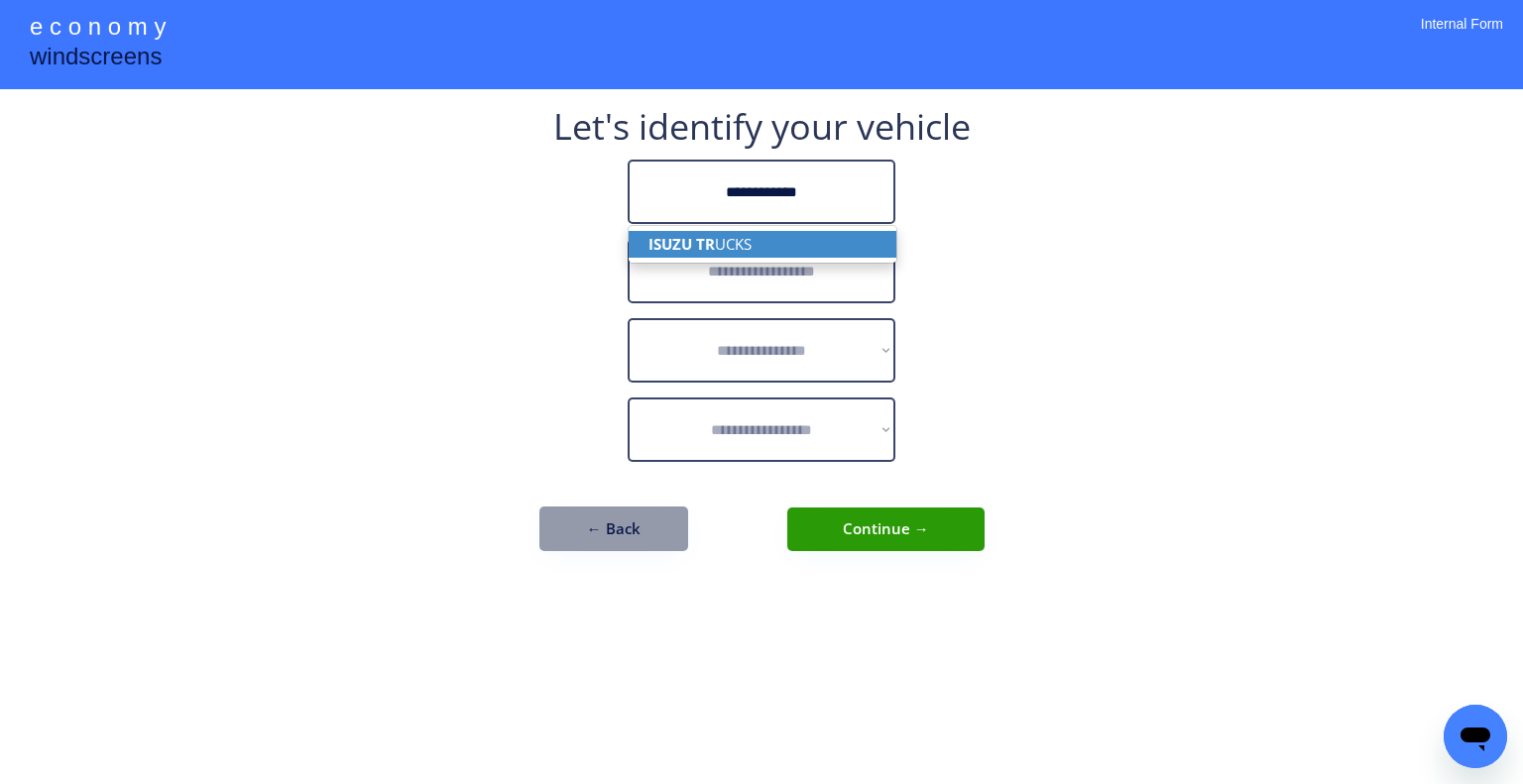 type on "**********" 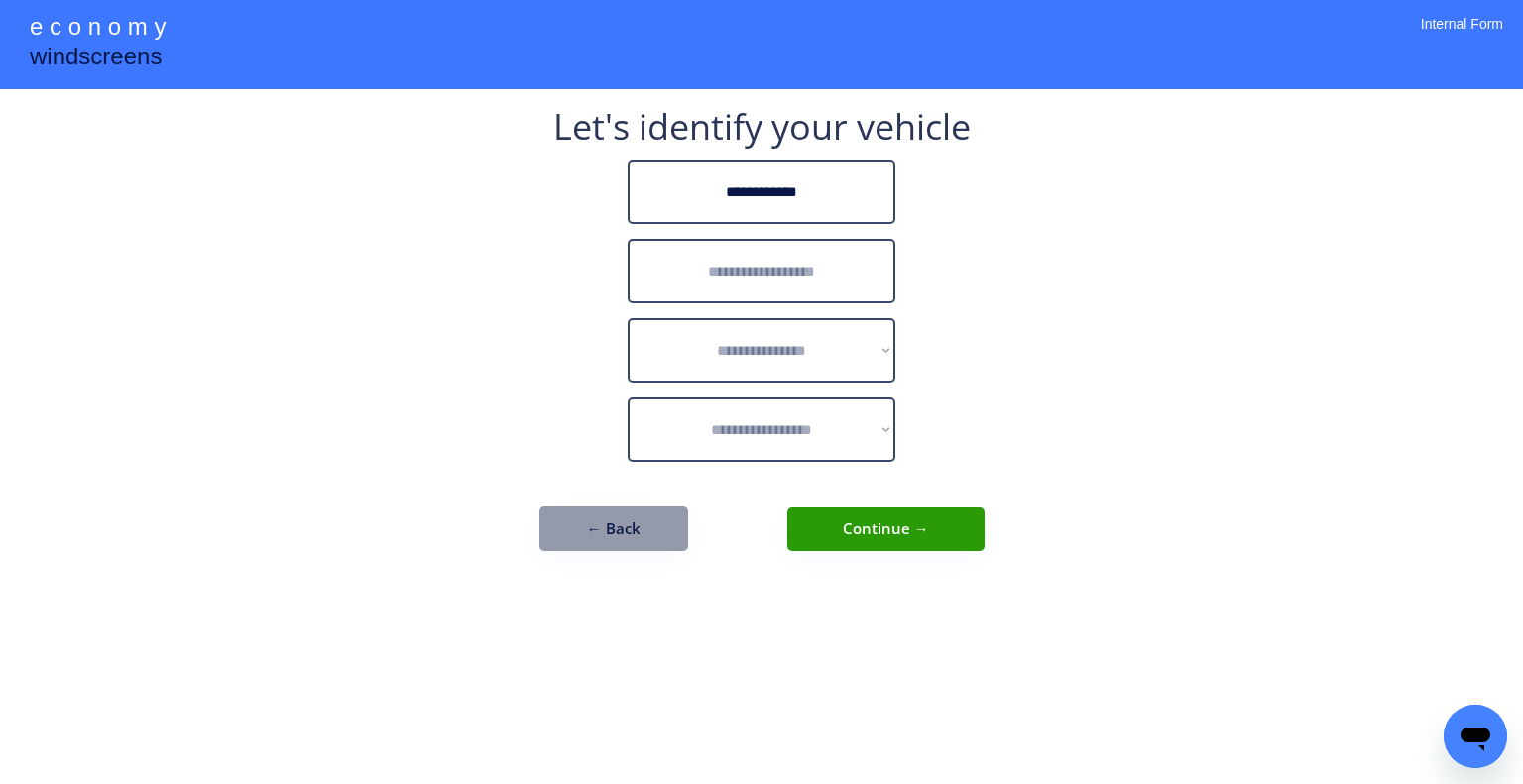 click at bounding box center (762, 271) 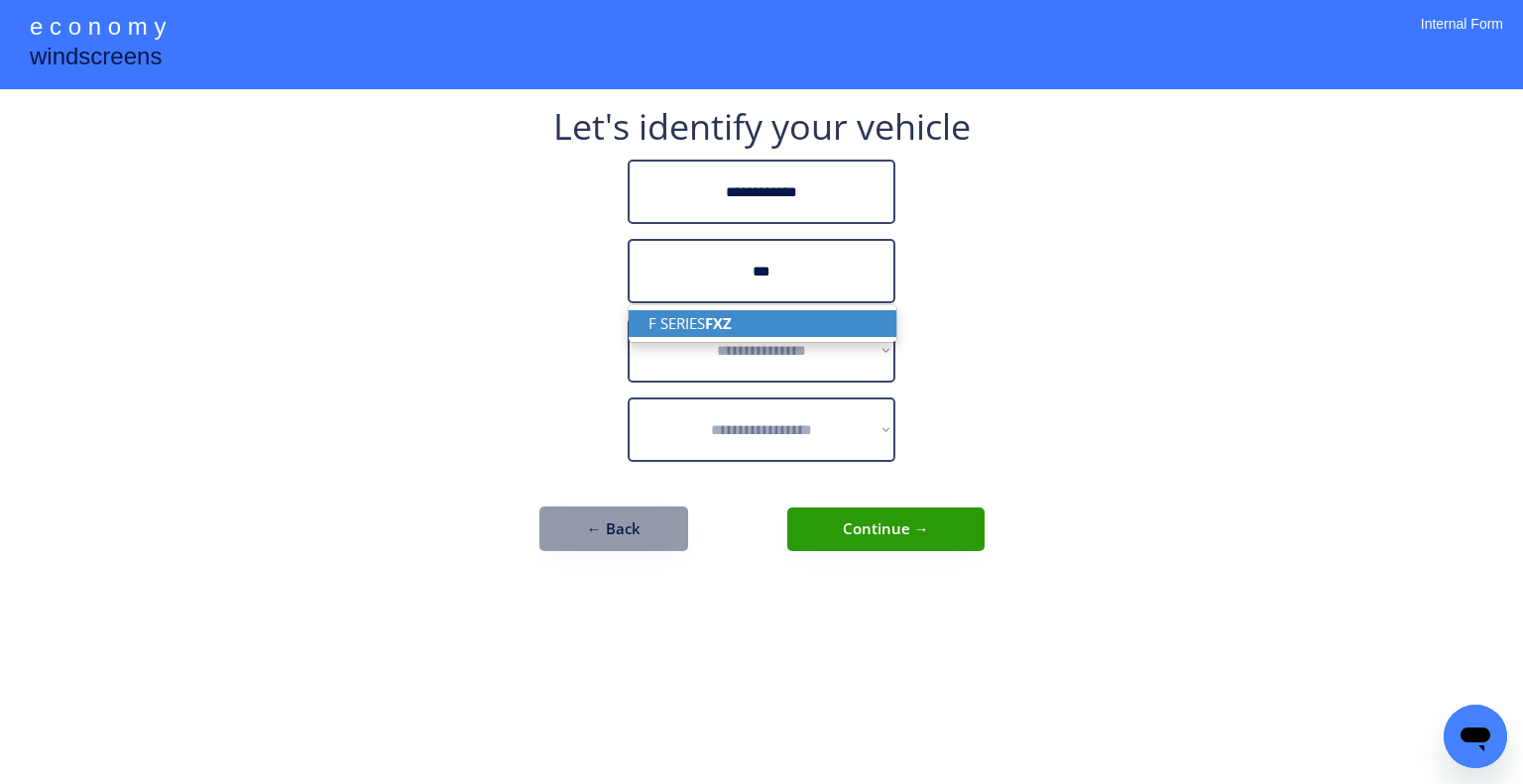 click on "F SERIES  FXZ" at bounding box center [762, 323] 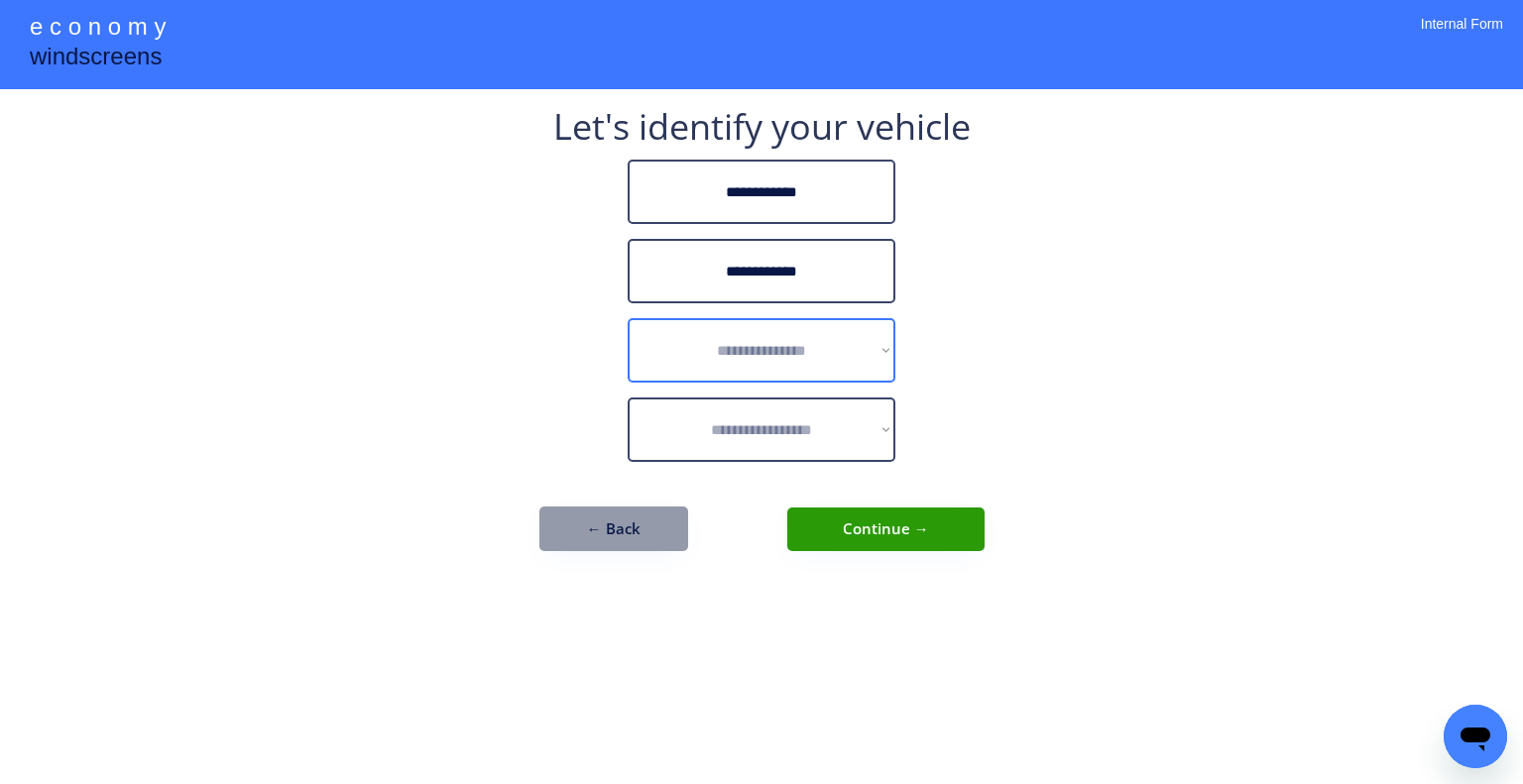type on "**********" 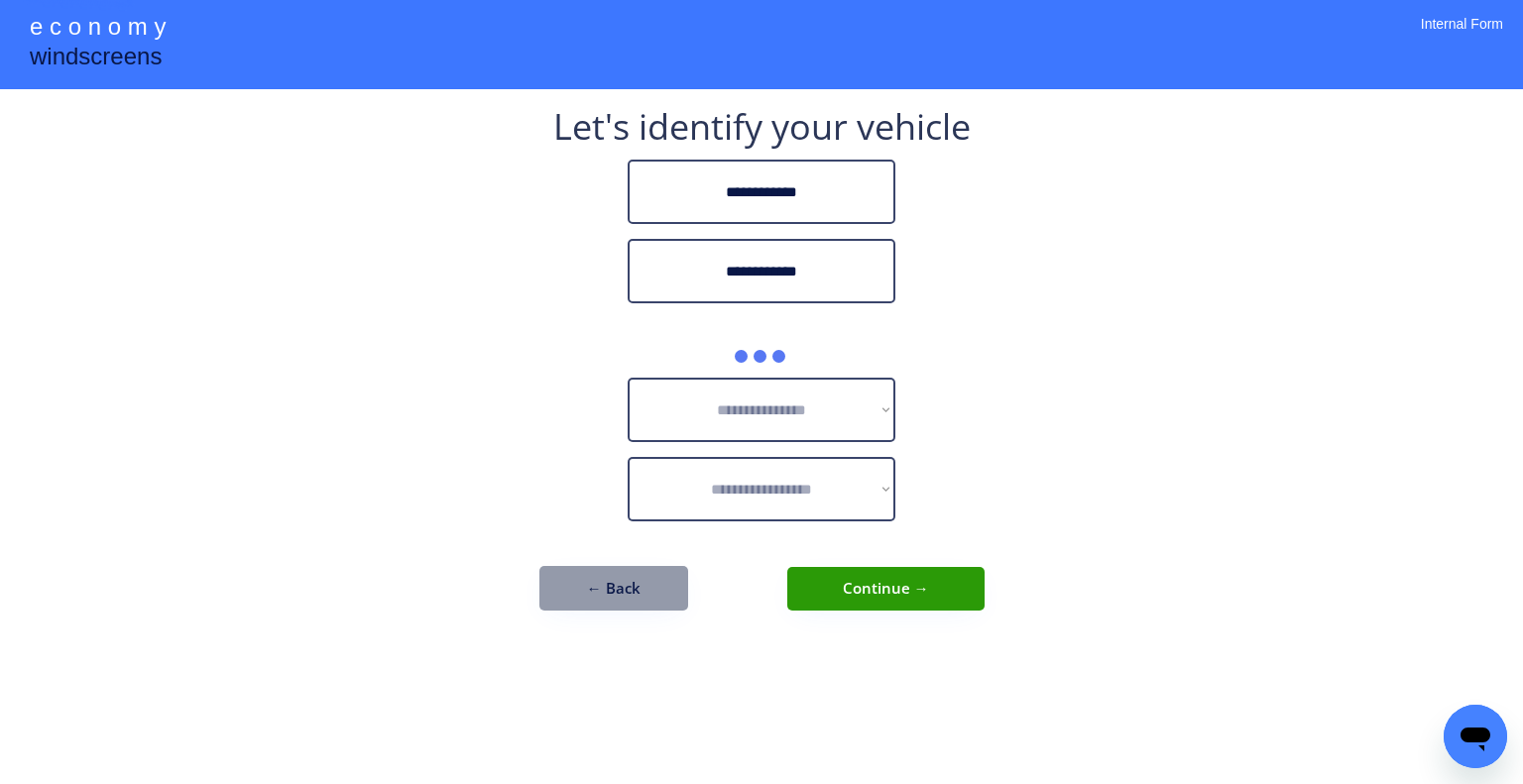 drag, startPoint x: 1067, startPoint y: 380, endPoint x: 768, endPoint y: 85, distance: 420.031 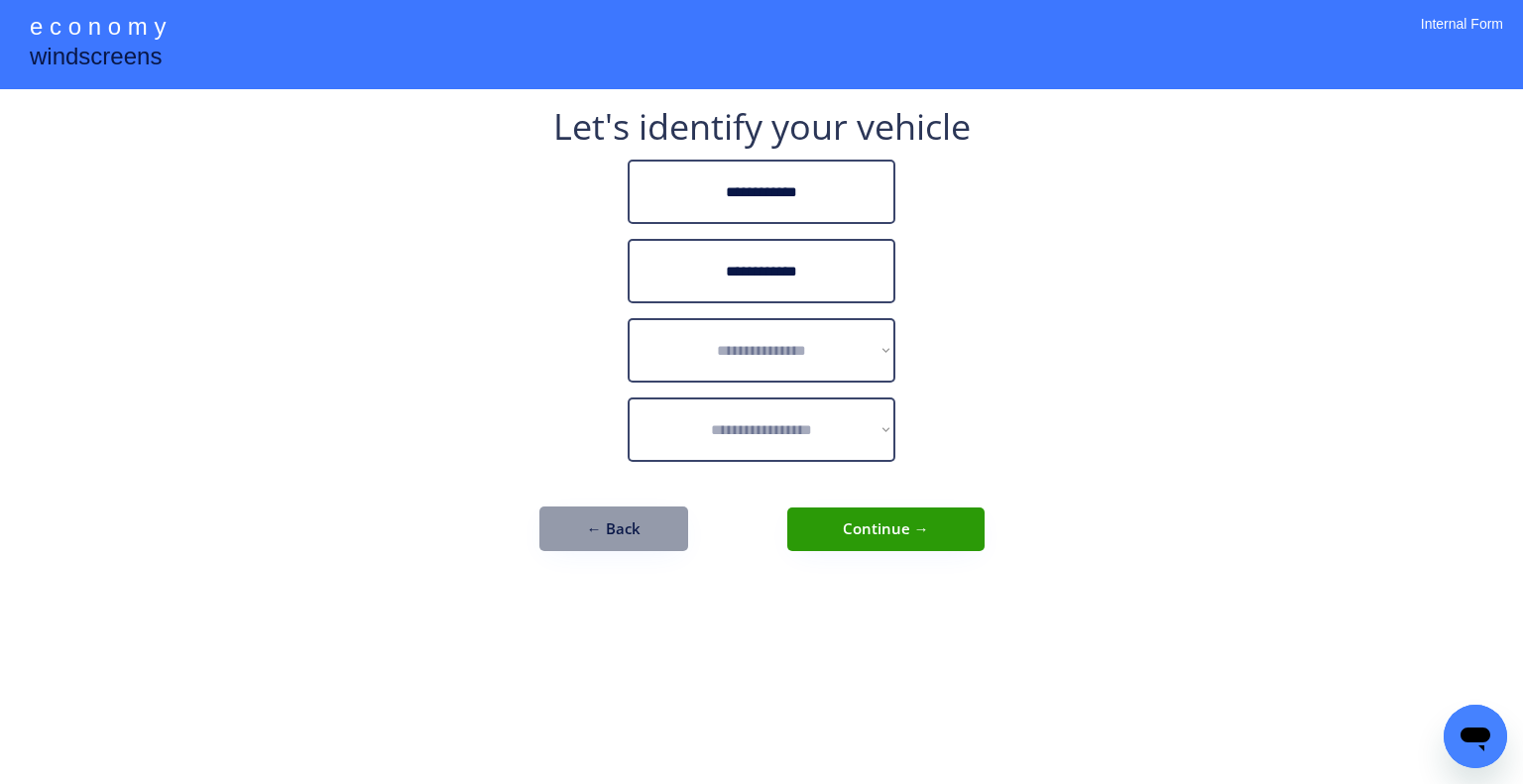 drag, startPoint x: 1111, startPoint y: 317, endPoint x: 1099, endPoint y: 298, distance: 22.472205 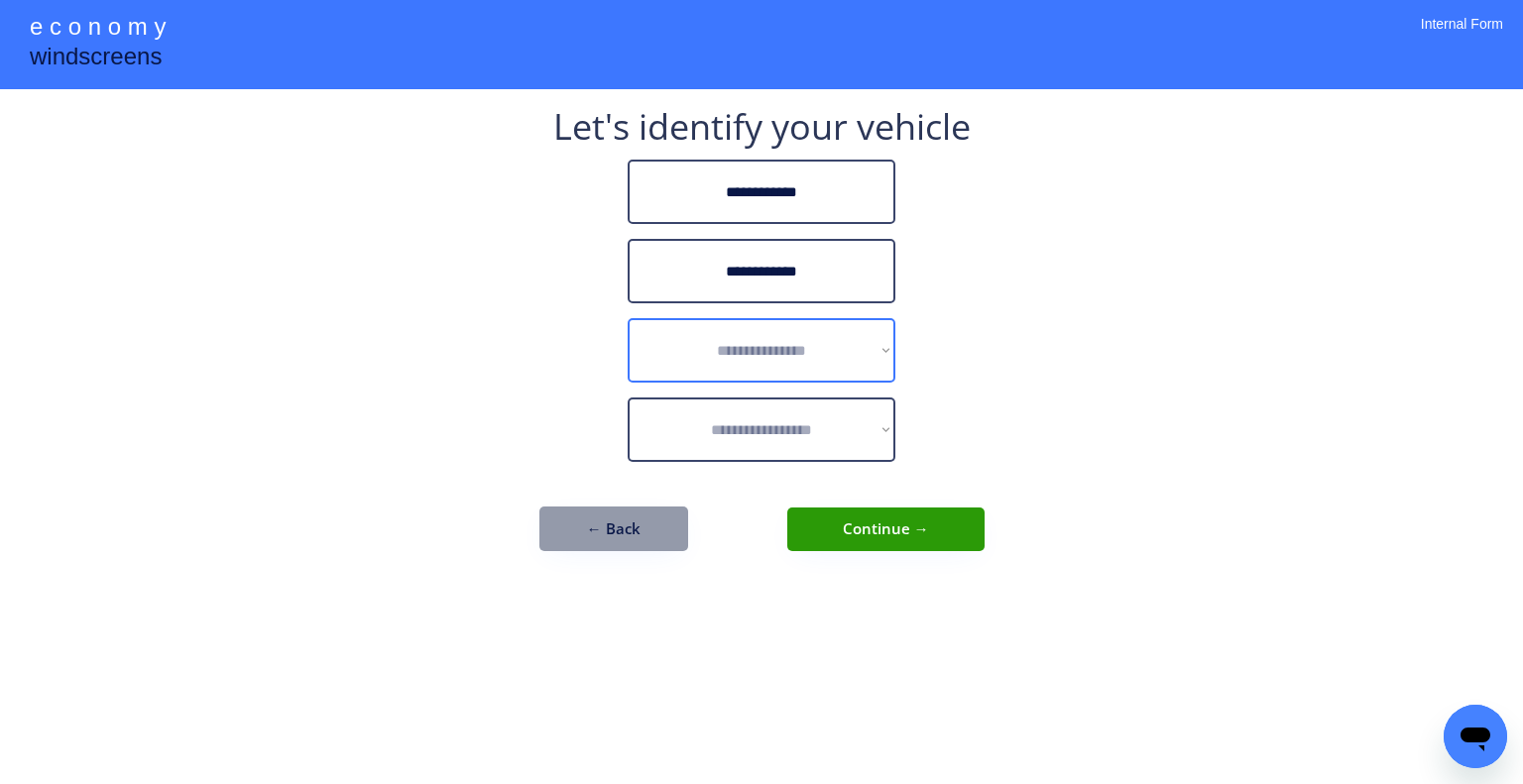 click on "**********" at bounding box center (762, 350) 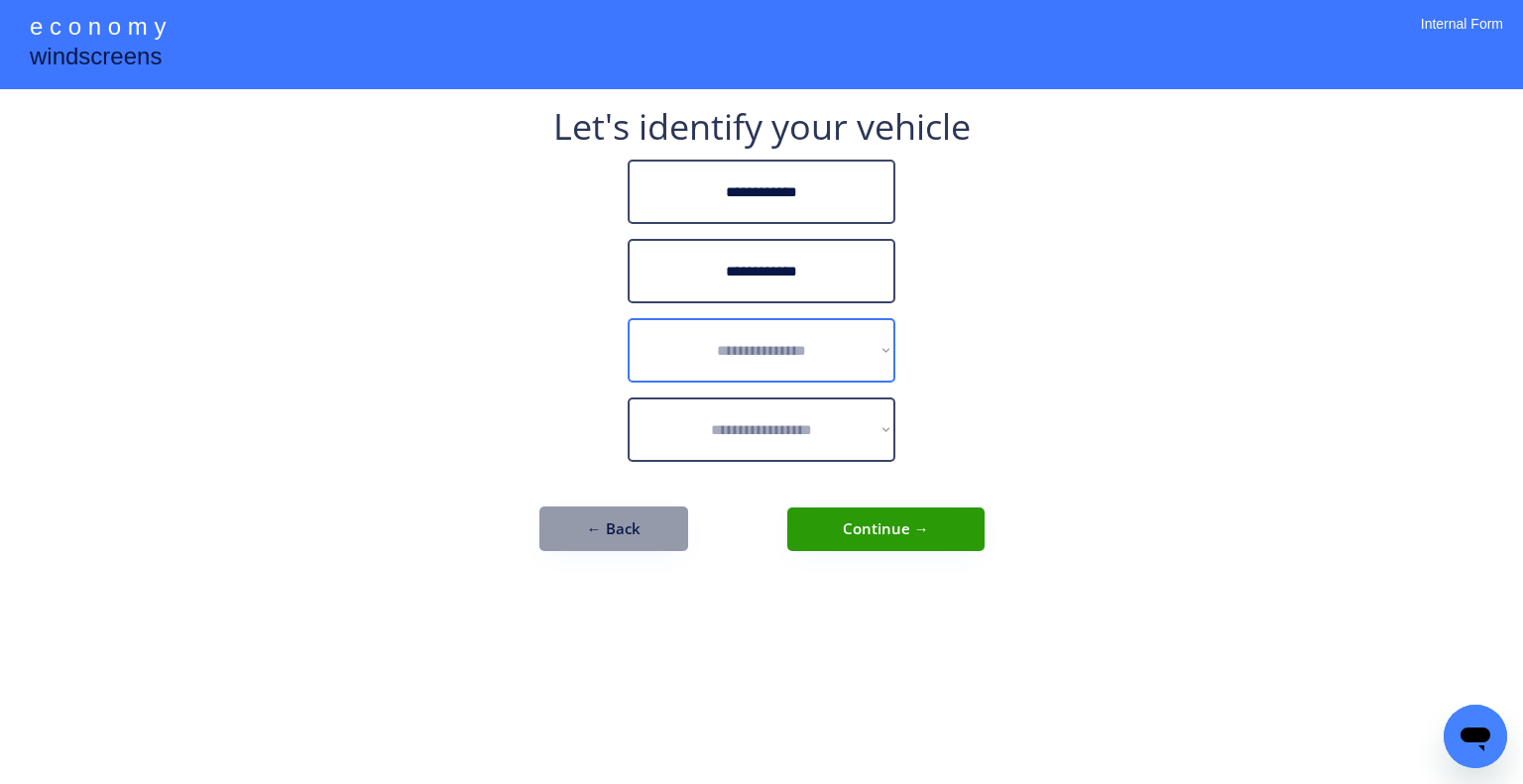 select on "******" 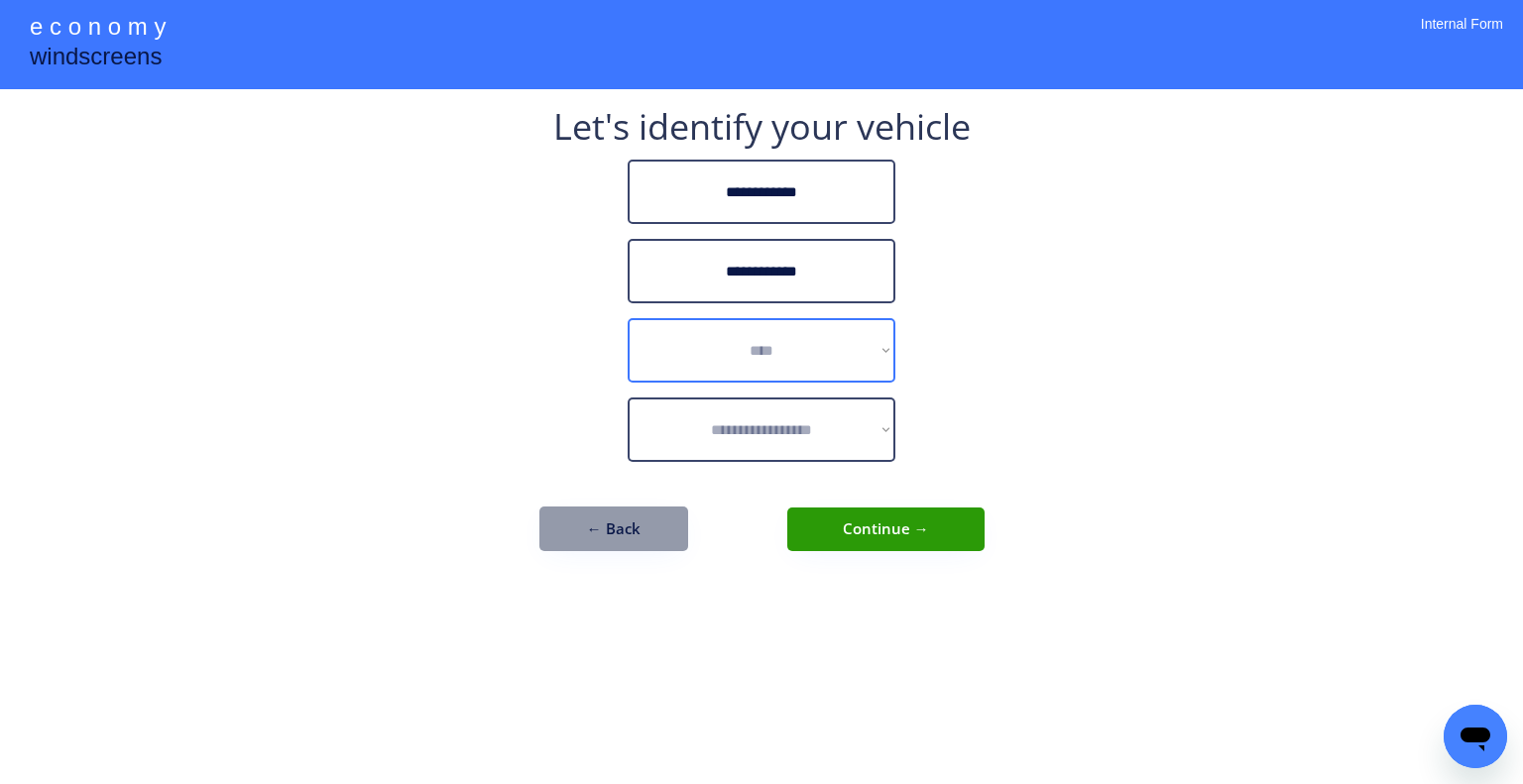 click on "**********" at bounding box center [762, 350] 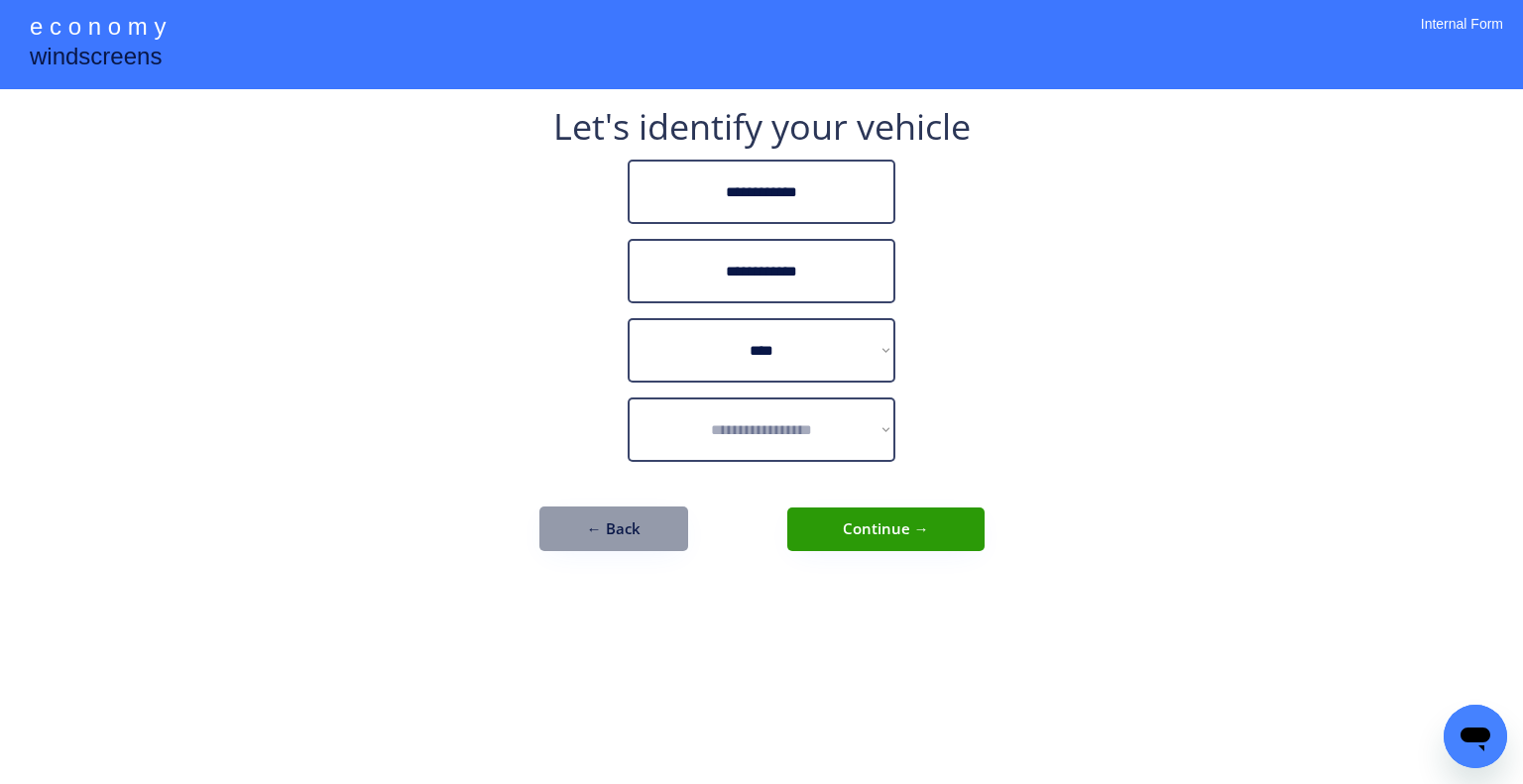 click on "**********" at bounding box center [762, 392] 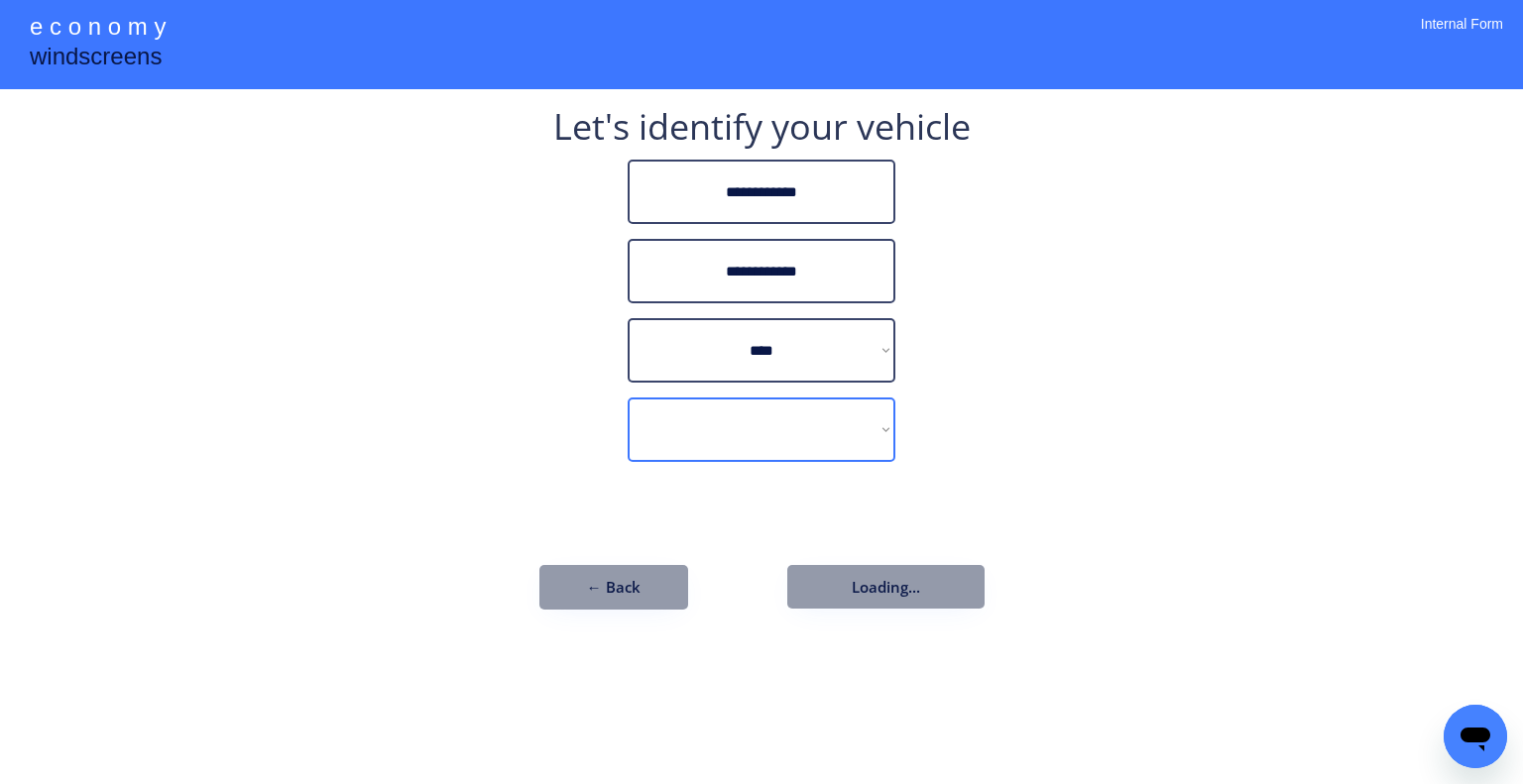 click on "**********" at bounding box center [762, 429] 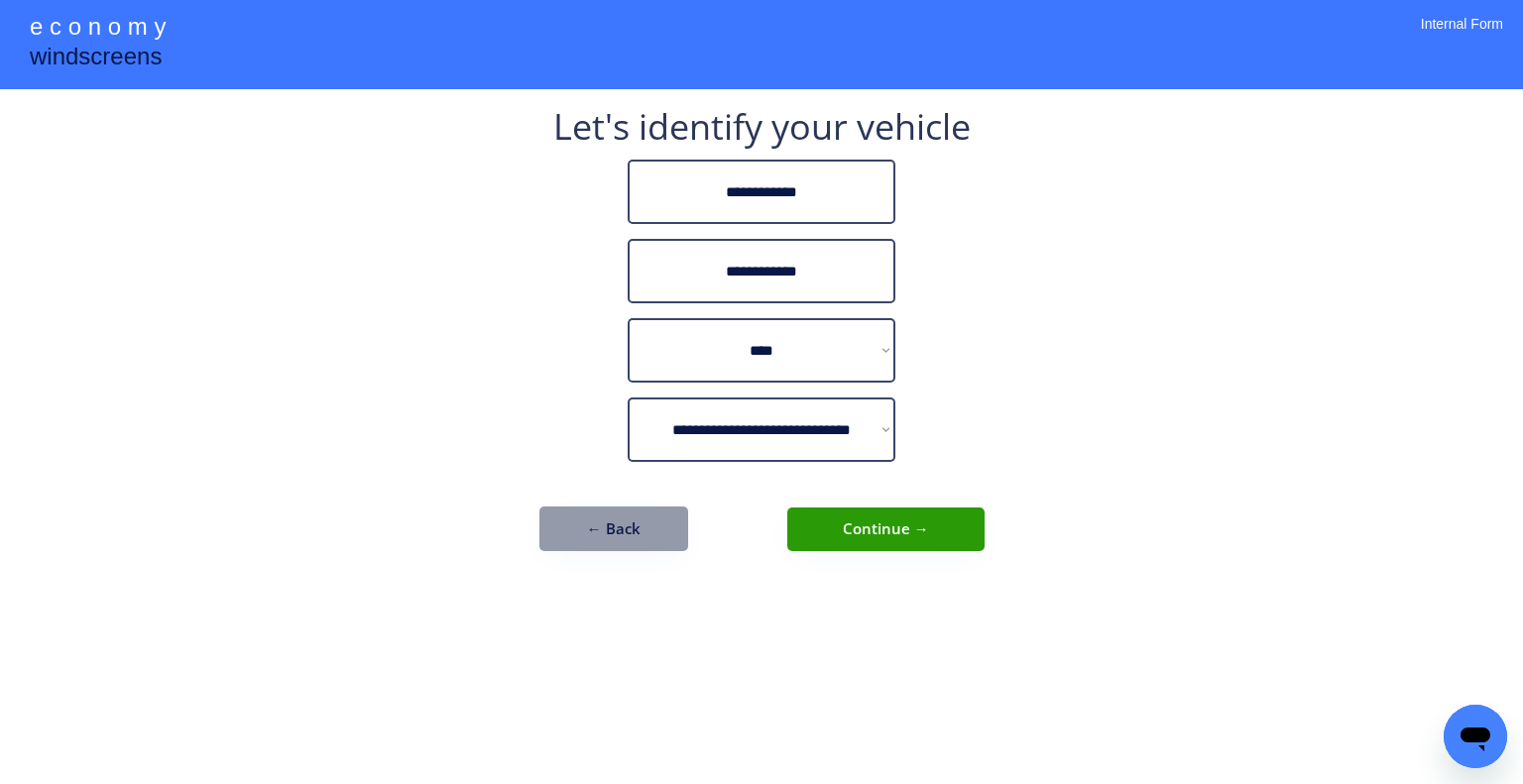 click on "**********" at bounding box center [762, 392] 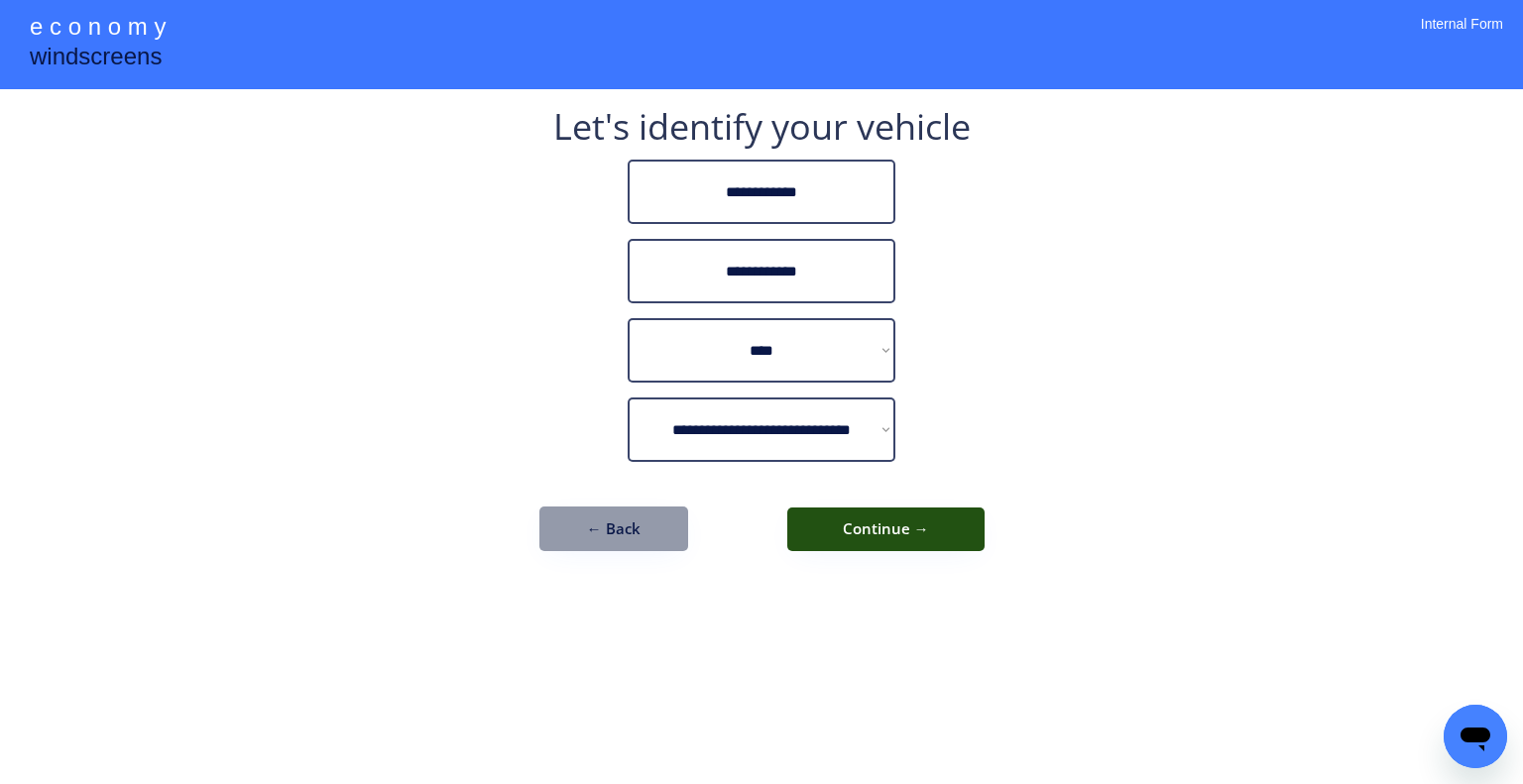 click on "Continue →" at bounding box center (885, 529) 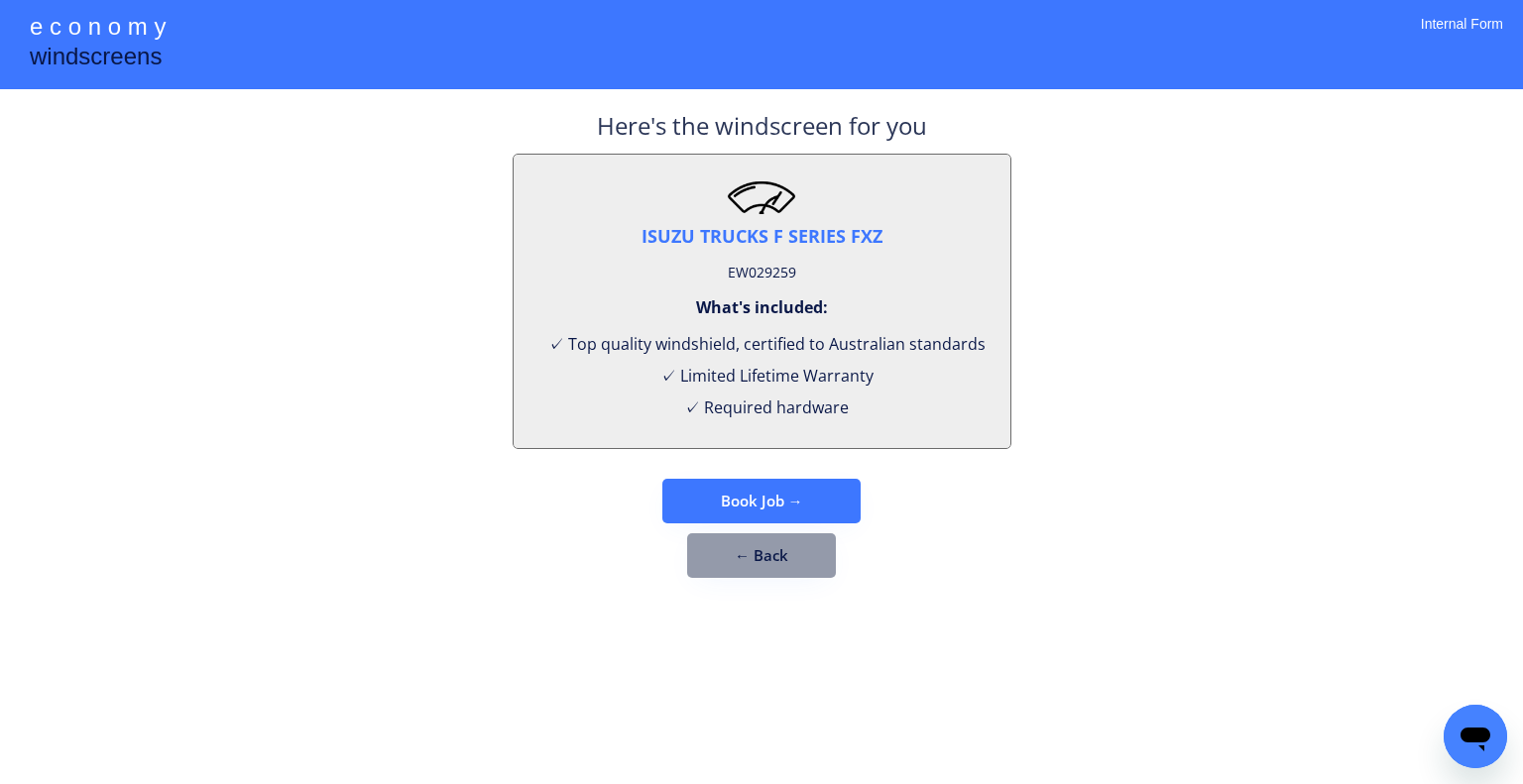 click on "**********" at bounding box center [762, 392] 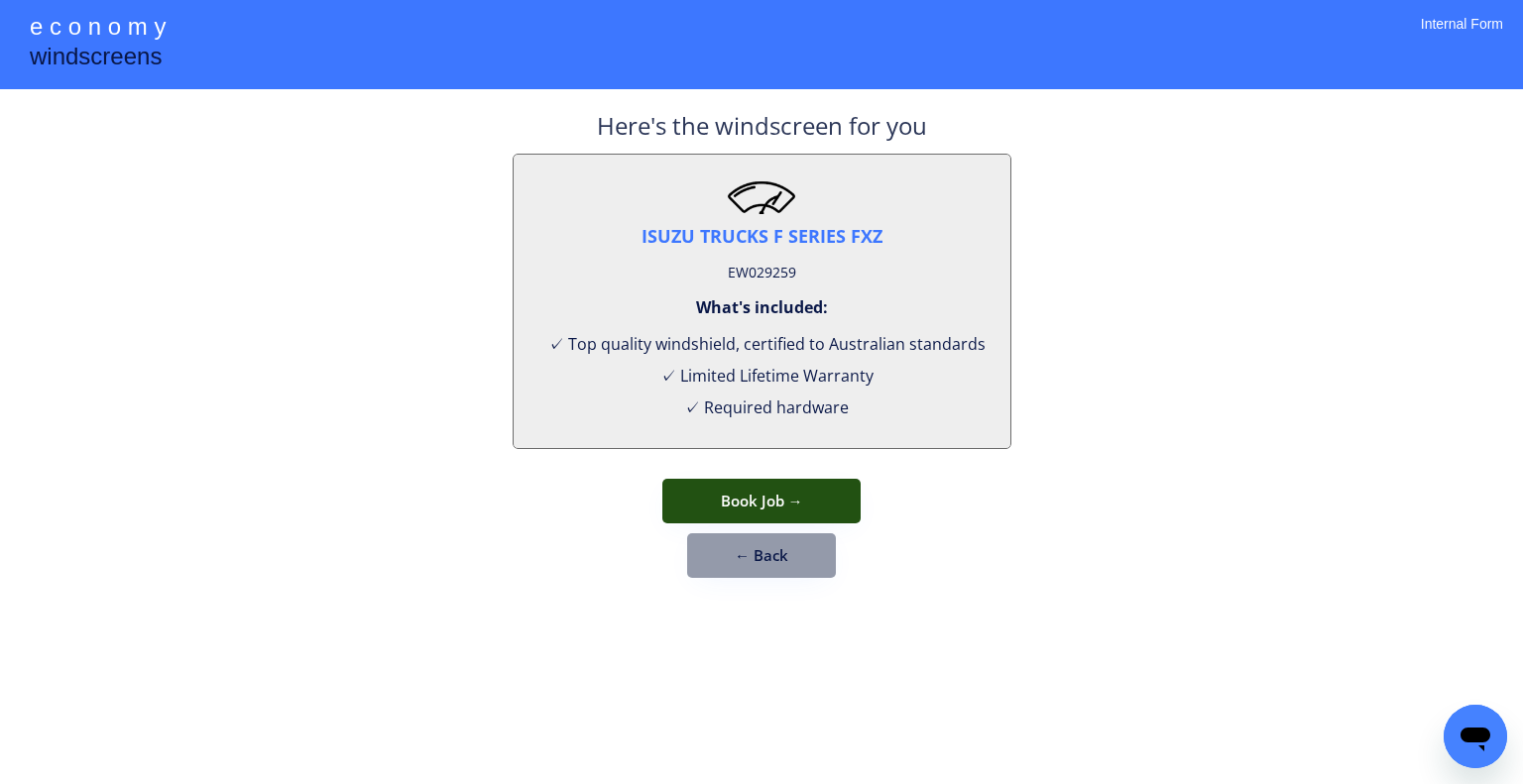 drag, startPoint x: 796, startPoint y: 514, endPoint x: 861, endPoint y: 518, distance: 65.12296 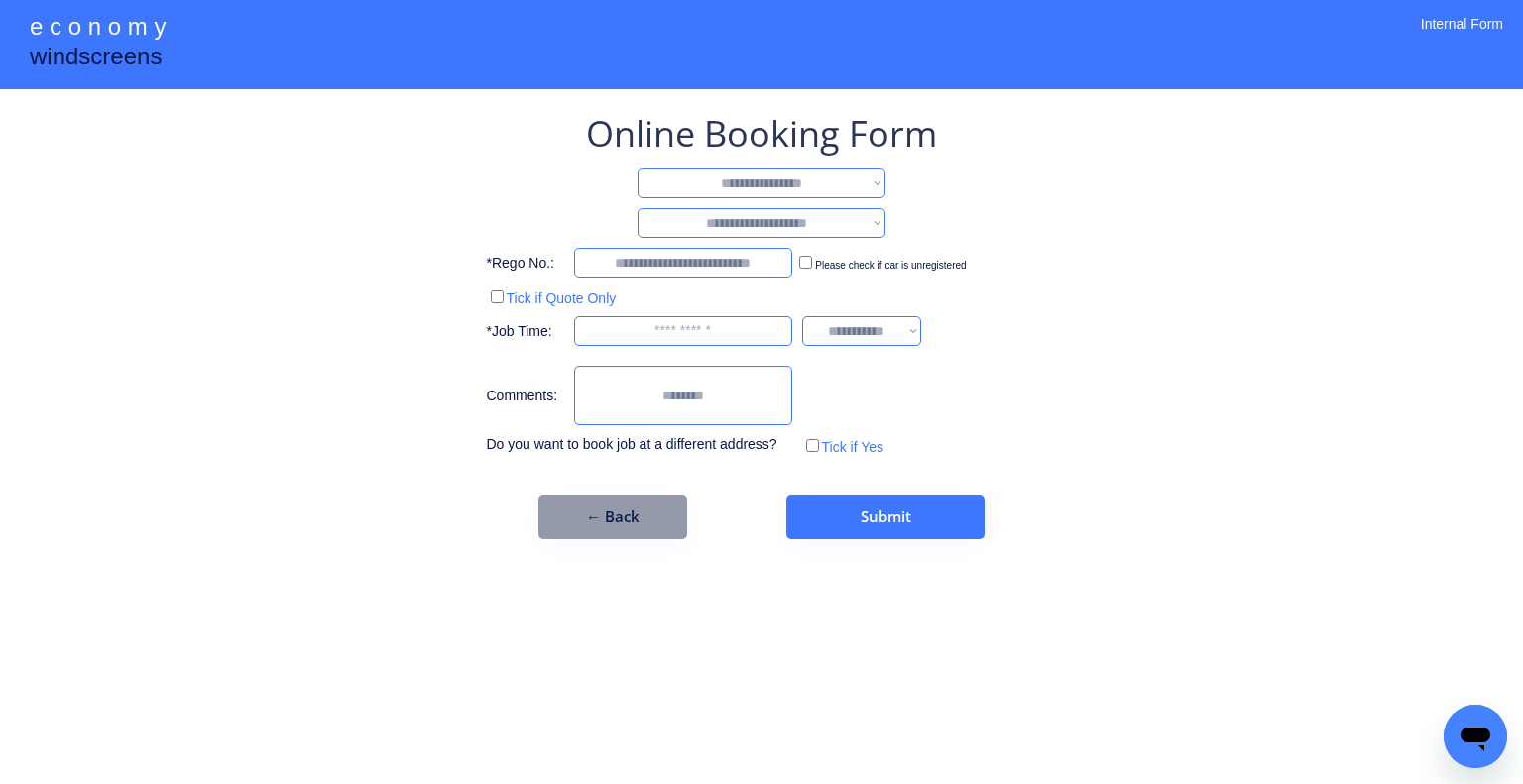 click on "**********" at bounding box center (762, 183) 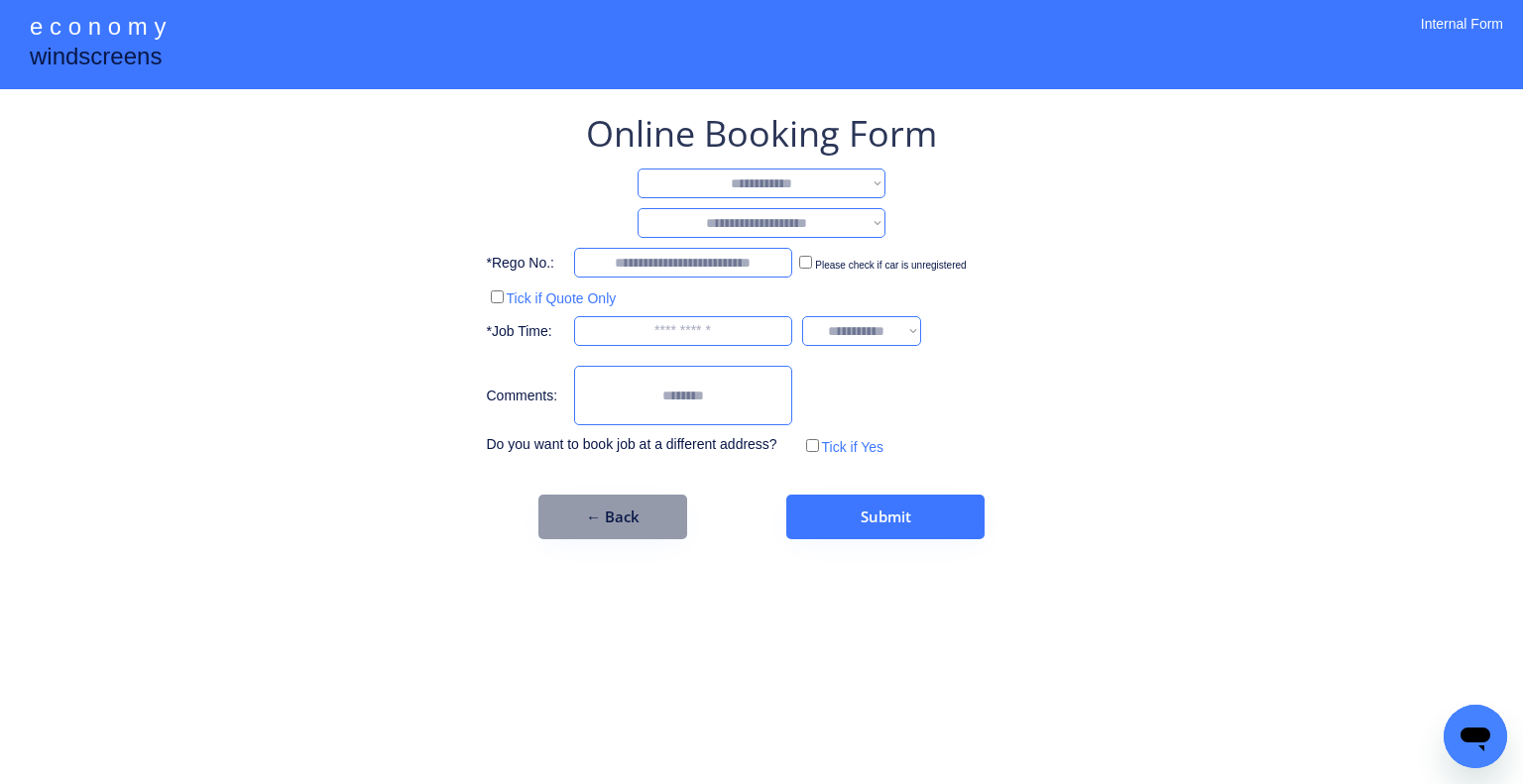 click on "**********" at bounding box center (762, 183) 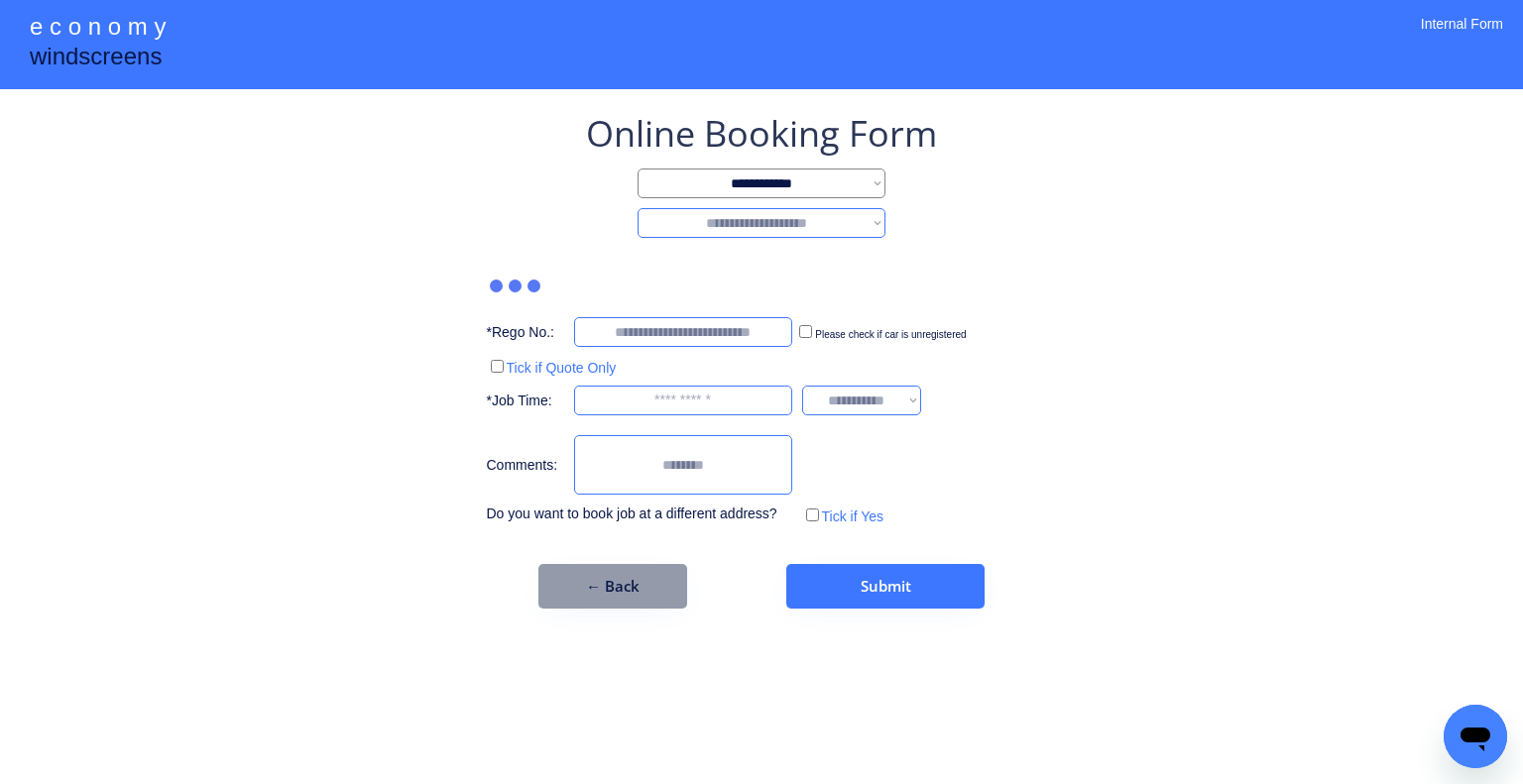 click on "**********" at bounding box center [762, 223] 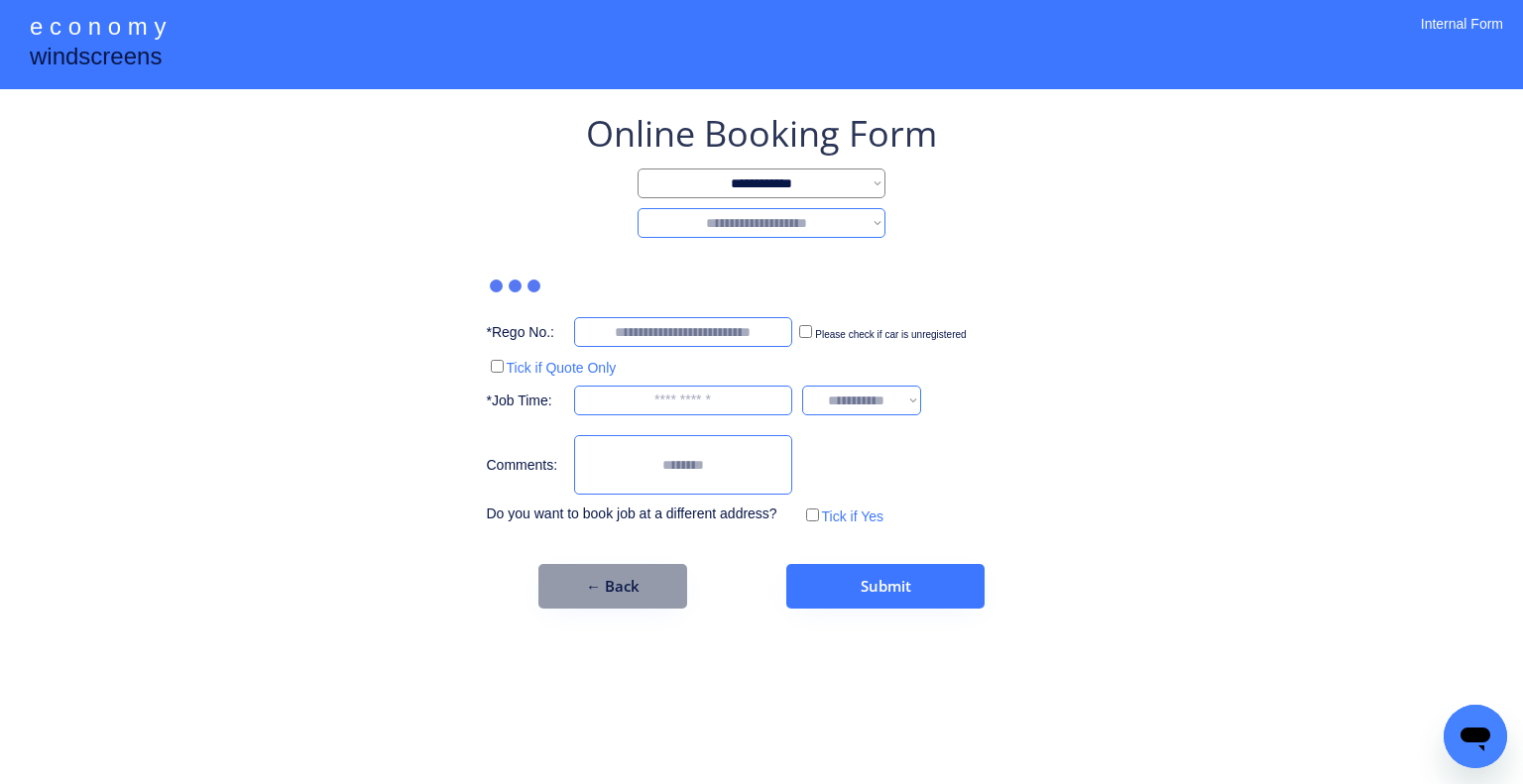 select on "*******" 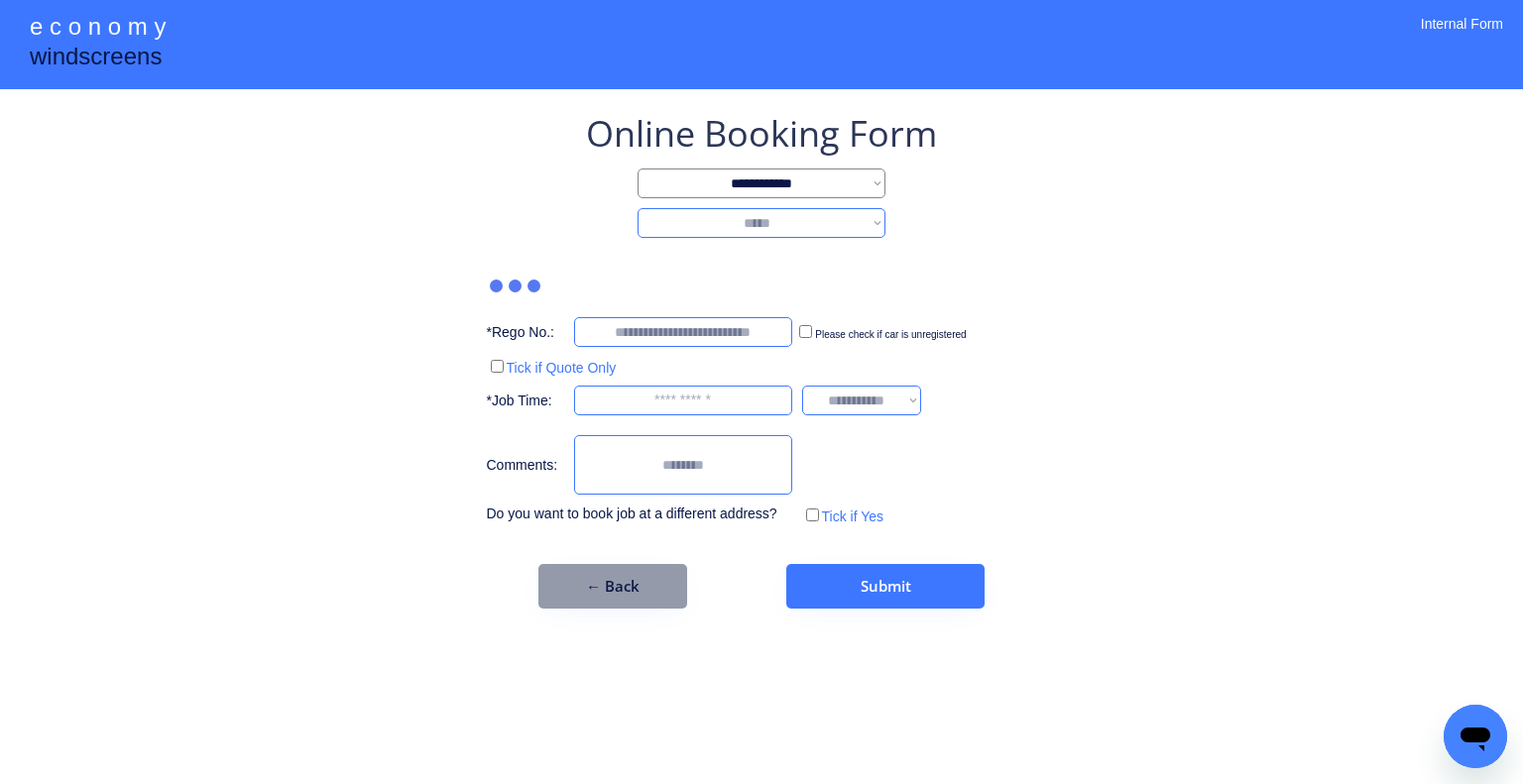click on "**********" at bounding box center (762, 223) 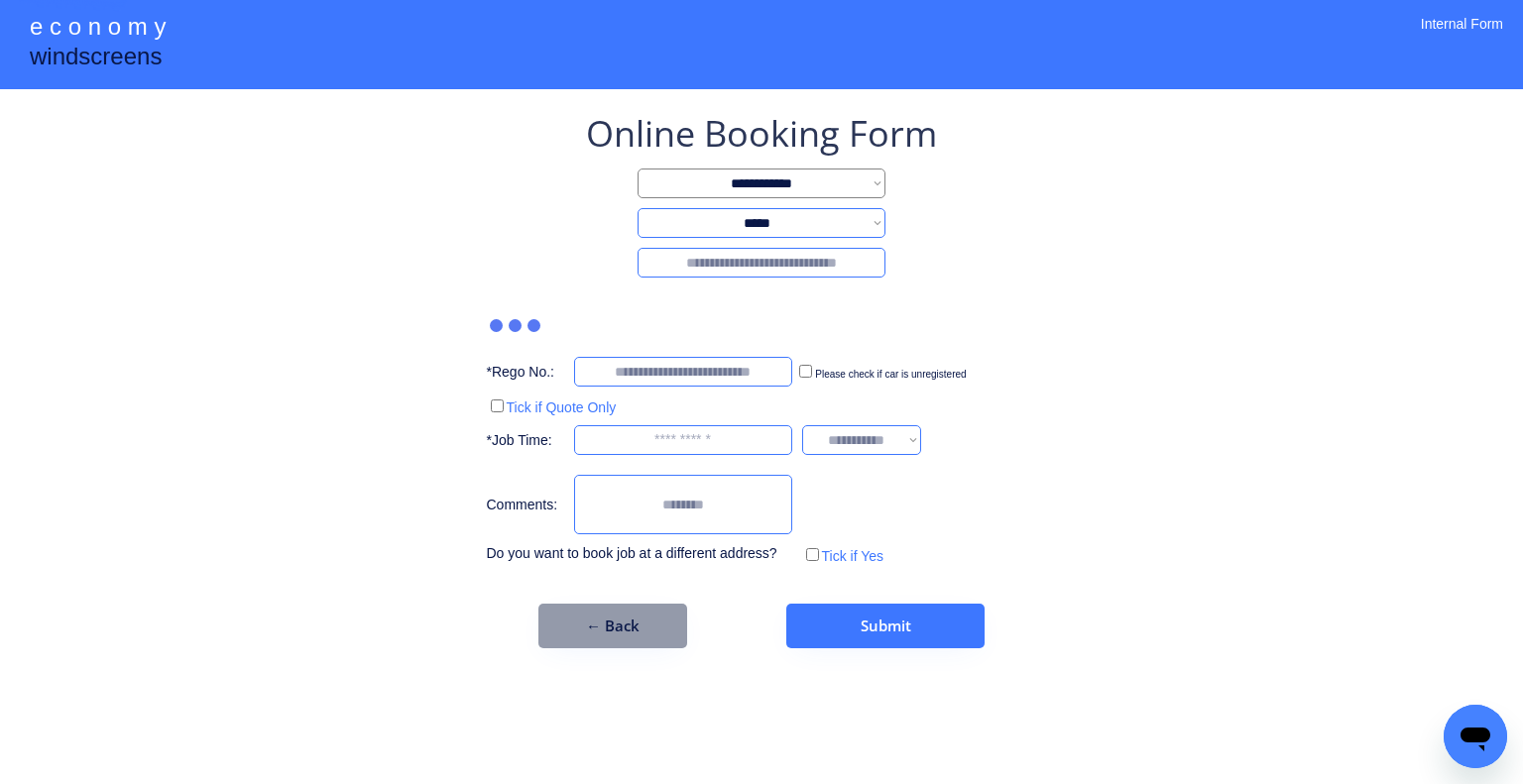 click at bounding box center [762, 263] 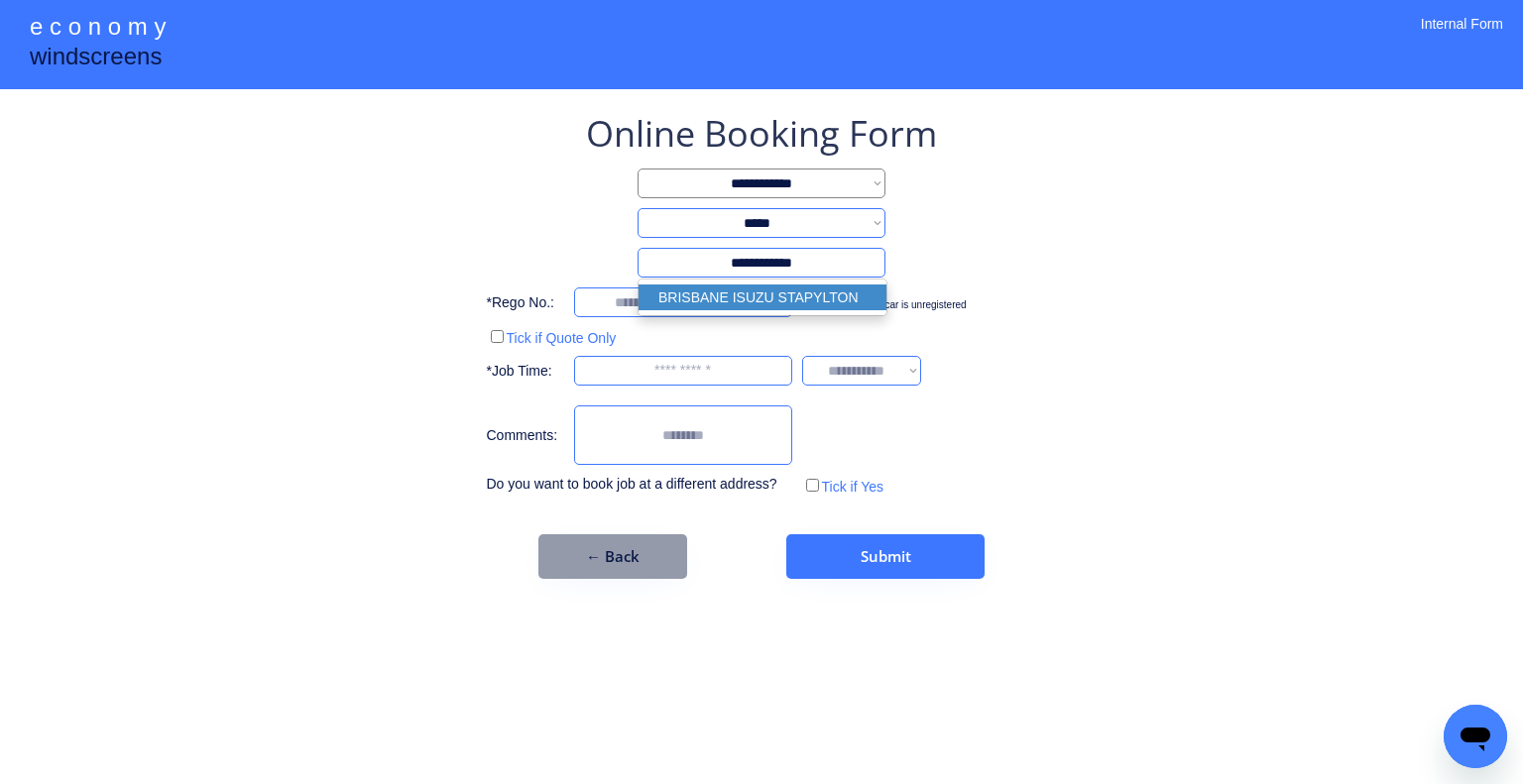 drag, startPoint x: 831, startPoint y: 295, endPoint x: 982, endPoint y: 282, distance: 151.5586 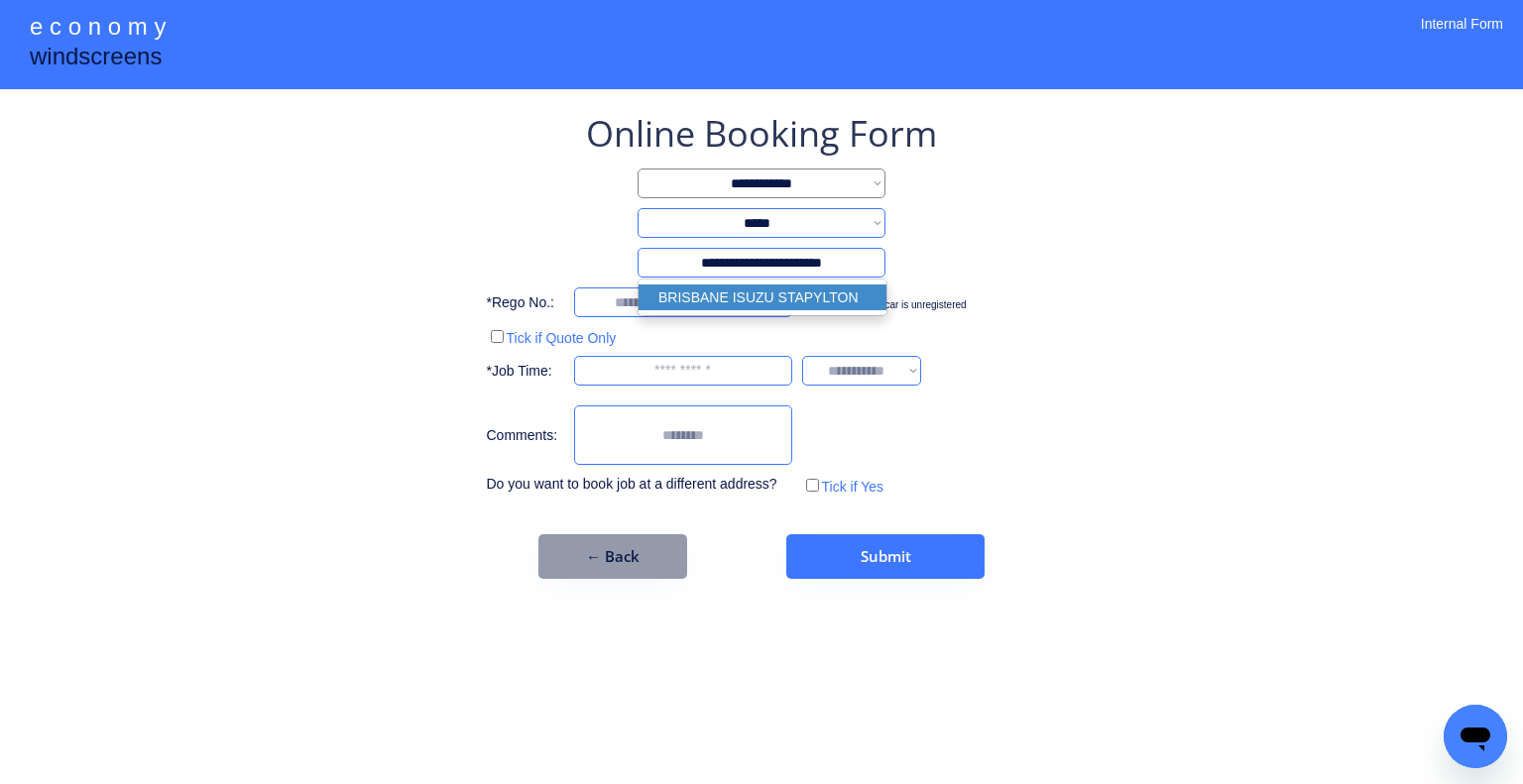type on "**********" 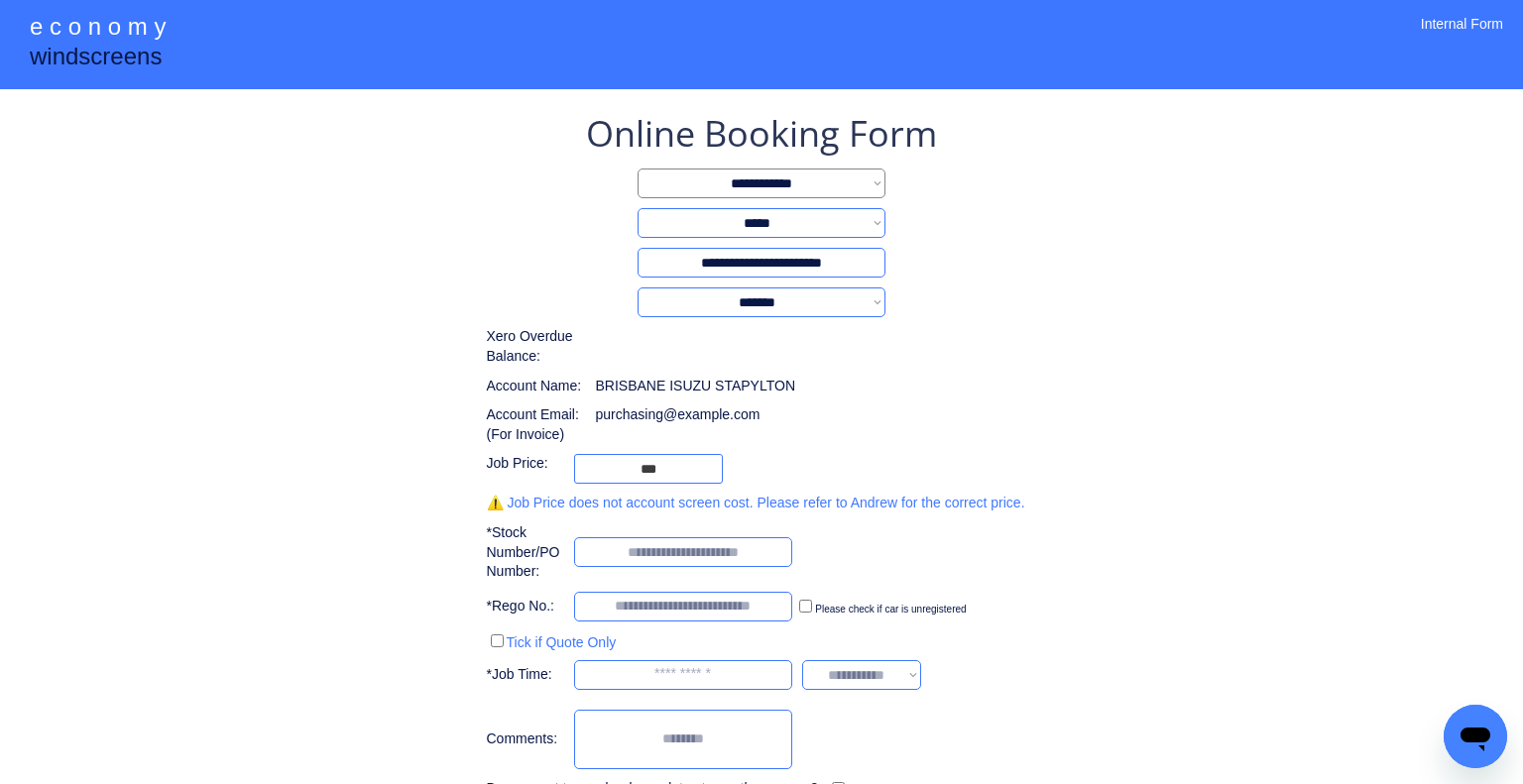 click on "**********" at bounding box center (762, 510) 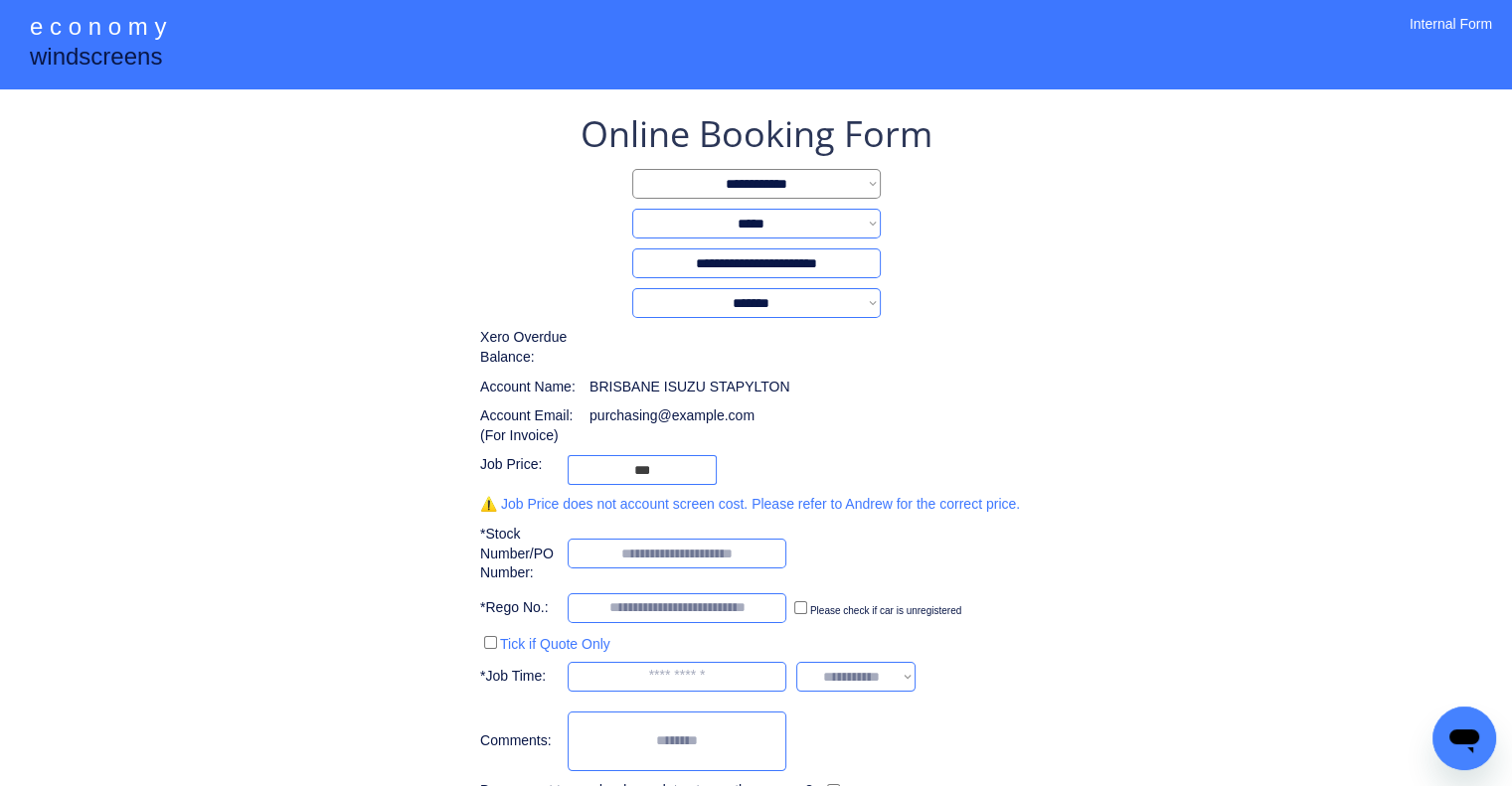 click on "**********" at bounding box center (756, 512) 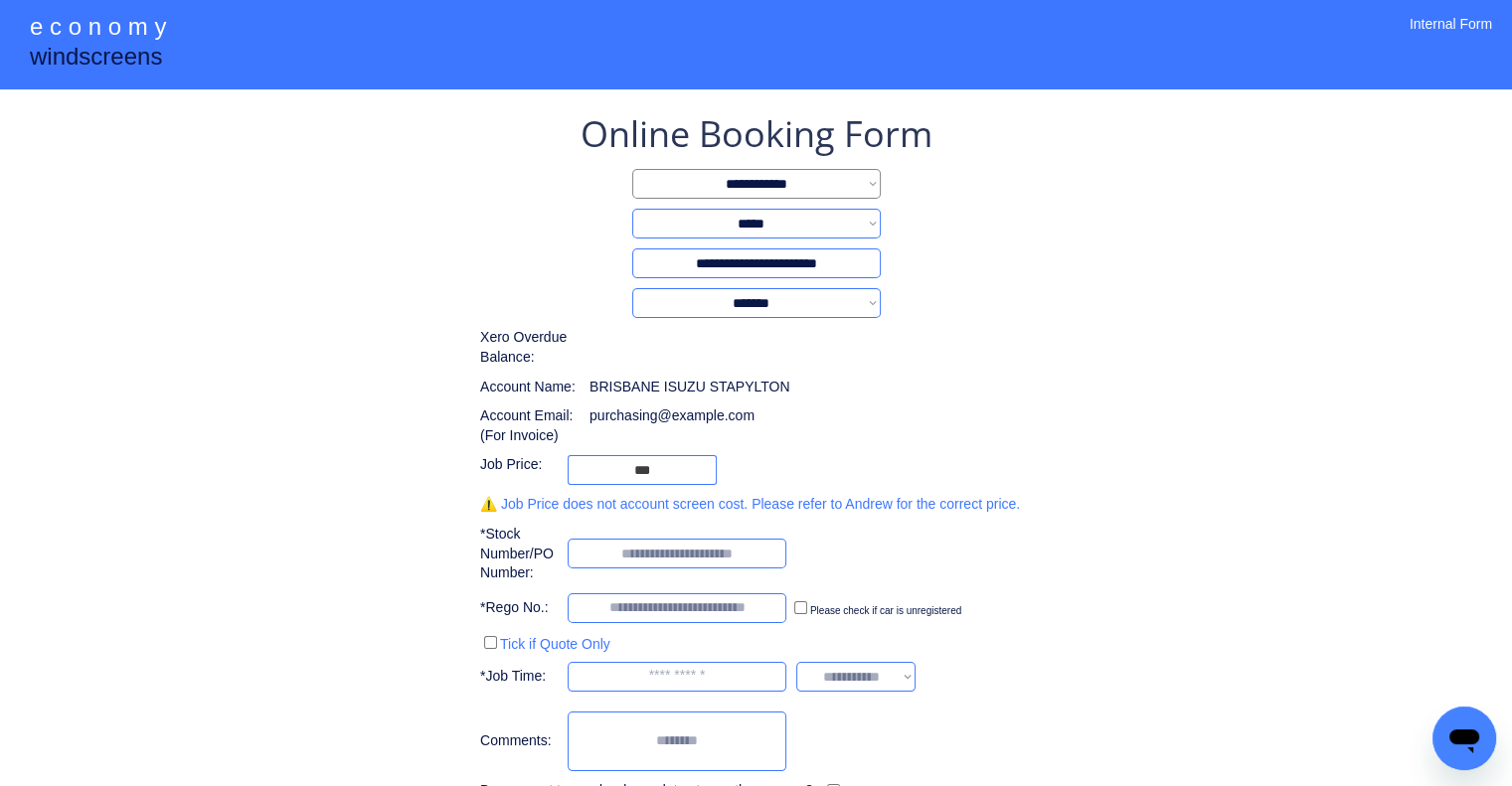 click on "**********" at bounding box center (756, 512) 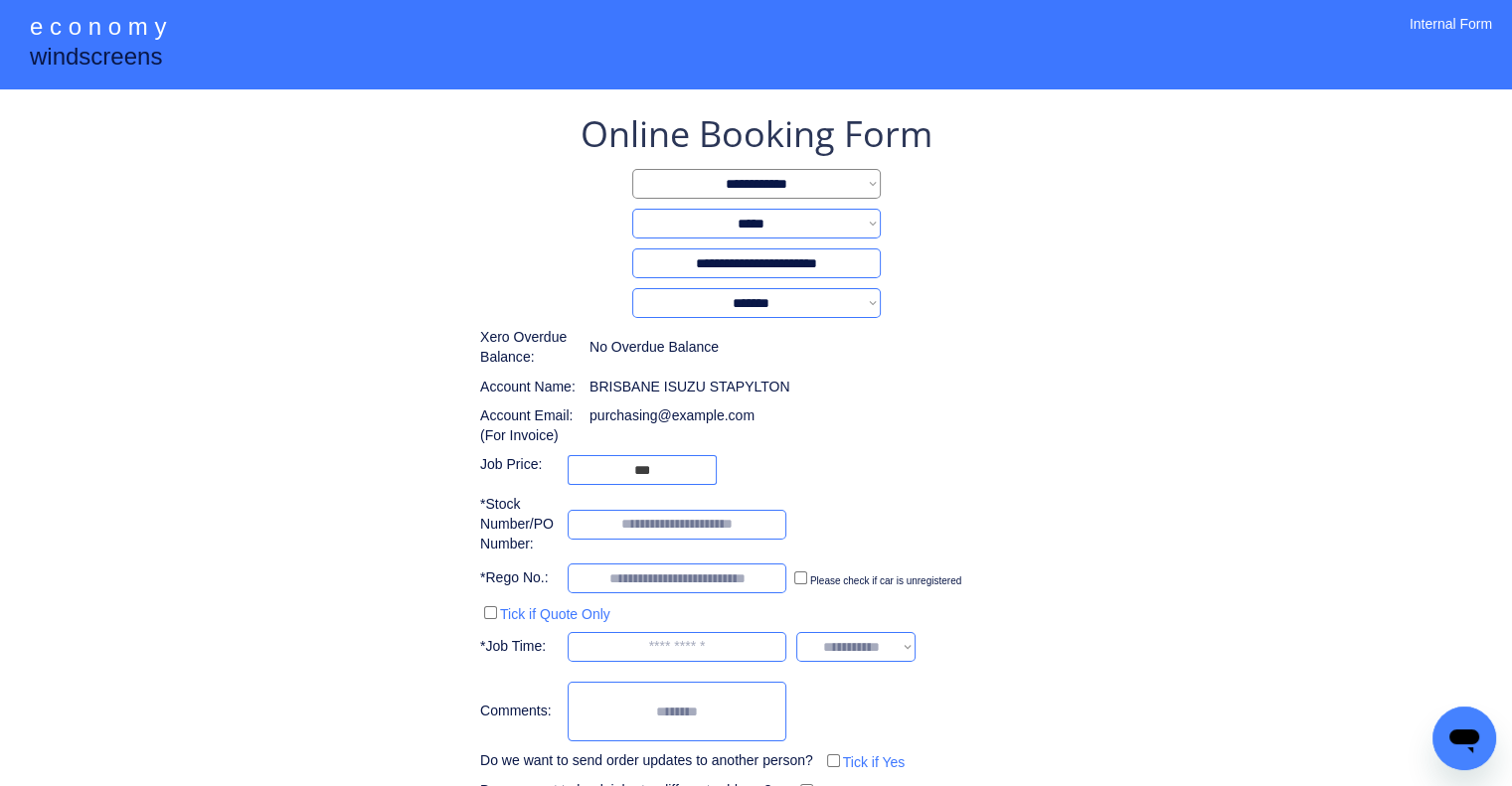 drag, startPoint x: 970, startPoint y: 413, endPoint x: 920, endPoint y: 432, distance: 53.48832 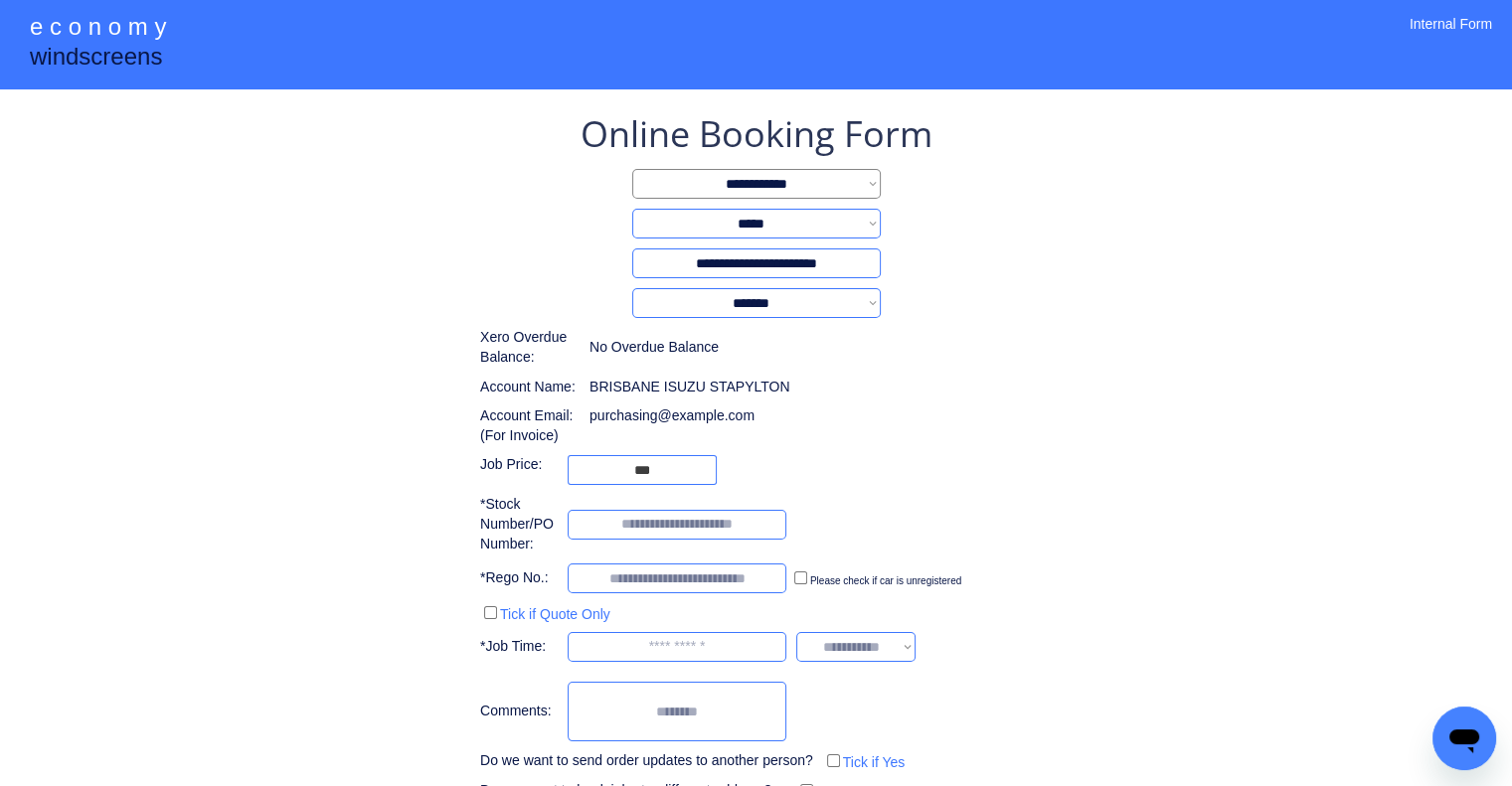 click on "Account Email: (For Invoice) purchasing@brisbaneisuzu.com.au" at bounding box center (702, 425) 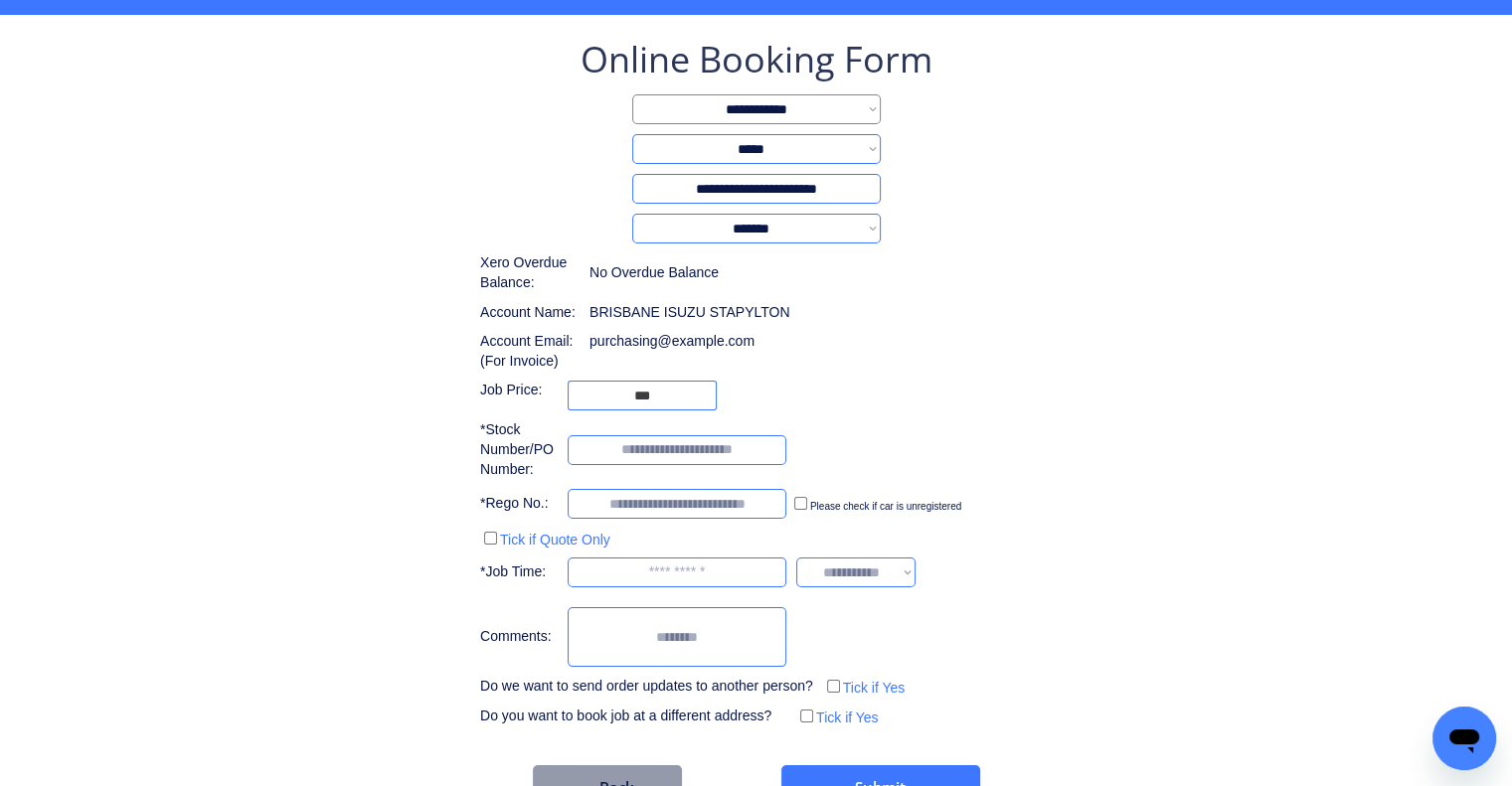 scroll, scrollTop: 128, scrollLeft: 0, axis: vertical 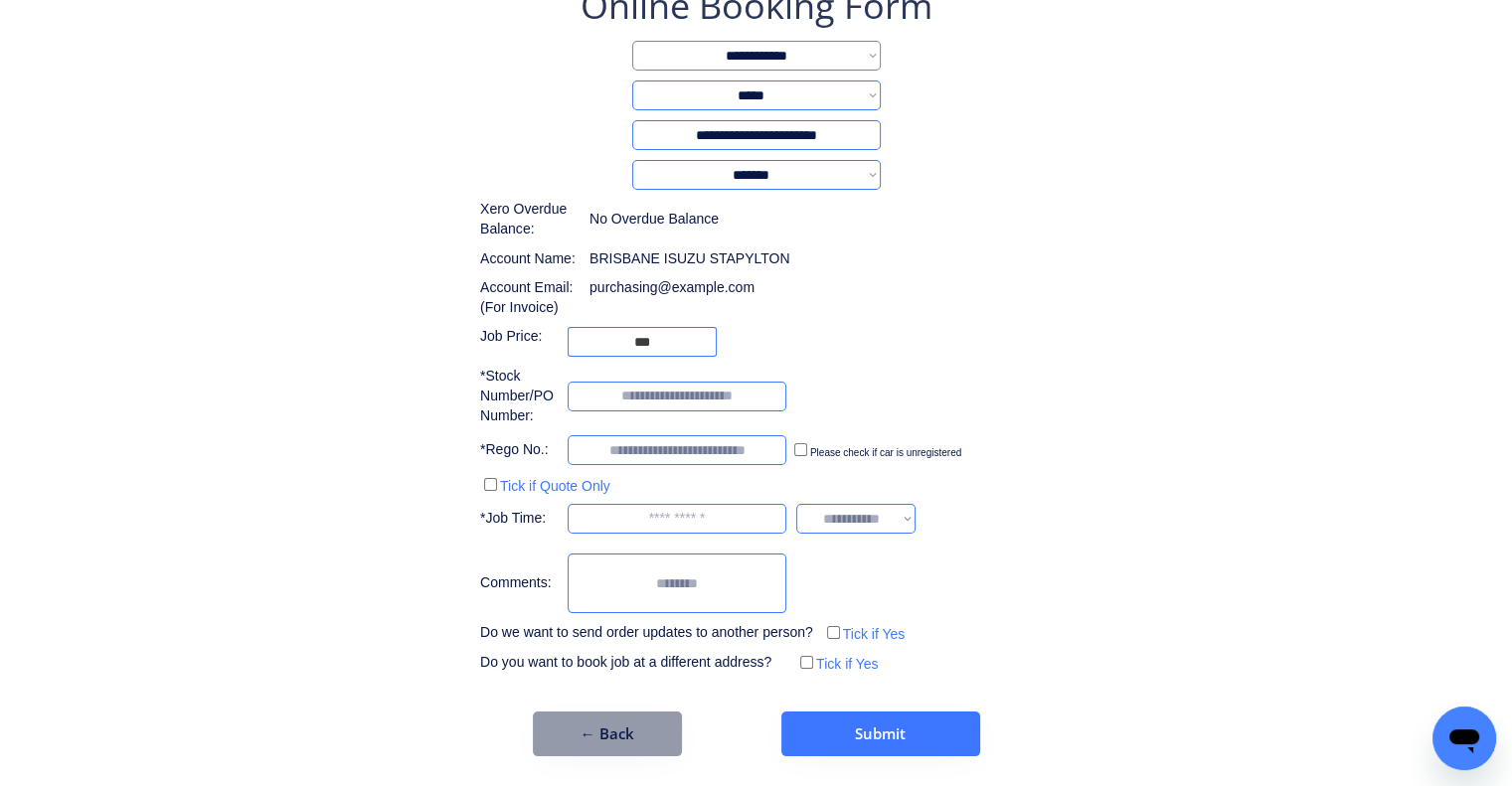 click at bounding box center (677, 450) 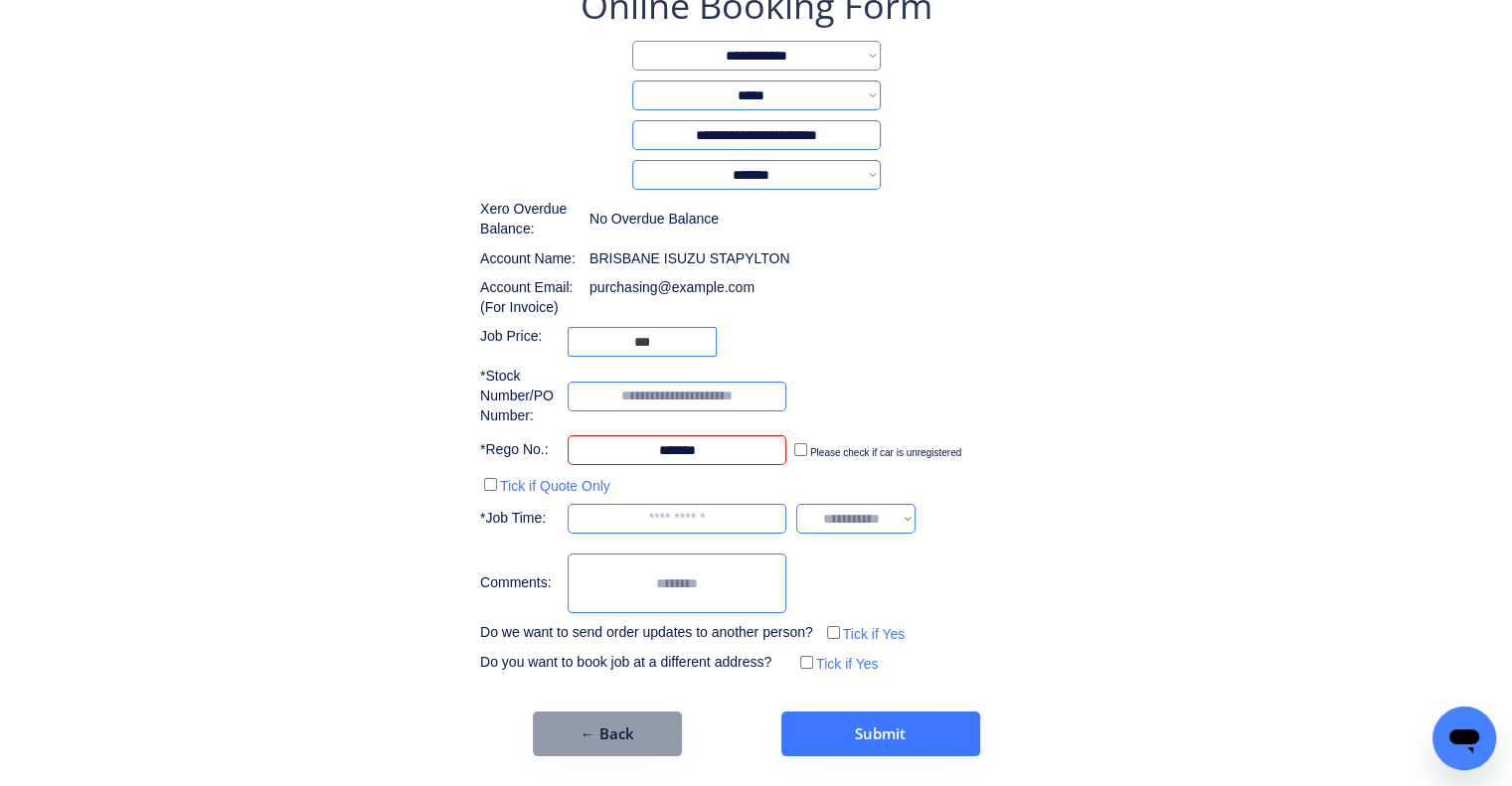 click on "**********" at bounding box center (756, 329) 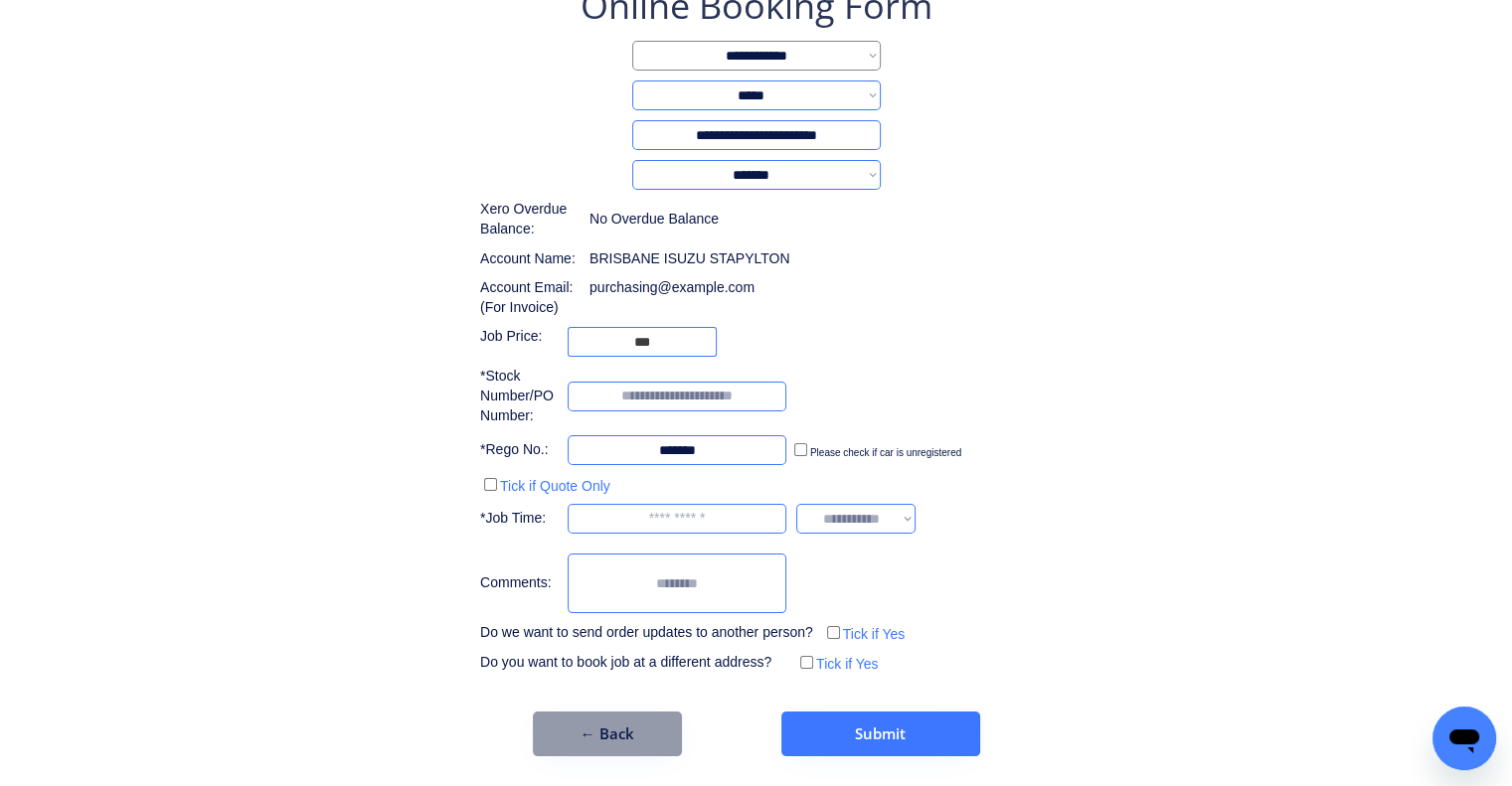 click at bounding box center (677, 450) 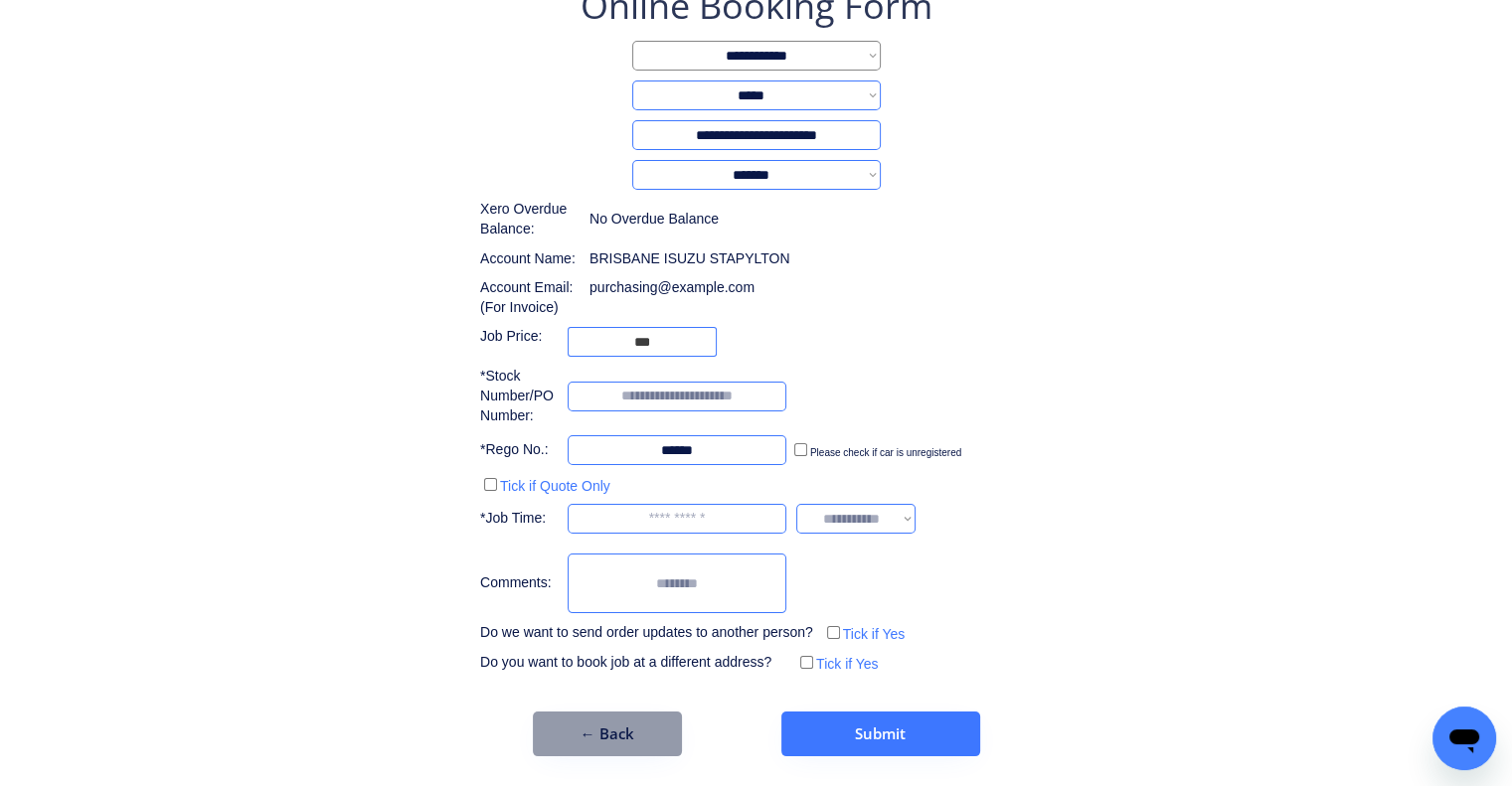 type on "******" 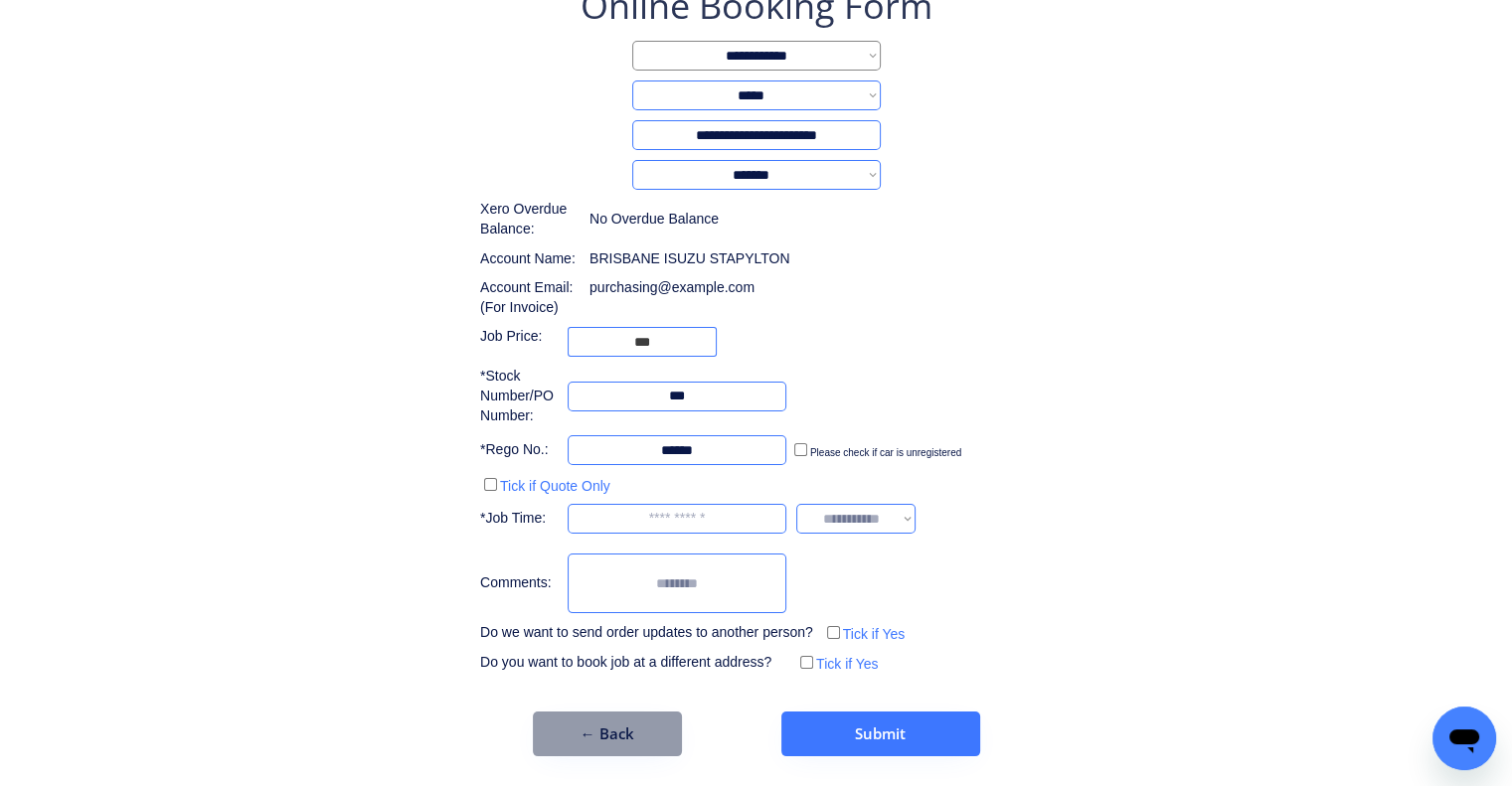 type on "***" 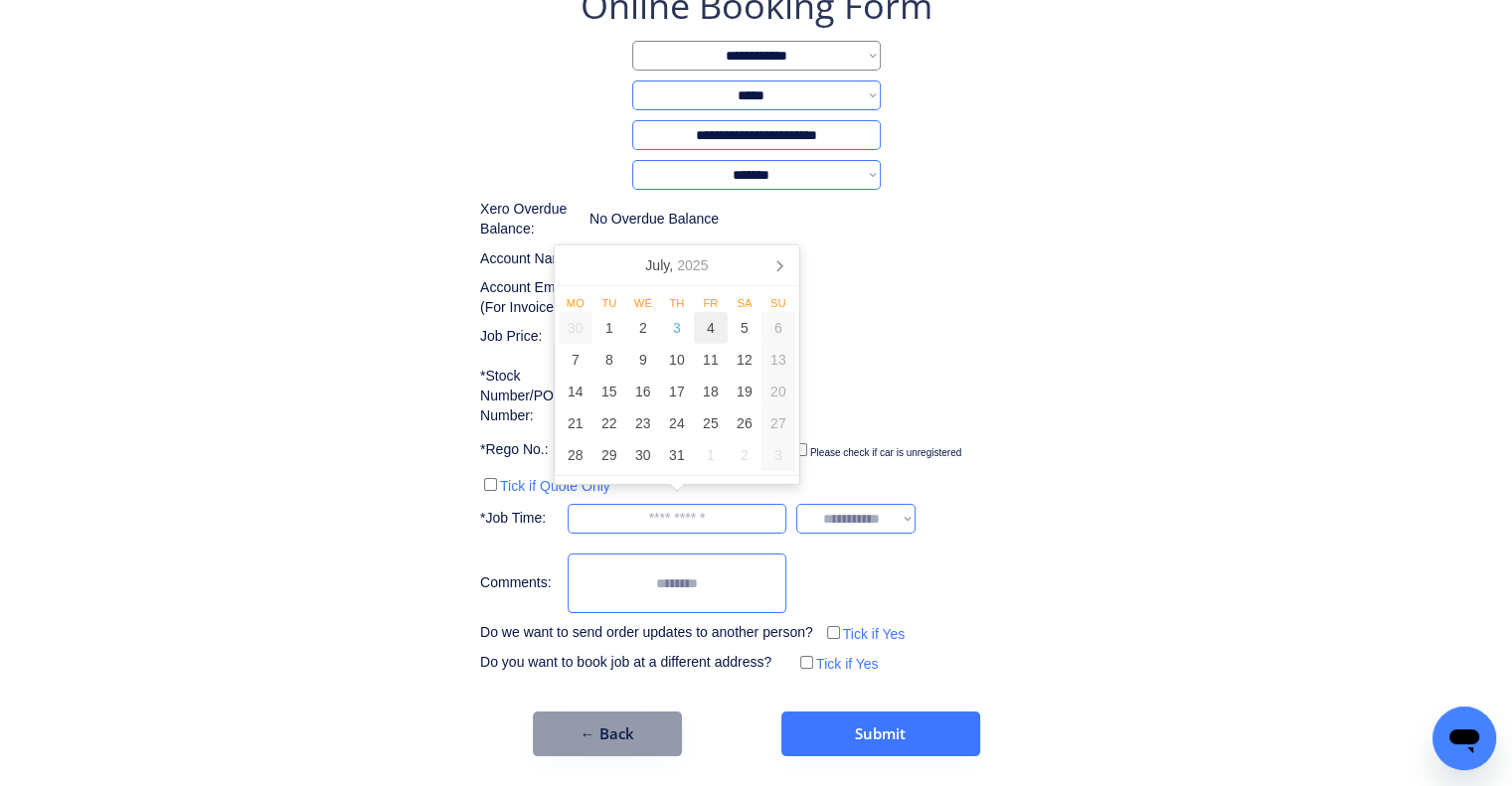 click on "4" at bounding box center (711, 328) 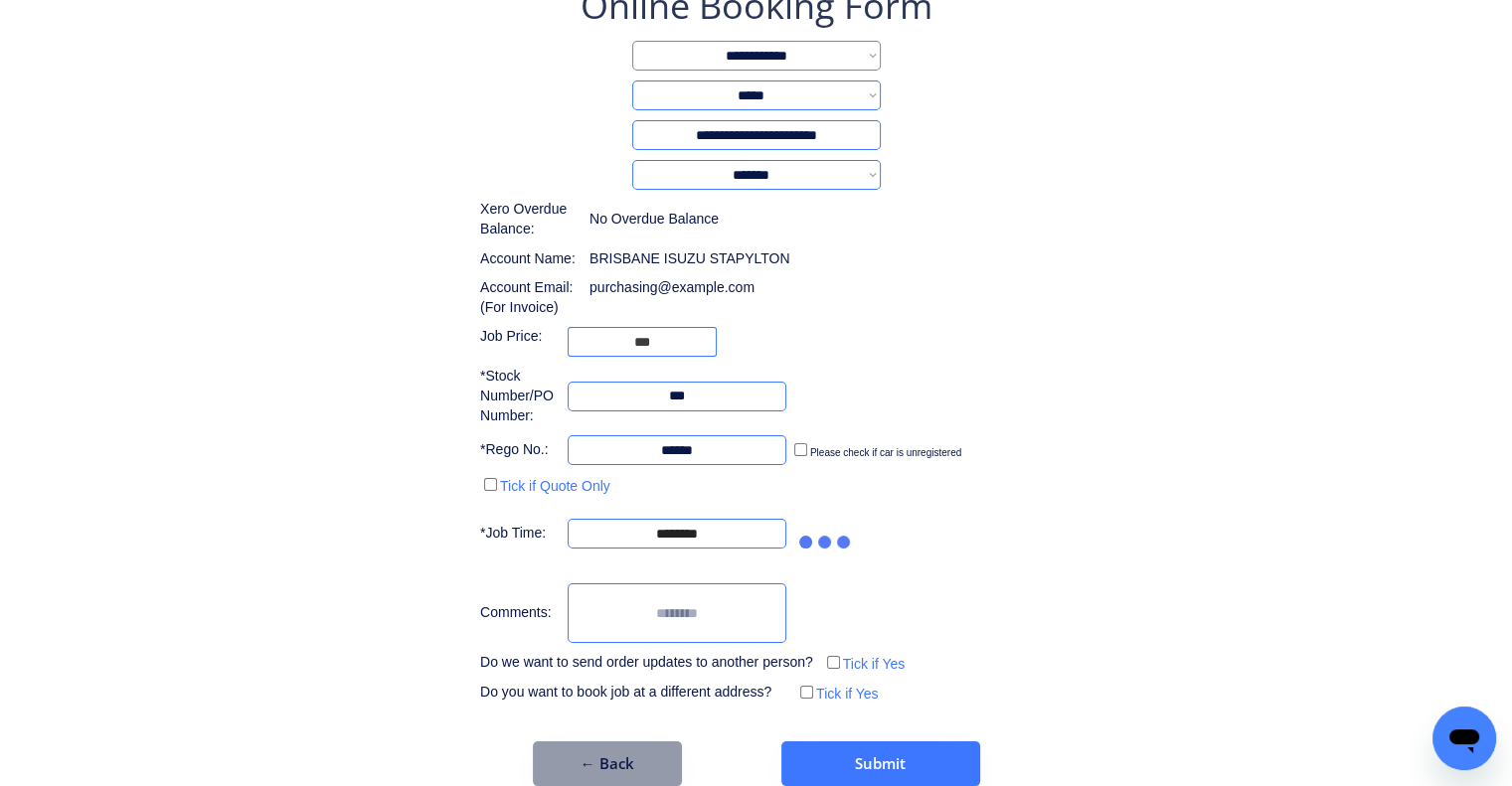 click on "**********" at bounding box center [756, 344] 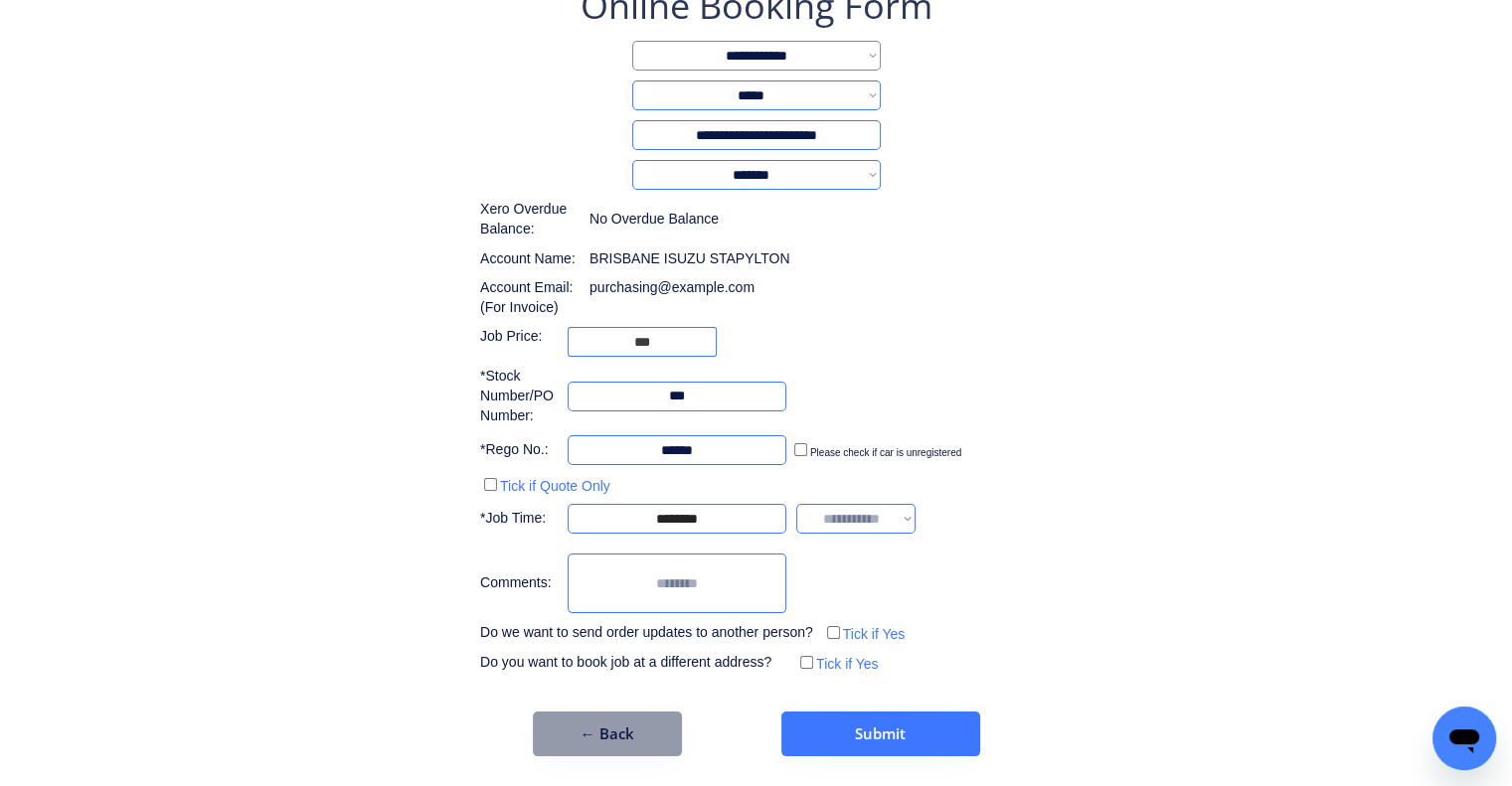 click on "**********" at bounding box center [856, 519] 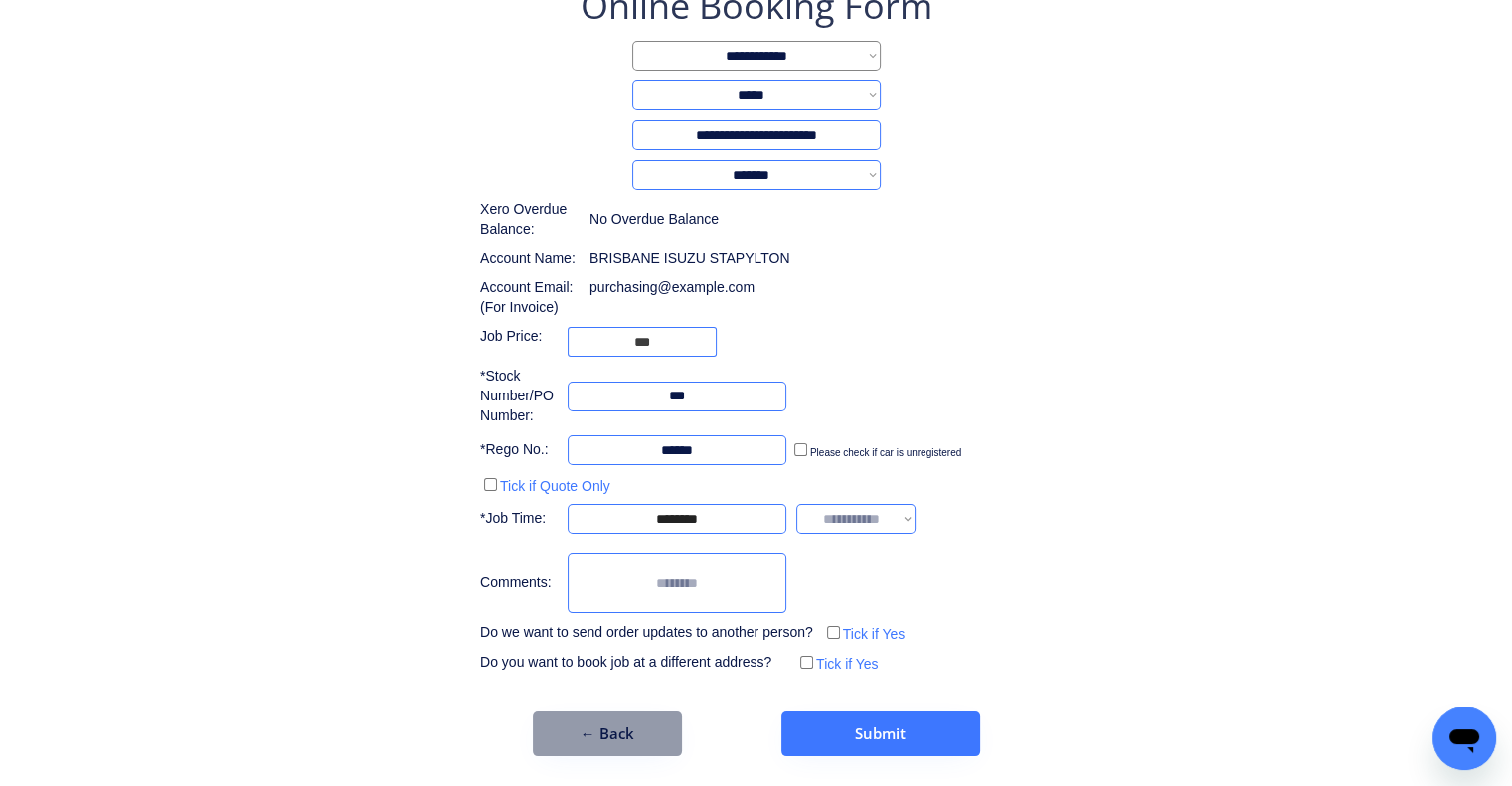 select on "*******" 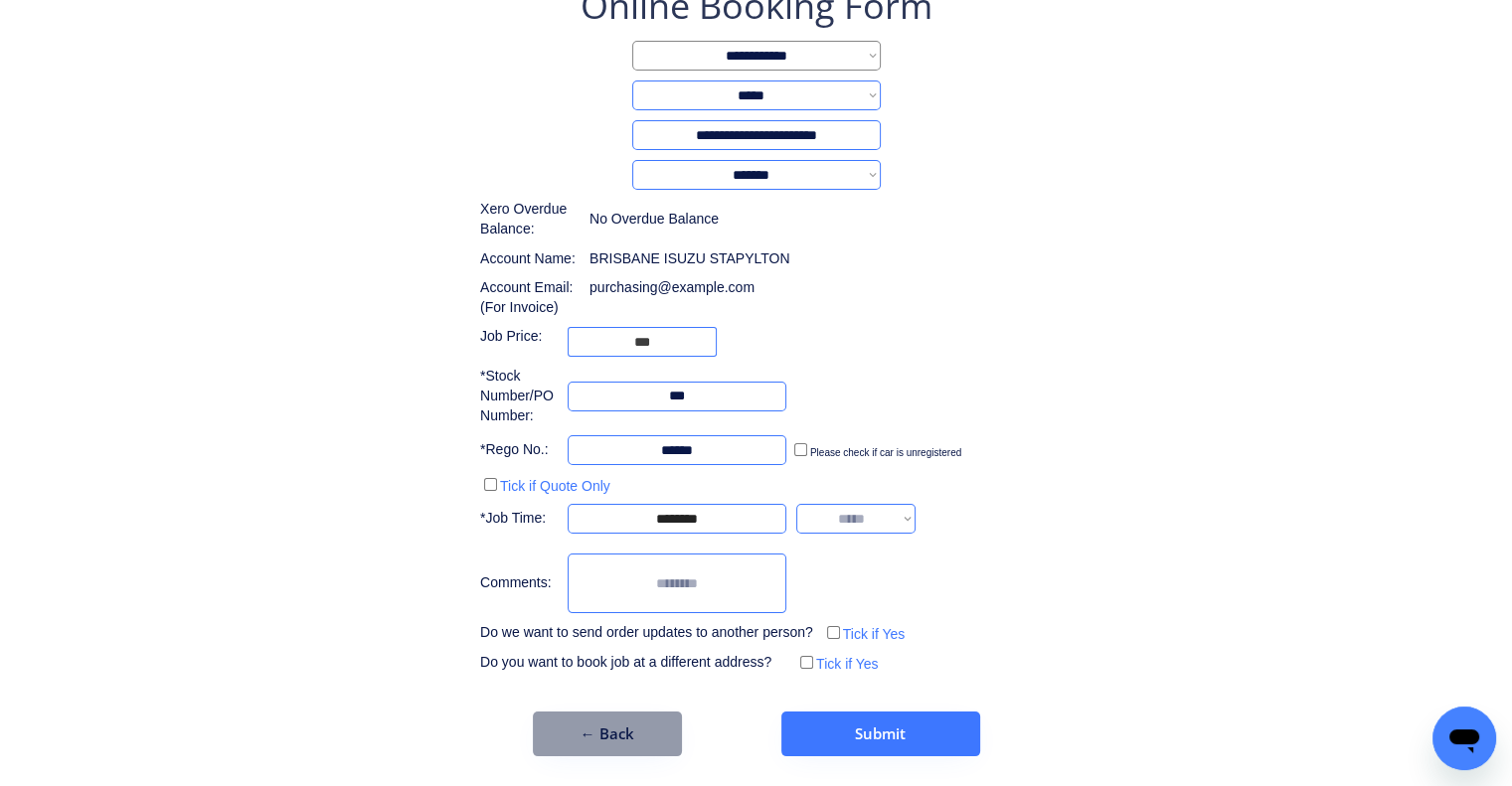 click on "**********" at bounding box center [856, 519] 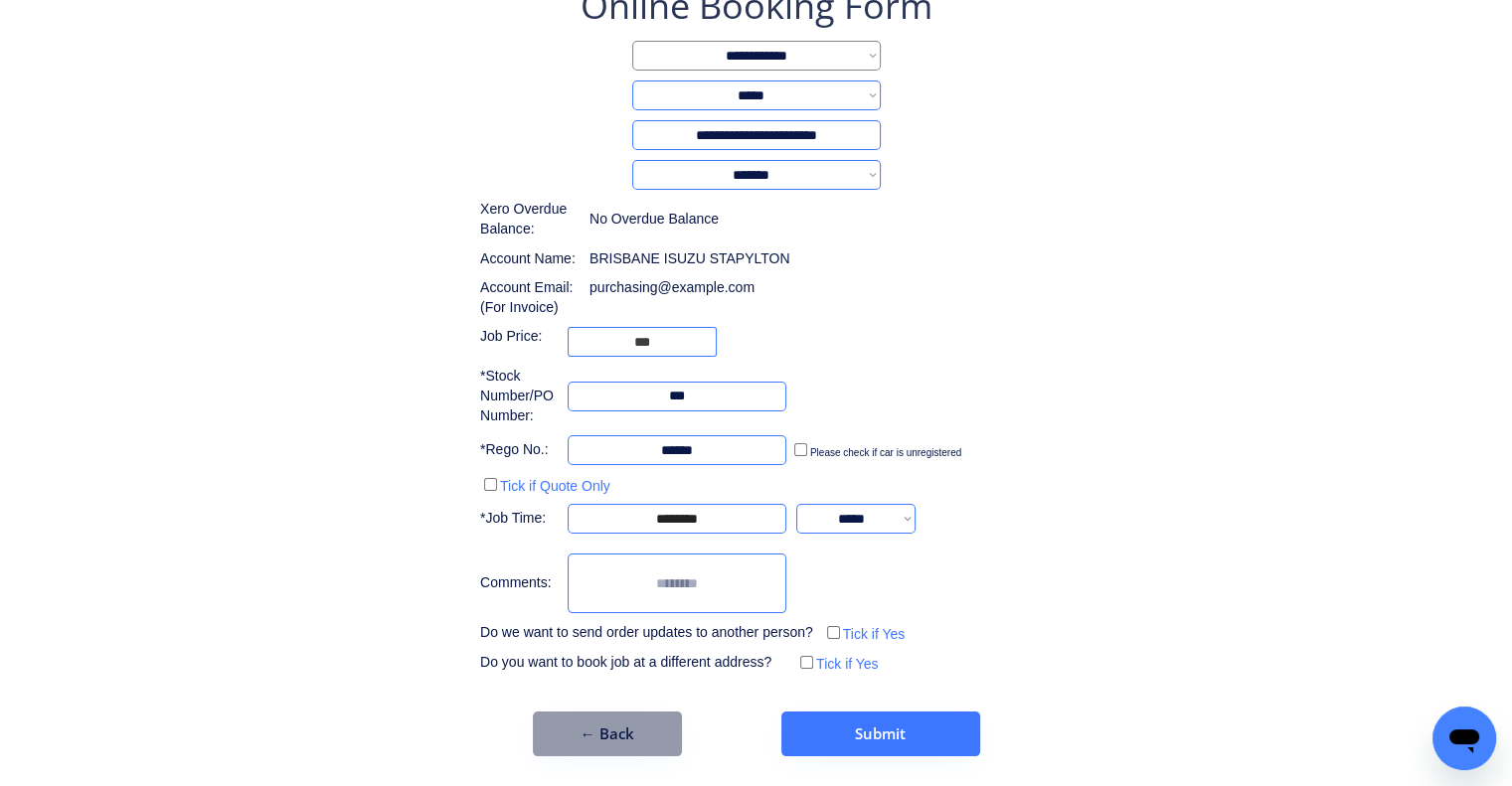 click at bounding box center [677, 583] 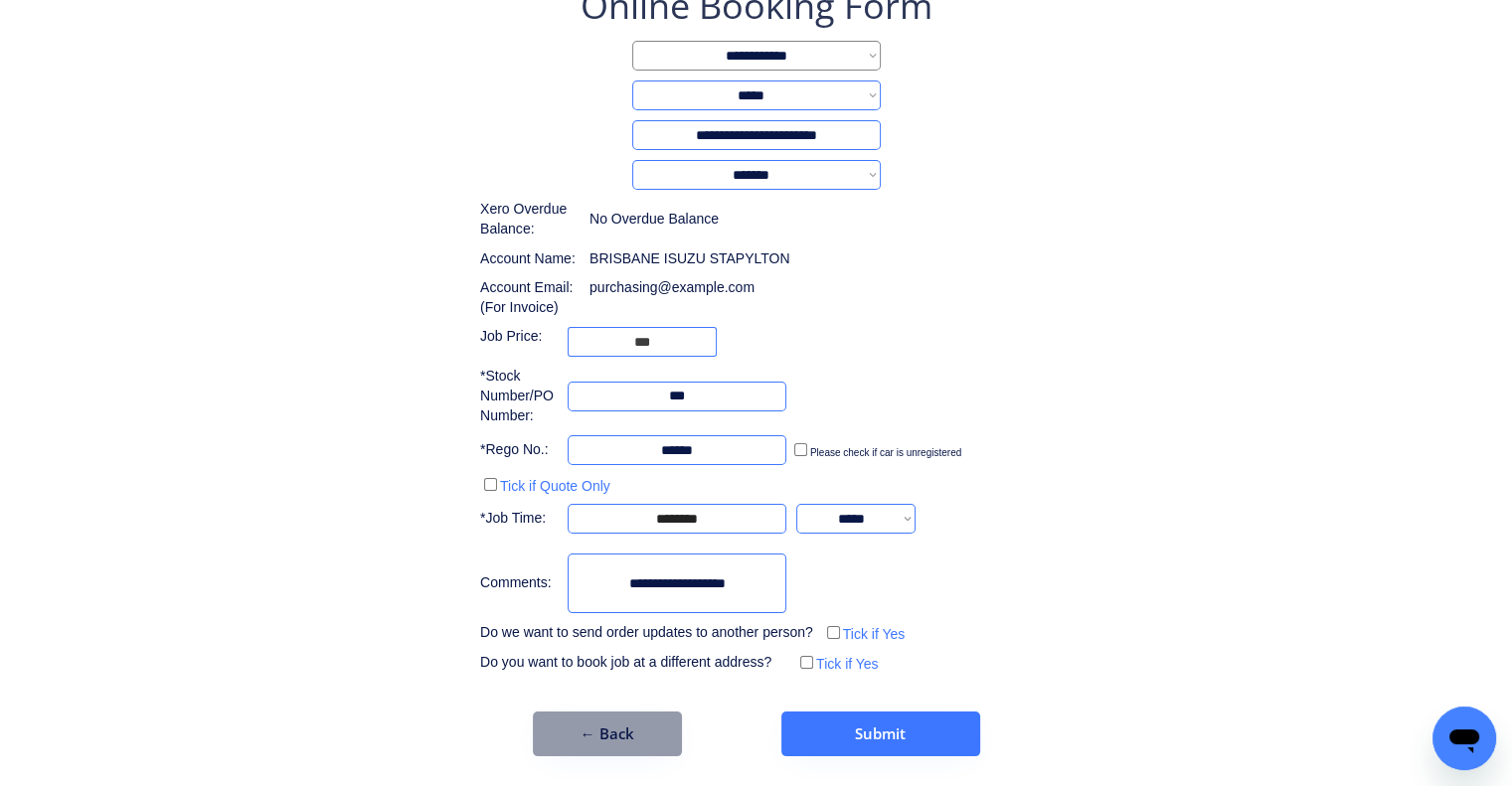 type on "**********" 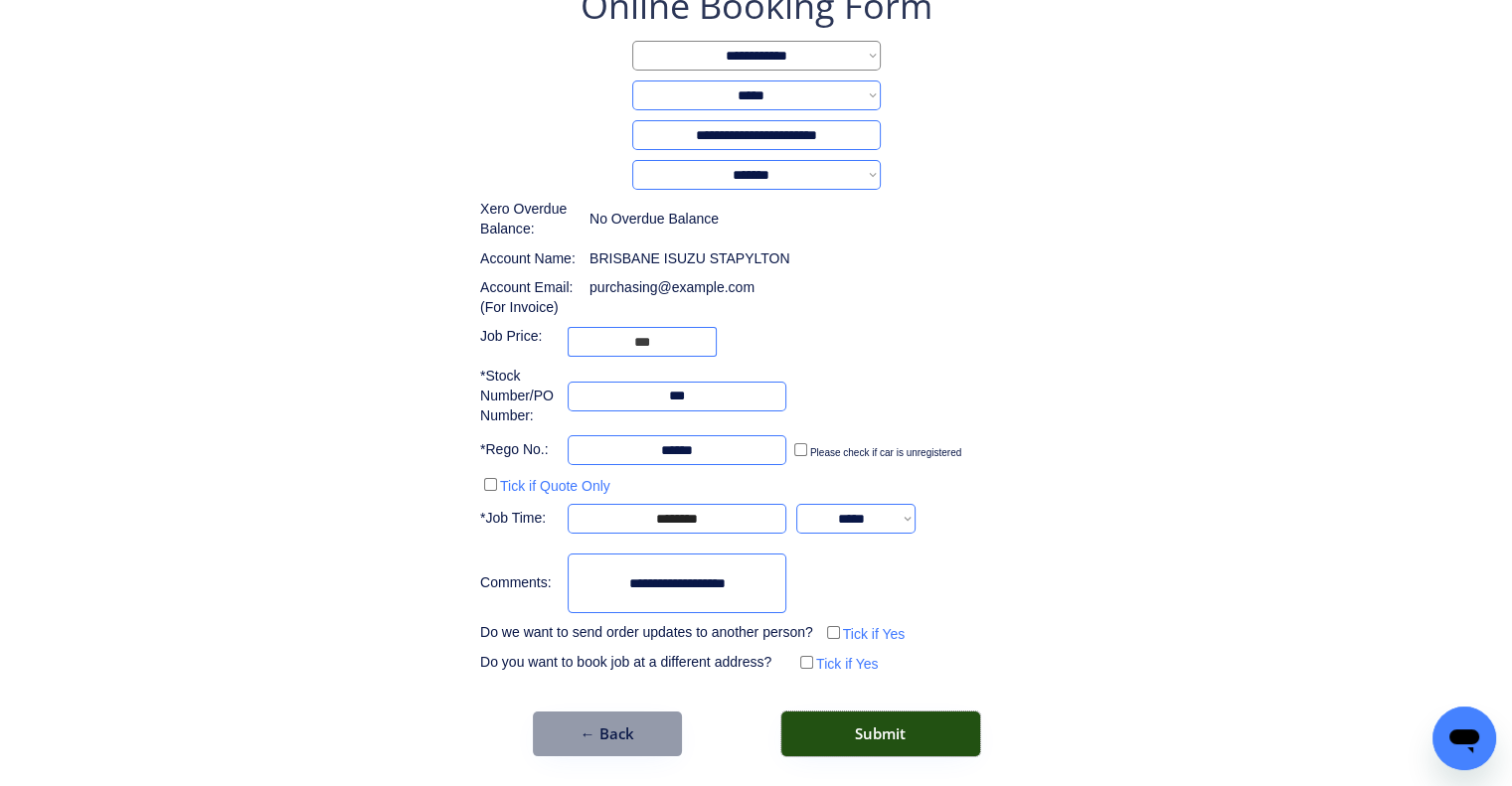 click on "Submit" at bounding box center [881, 733] 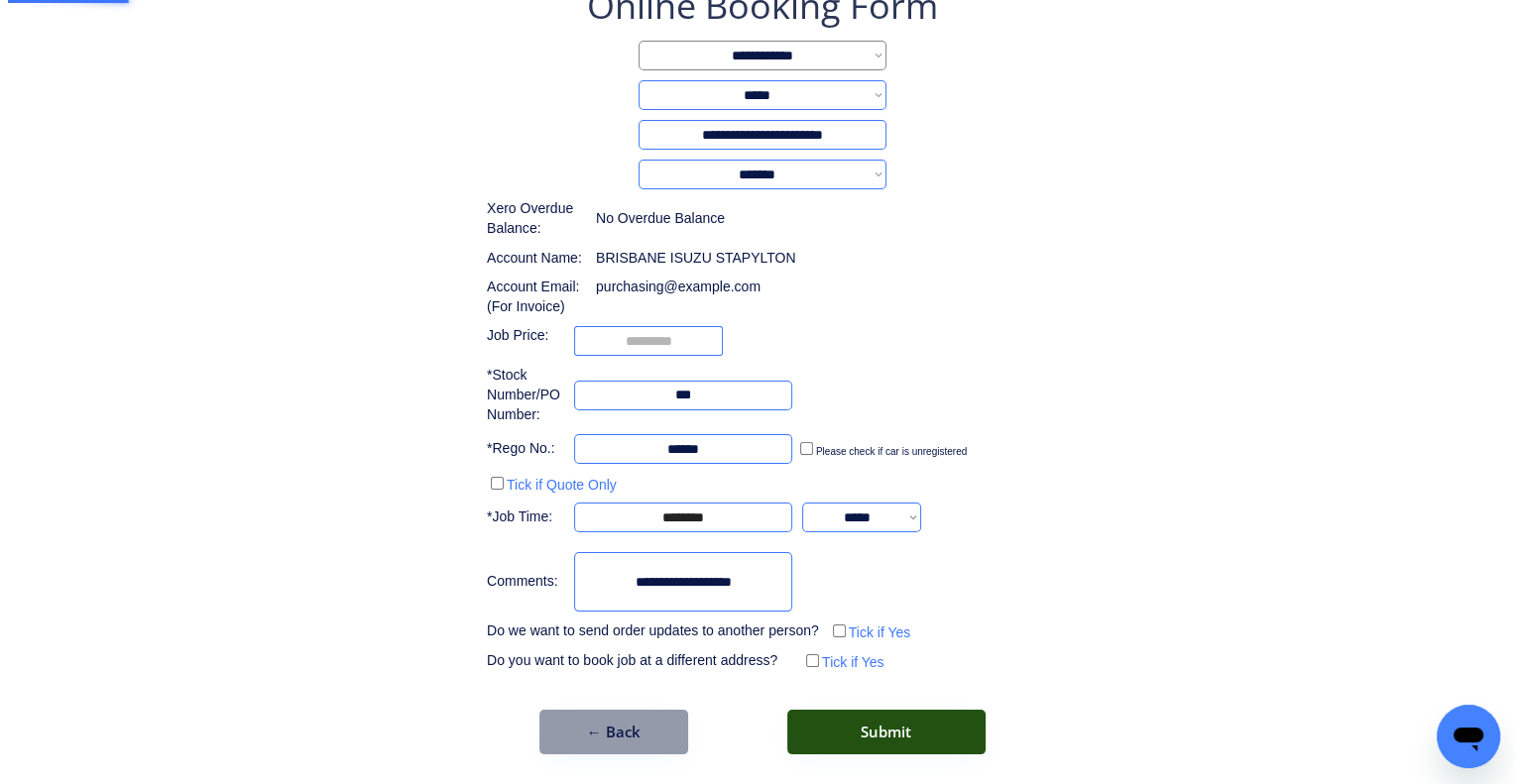 scroll, scrollTop: 0, scrollLeft: 0, axis: both 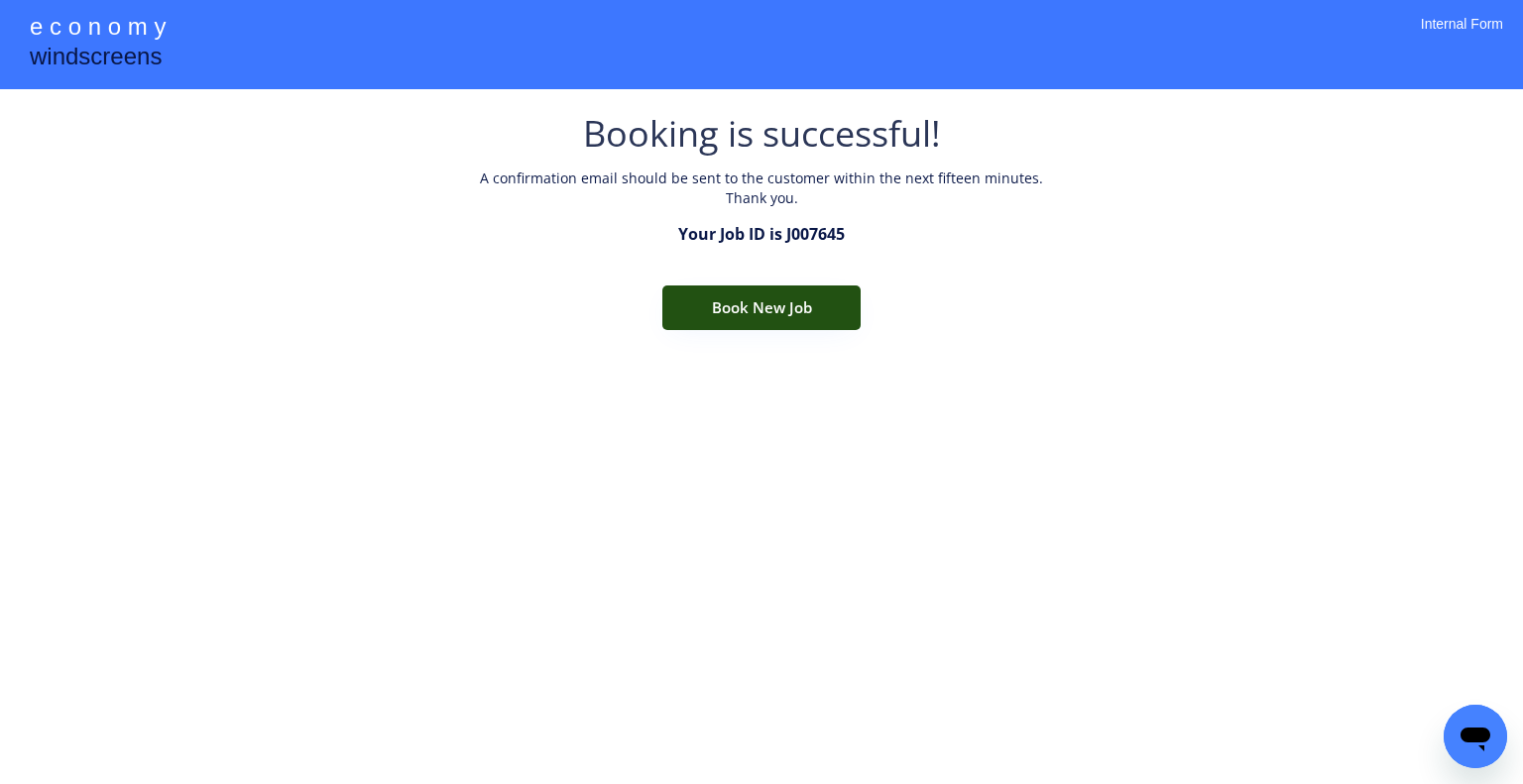 click on "Book New Job" at bounding box center [762, 307] 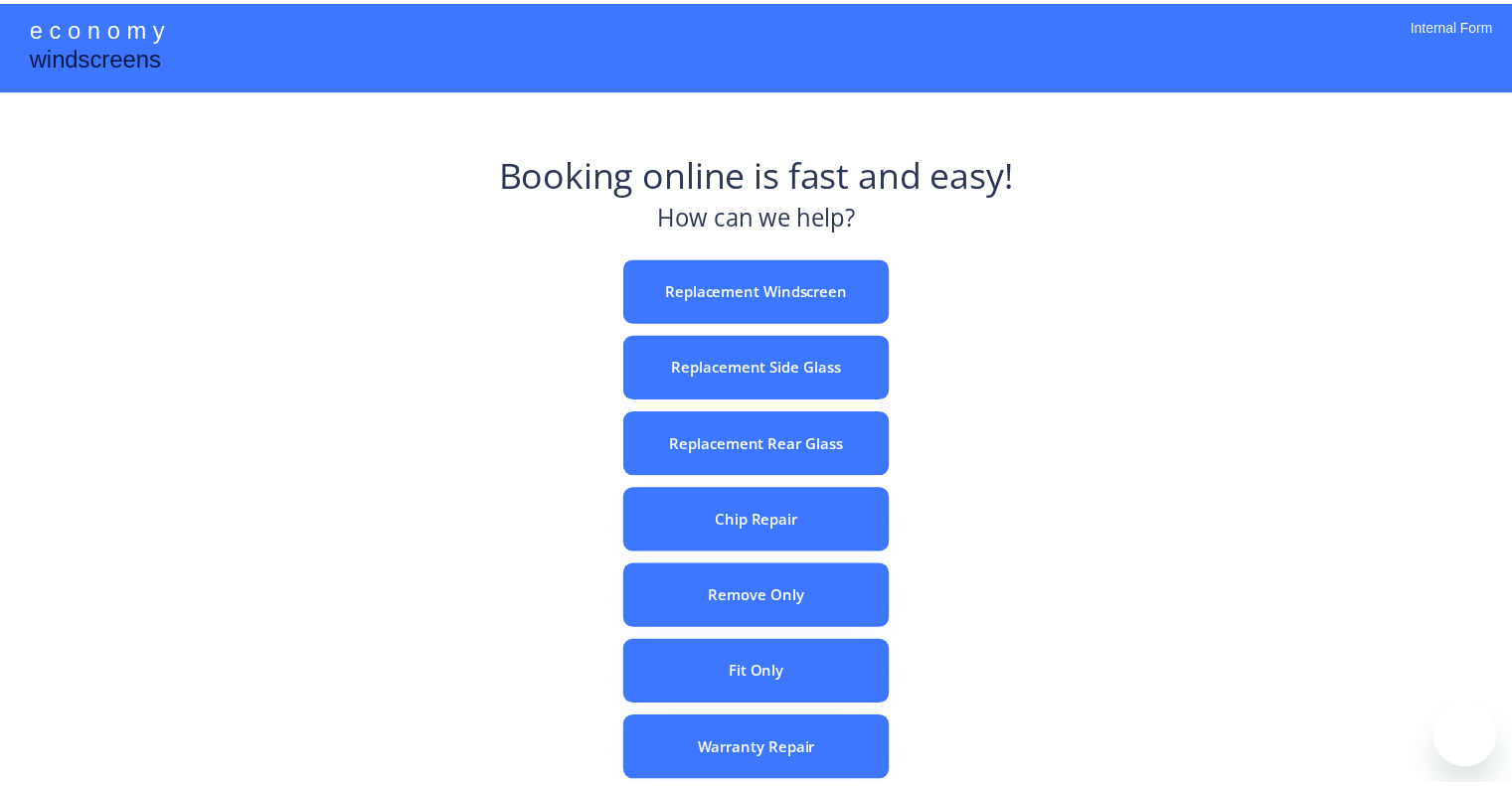 scroll, scrollTop: 0, scrollLeft: 0, axis: both 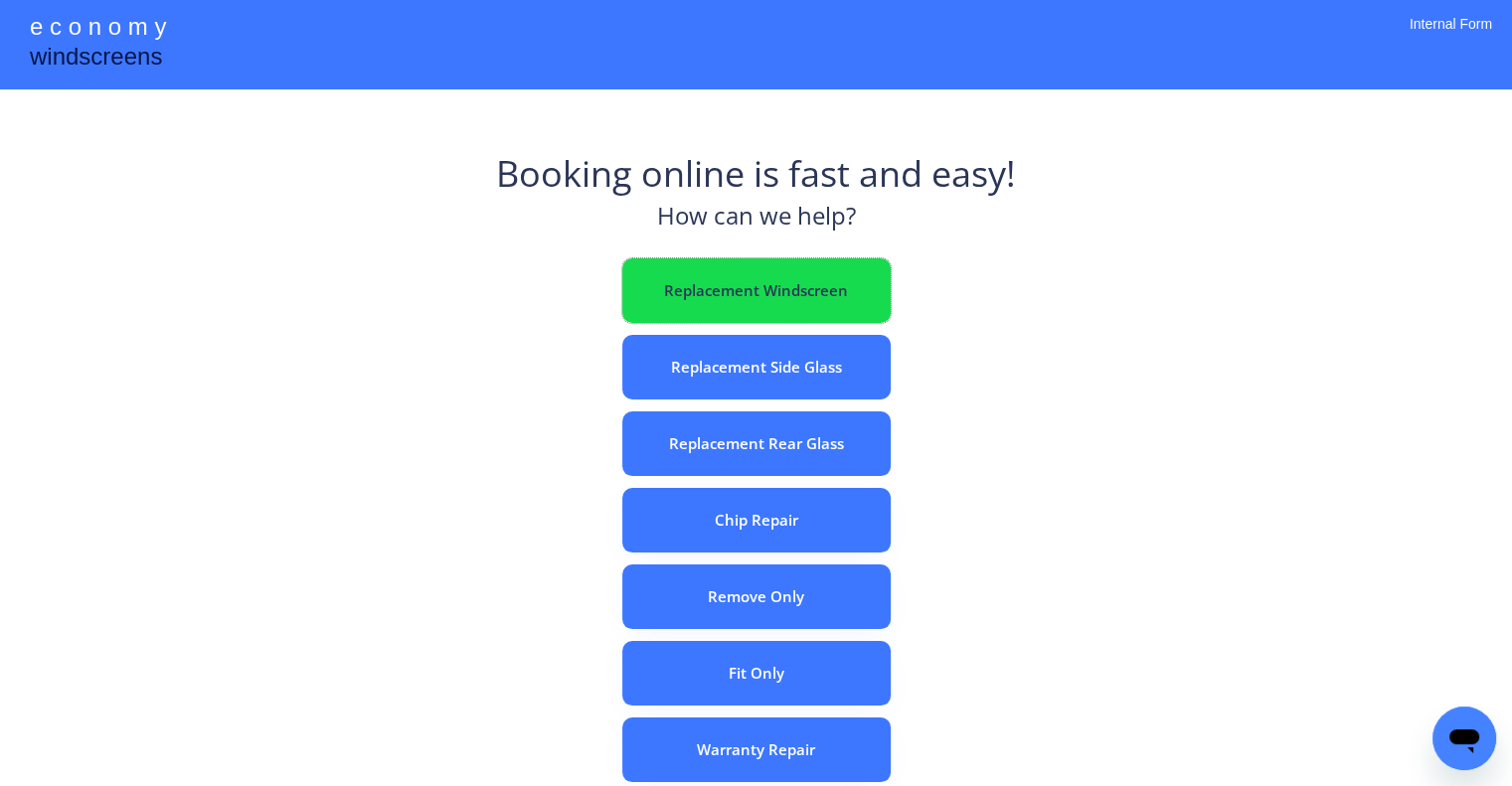 drag, startPoint x: 781, startPoint y: 279, endPoint x: 703, endPoint y: 26, distance: 264.75083 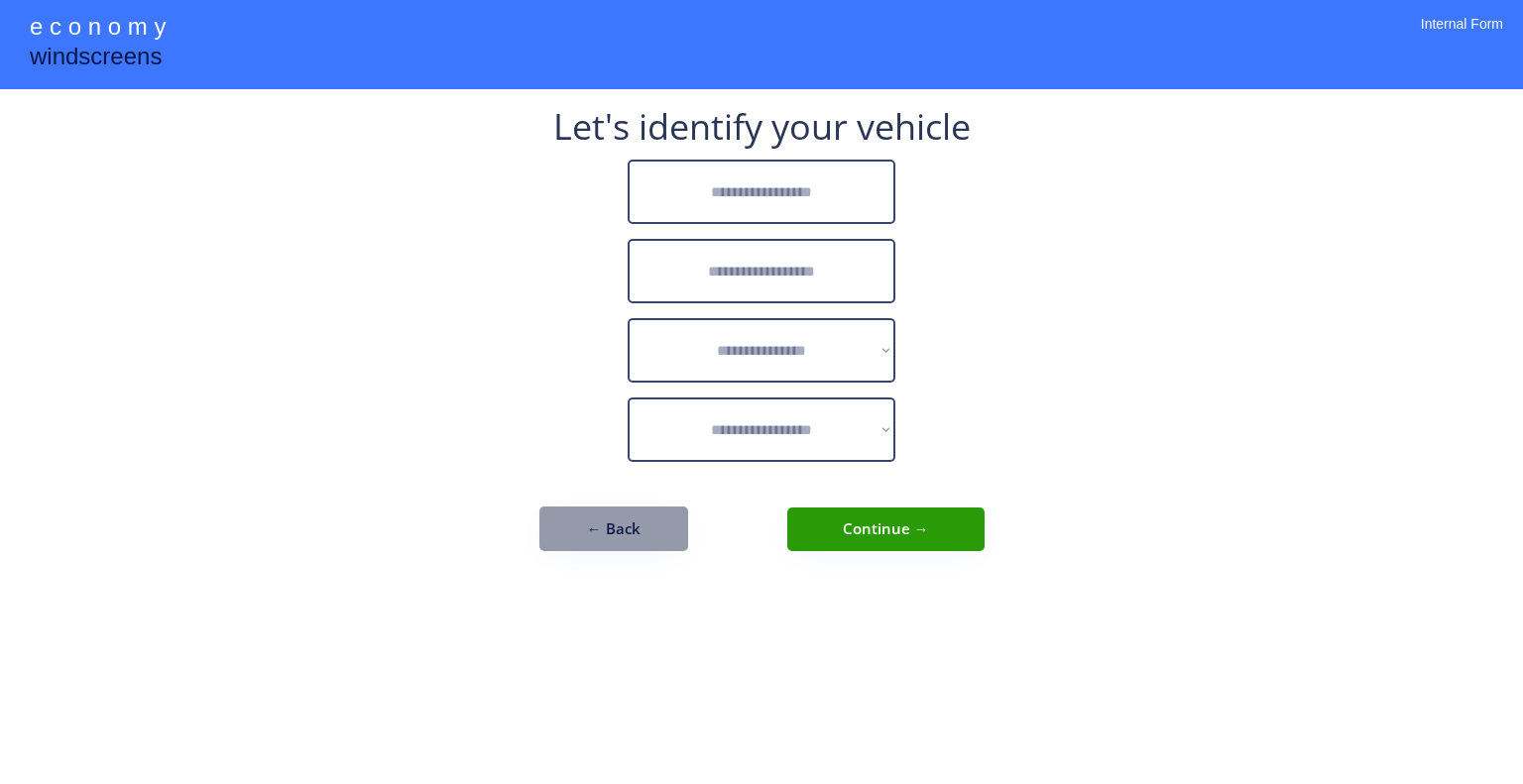 scroll, scrollTop: 0, scrollLeft: 0, axis: both 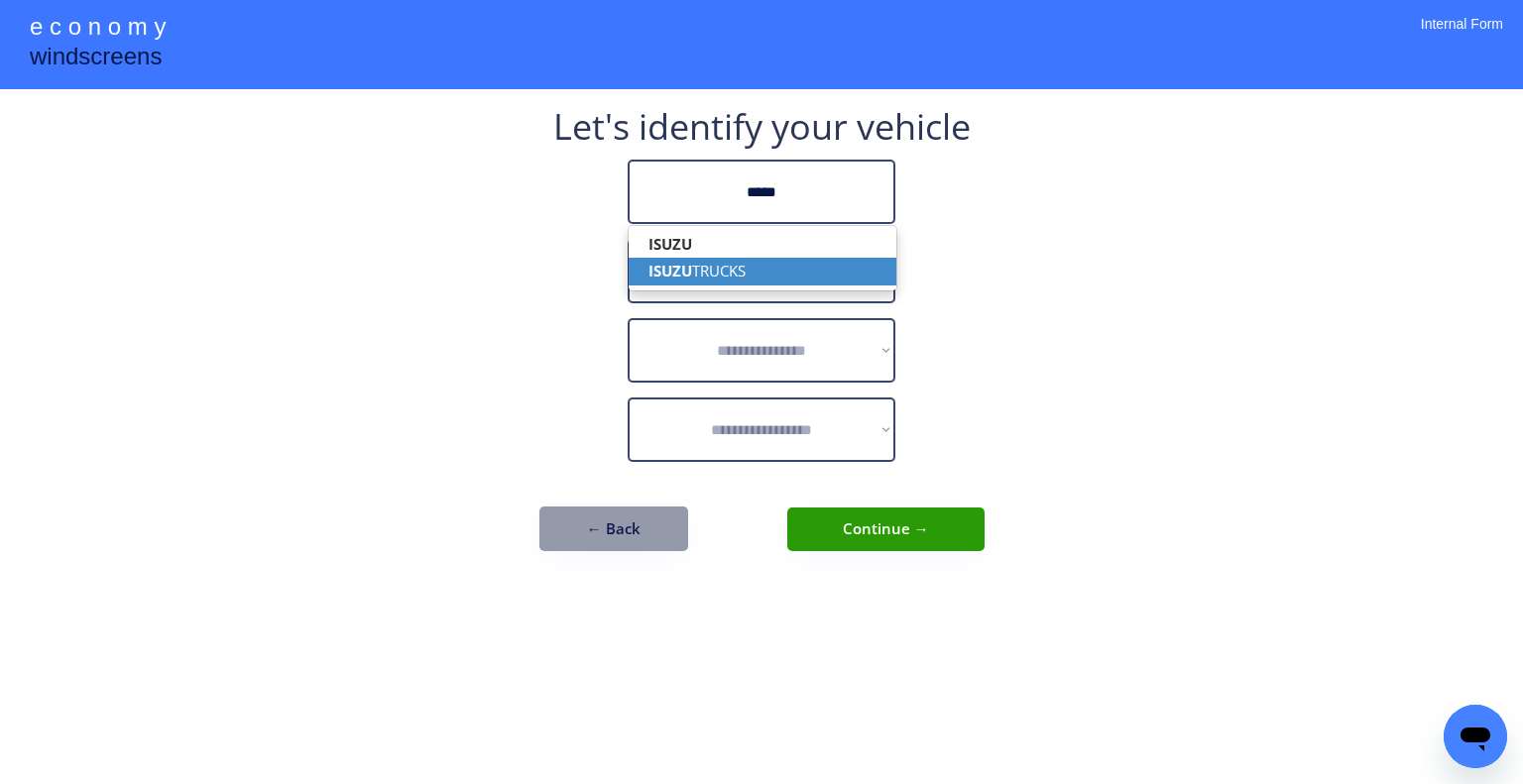 click on "ISUZU TRUCKS" at bounding box center (762, 271) 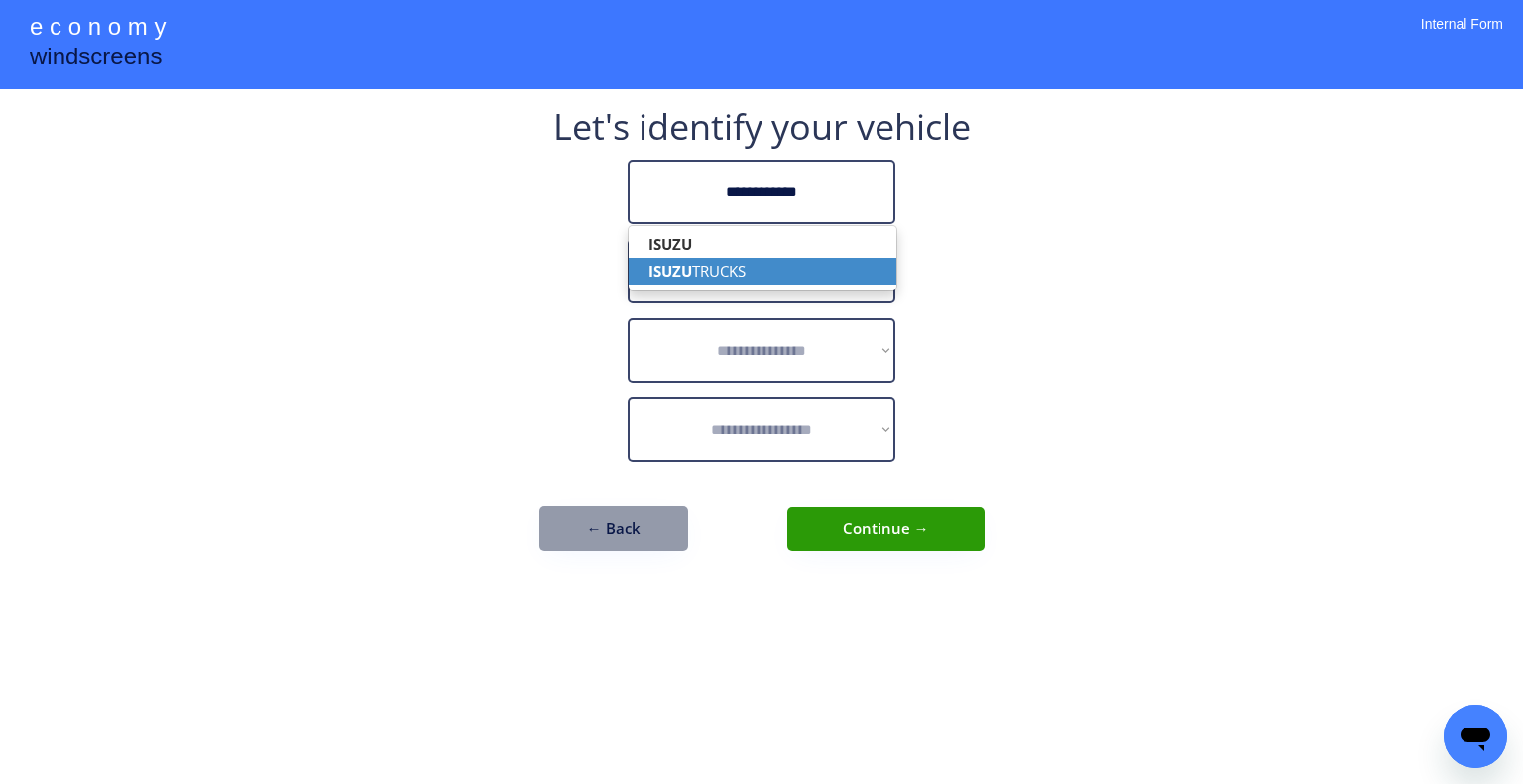 type on "**********" 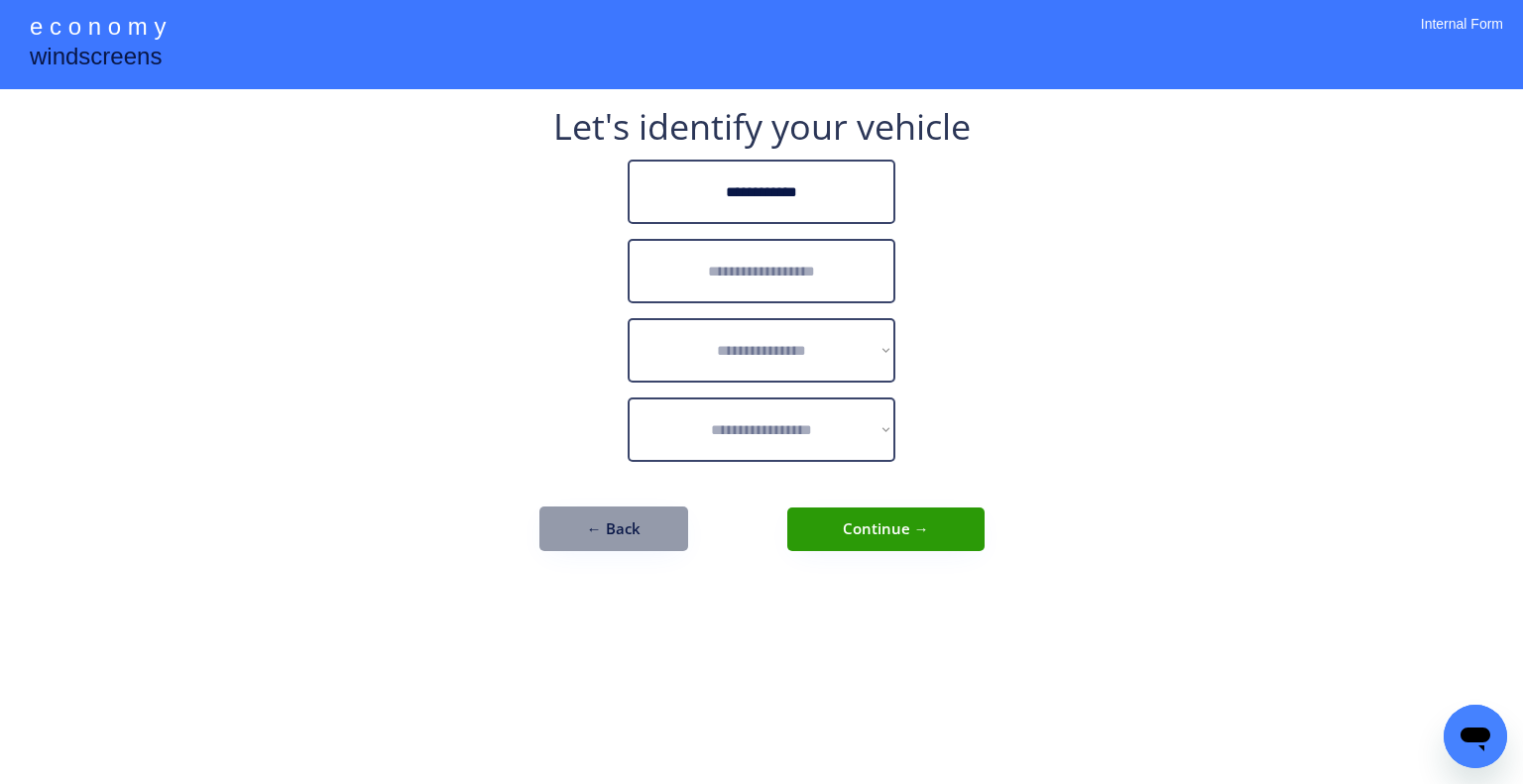 click at bounding box center (762, 271) 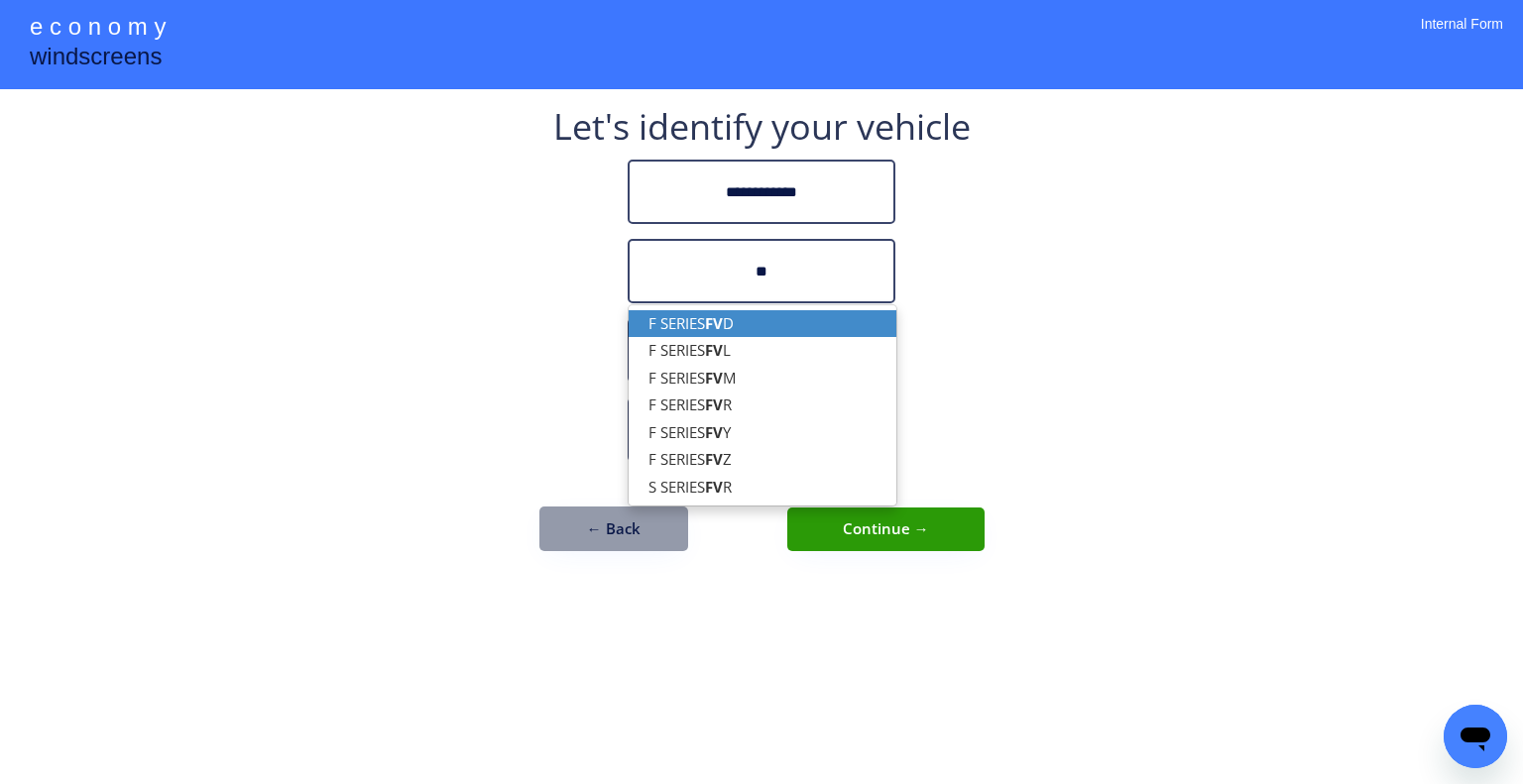 click on "F SERIES FV D" at bounding box center [762, 323] 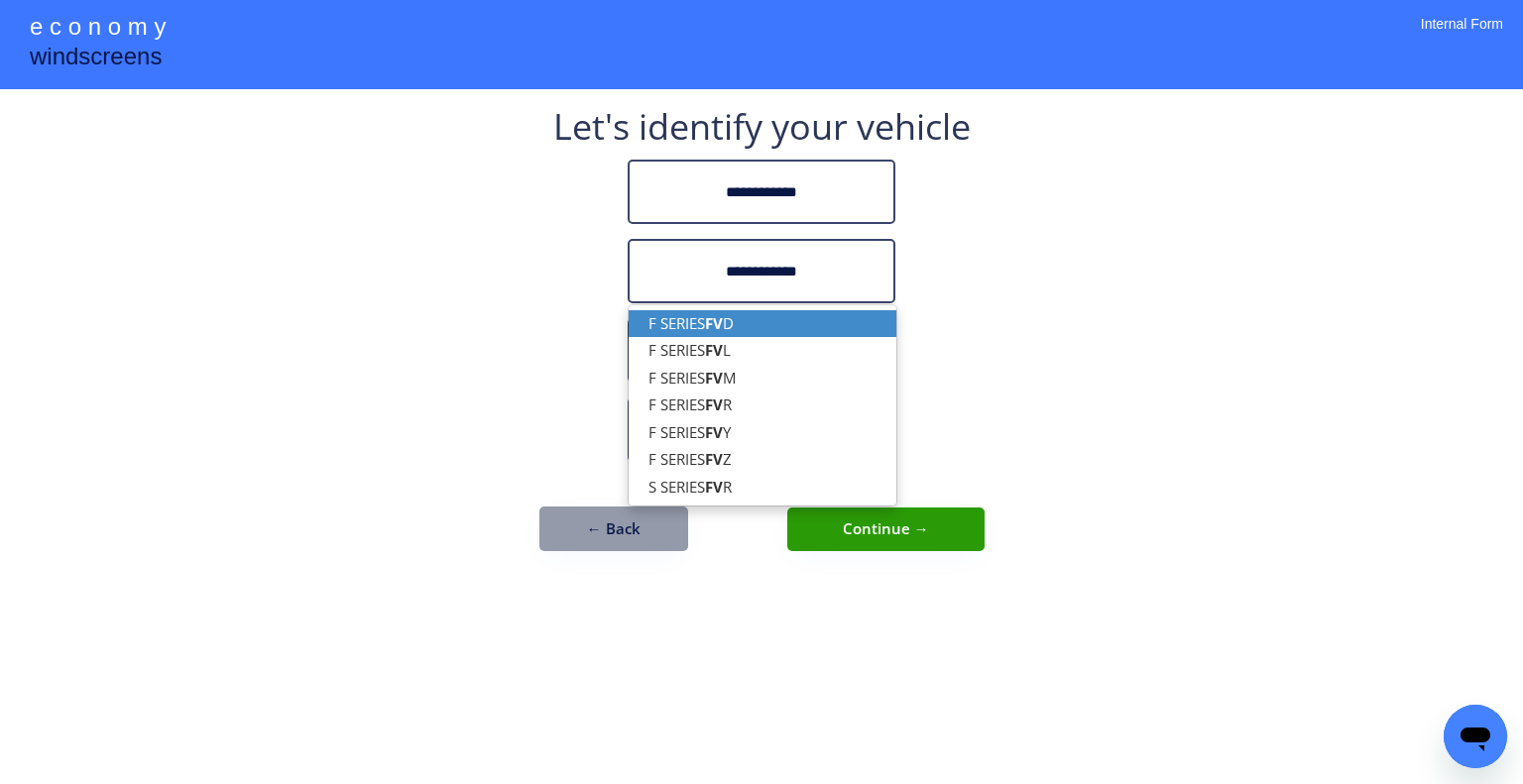 type on "**********" 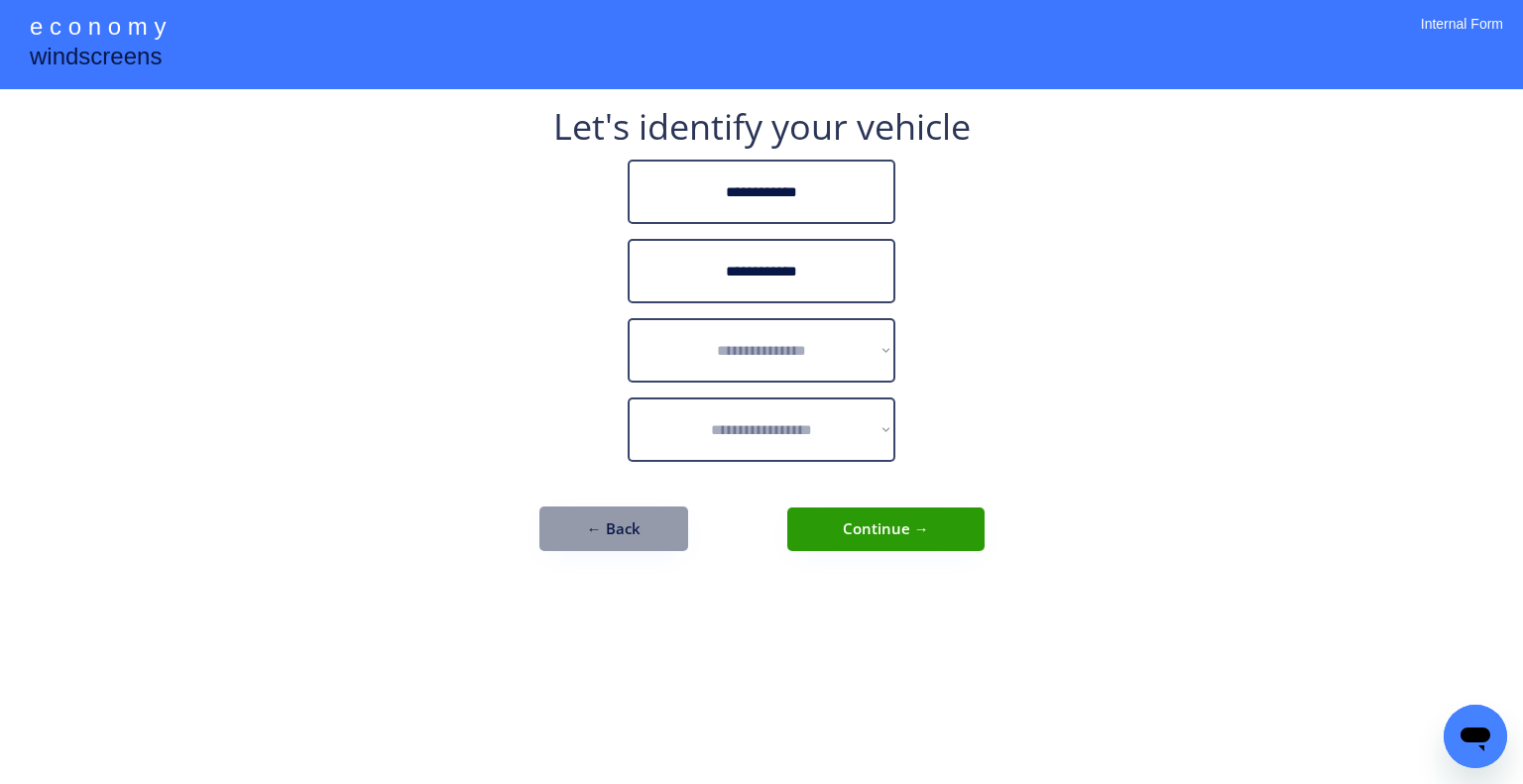 click on "**********" at bounding box center (762, 392) 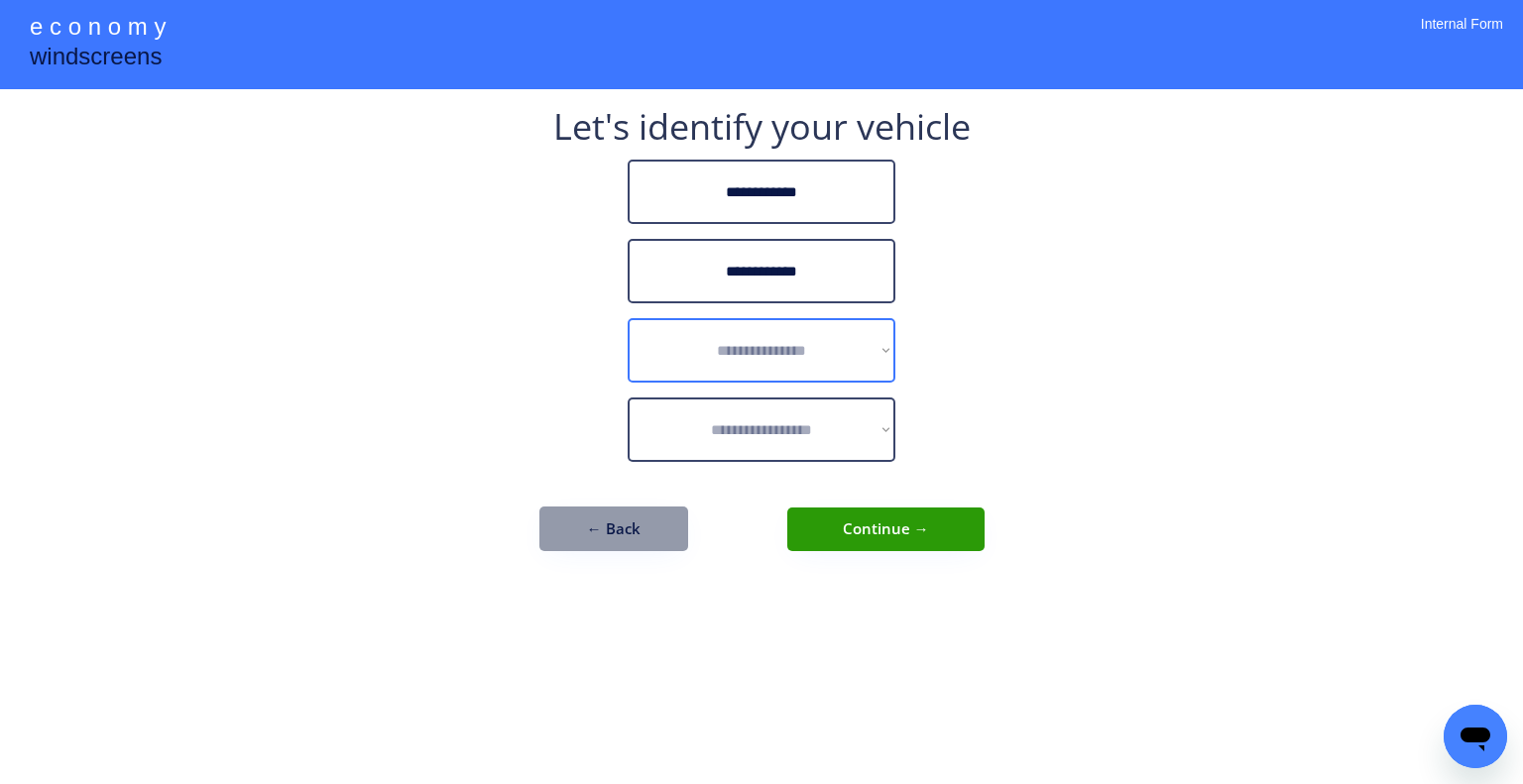 drag, startPoint x: 828, startPoint y: 344, endPoint x: 827, endPoint y: 356, distance: 12.0415946 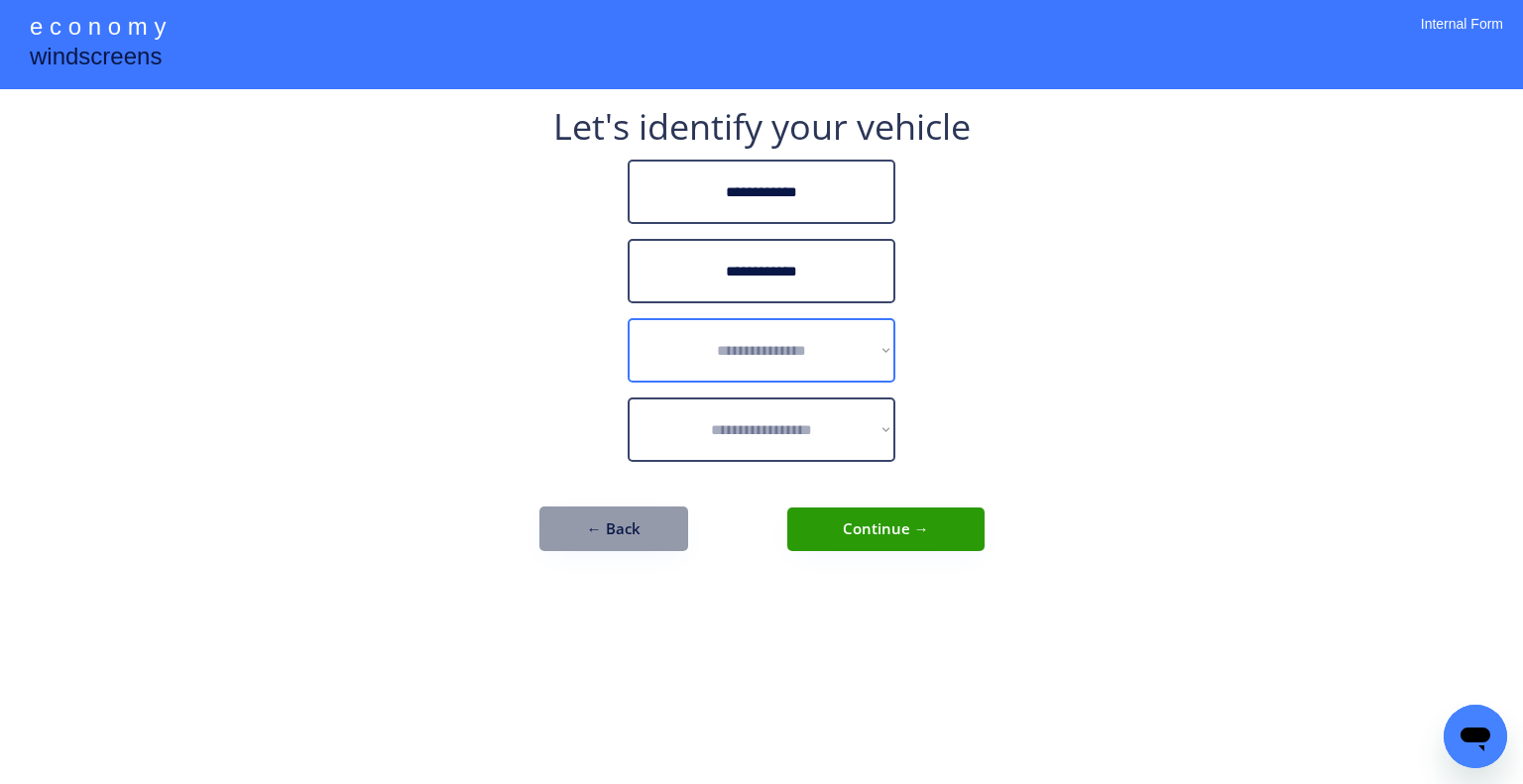 select on "******" 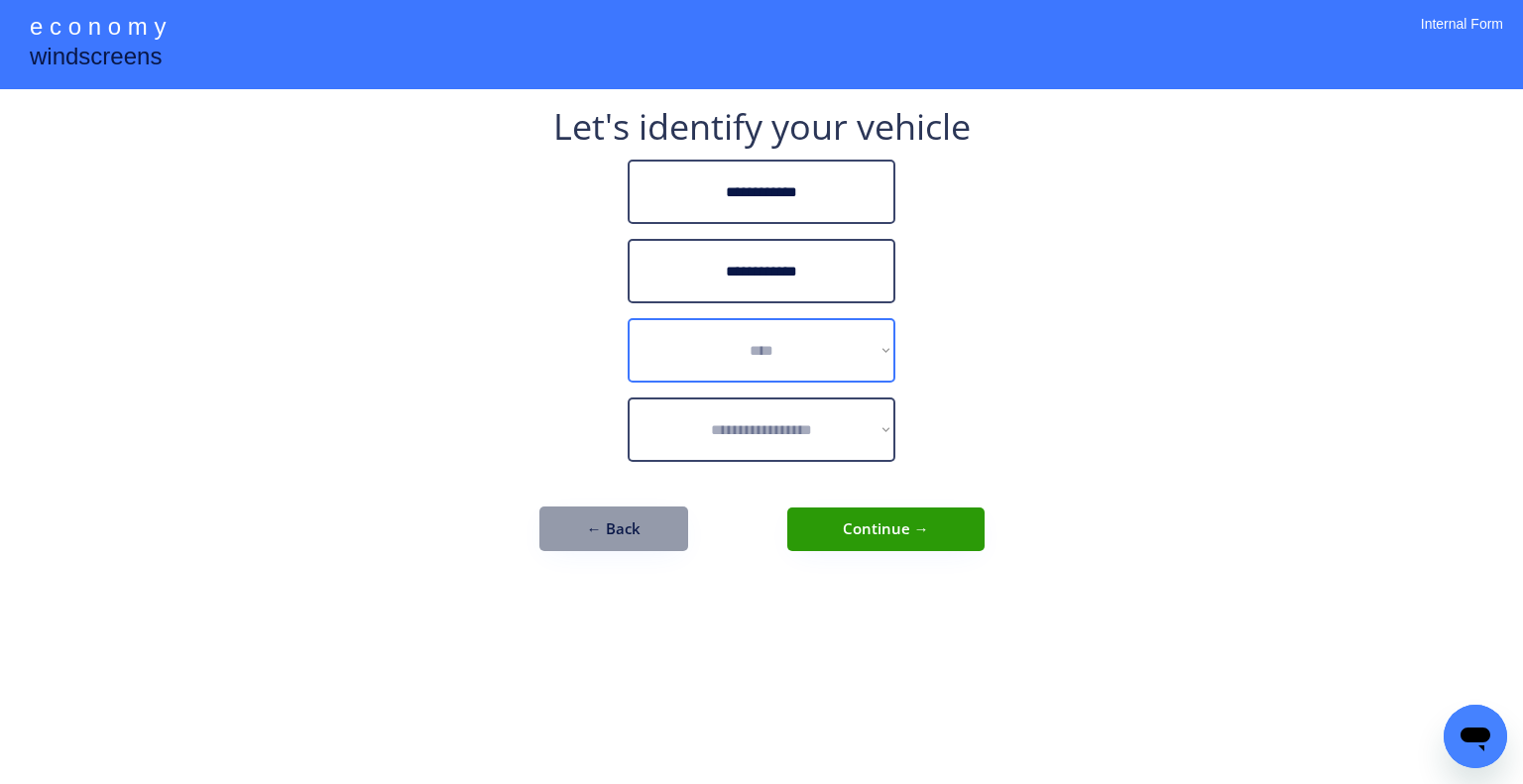click on "**********" at bounding box center [762, 350] 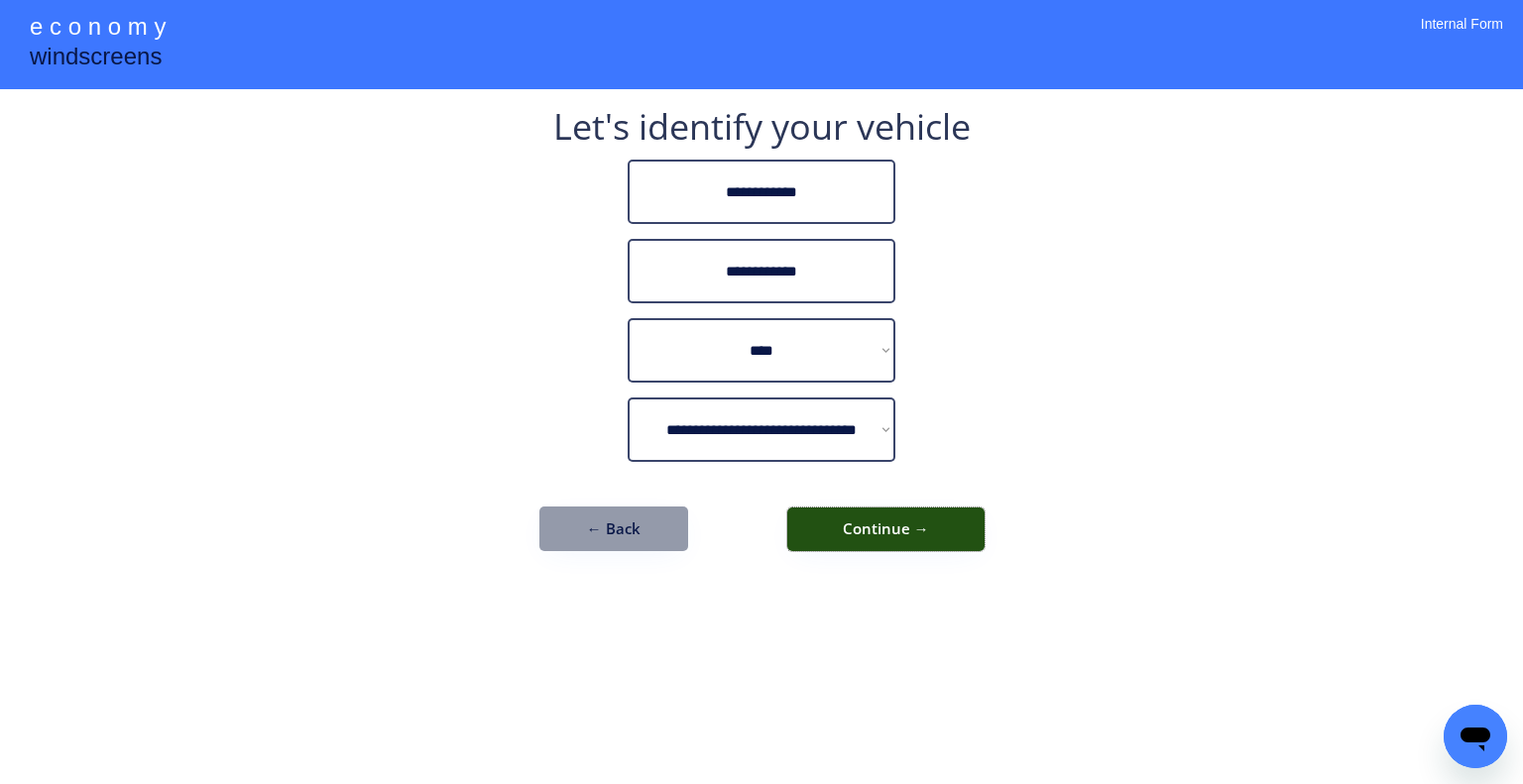 click on "Continue →" at bounding box center (885, 529) 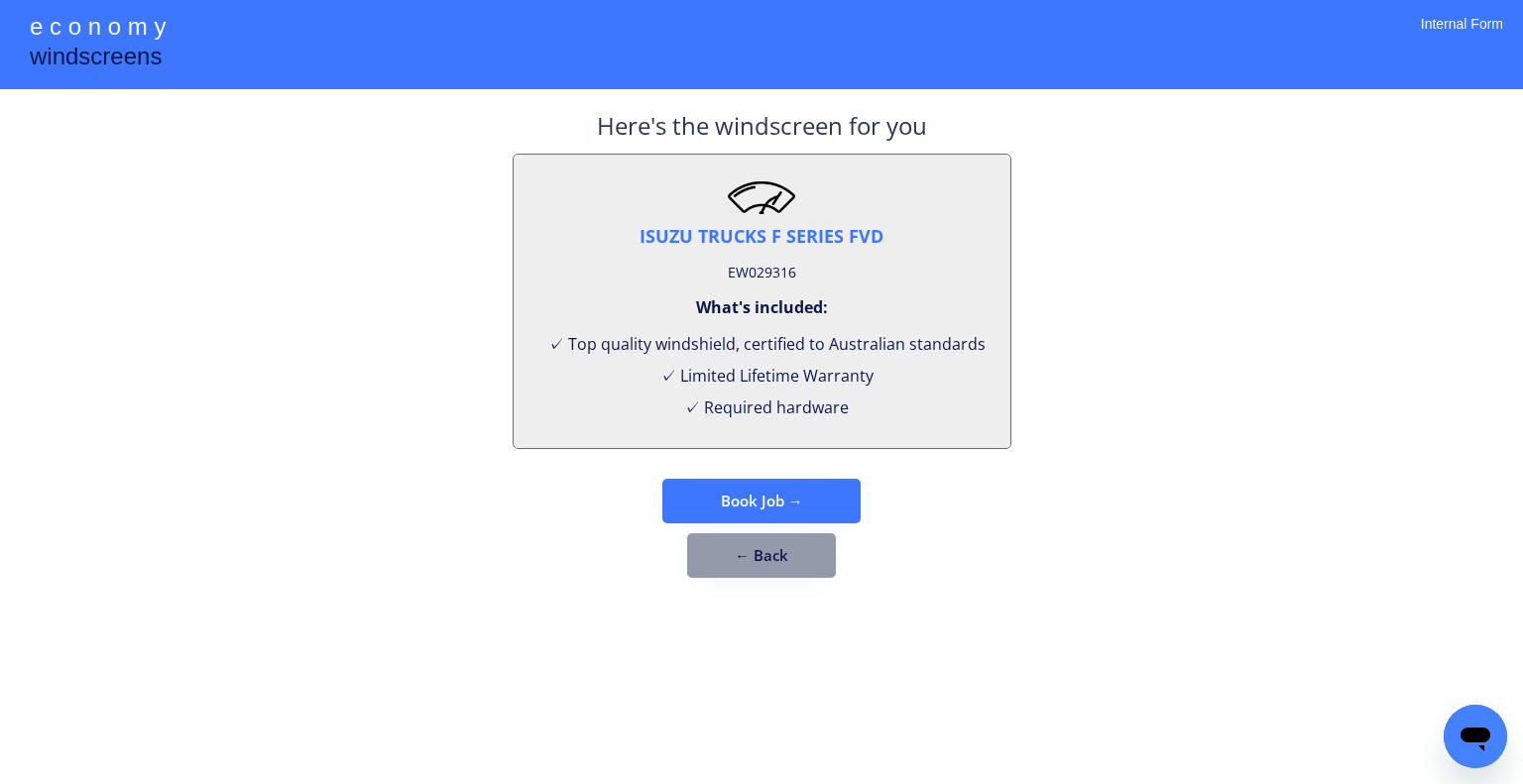 click on "EW029316" at bounding box center [762, 273] 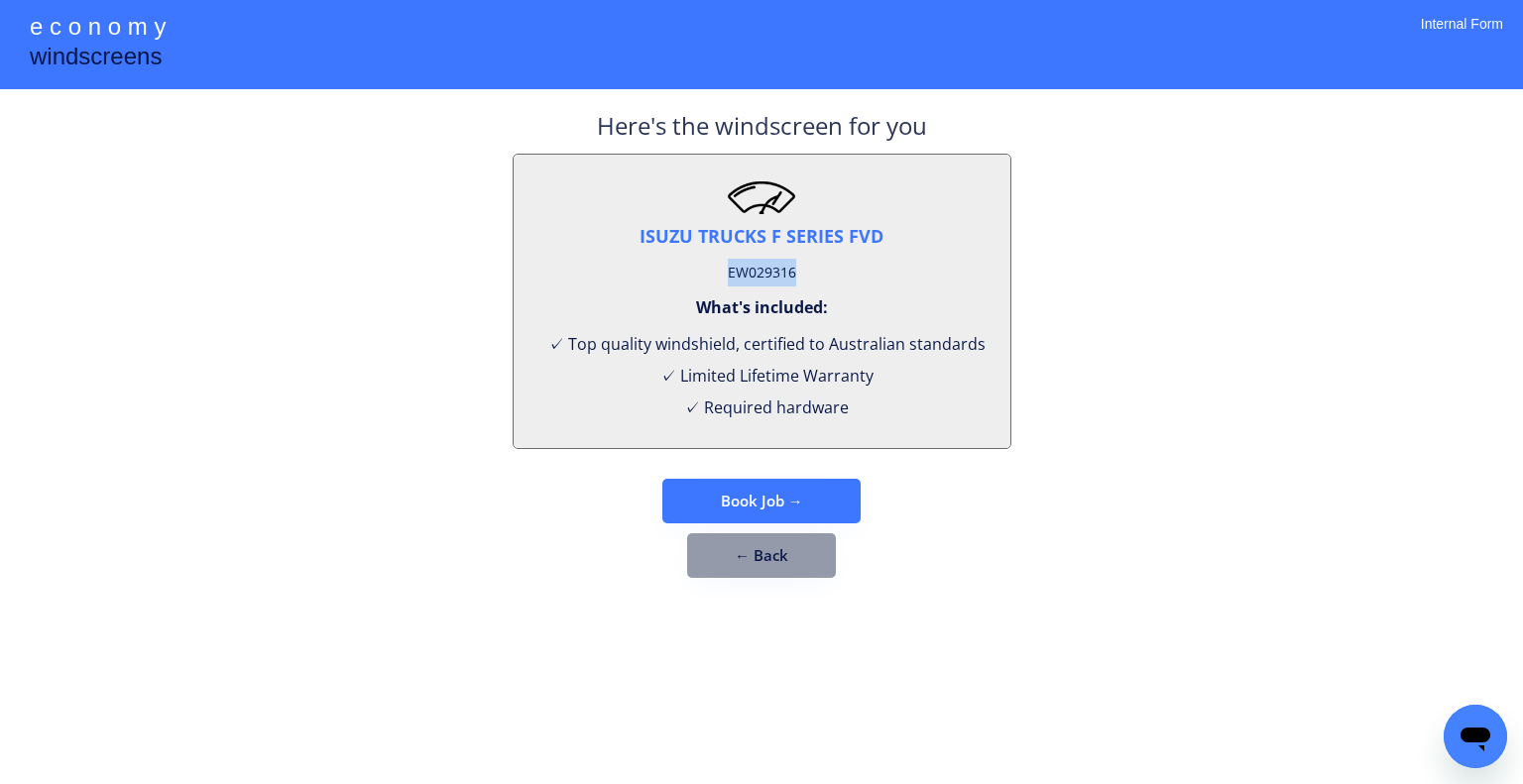 click on "EW029316" at bounding box center (762, 273) 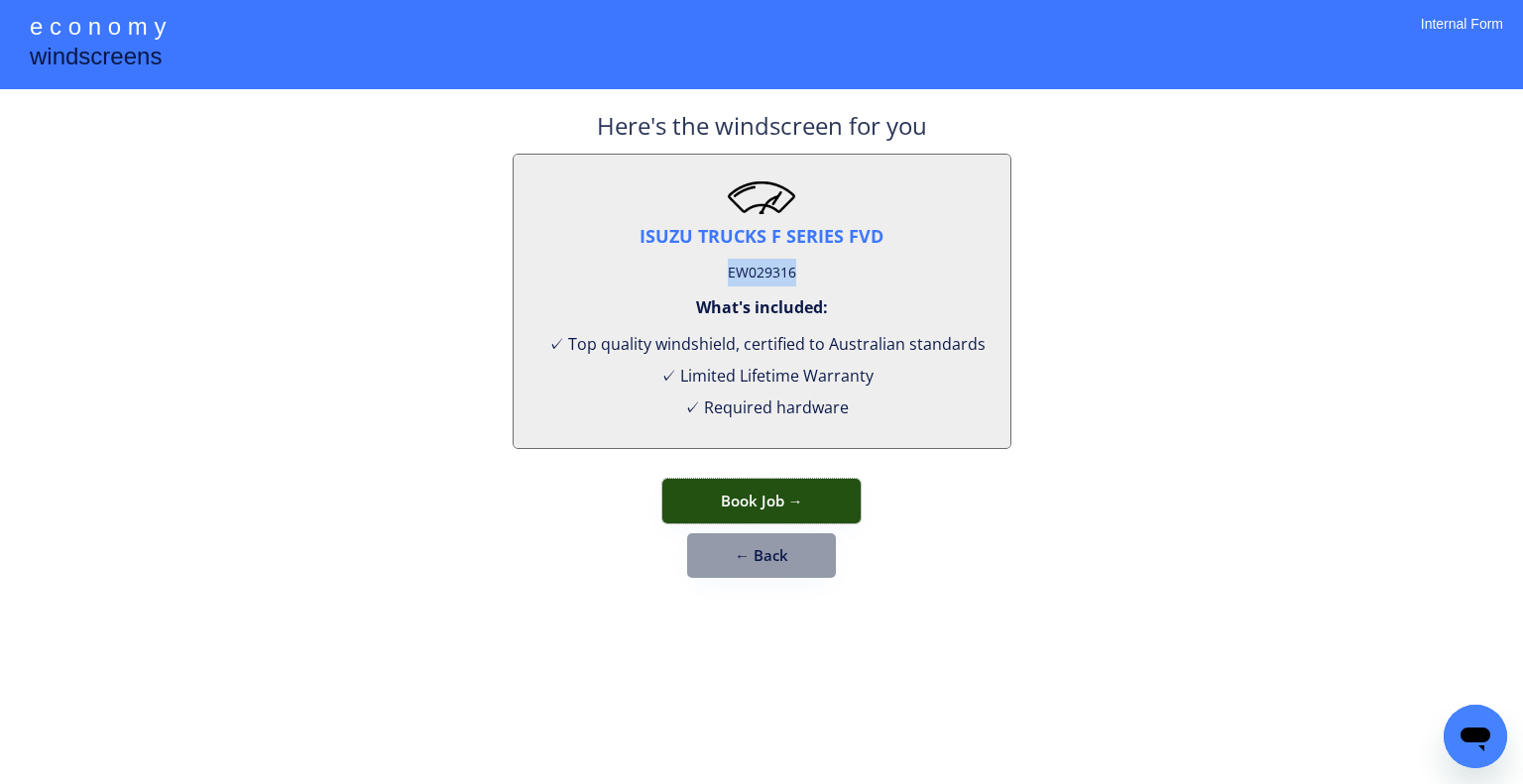 click on "Book Job →" at bounding box center [762, 501] 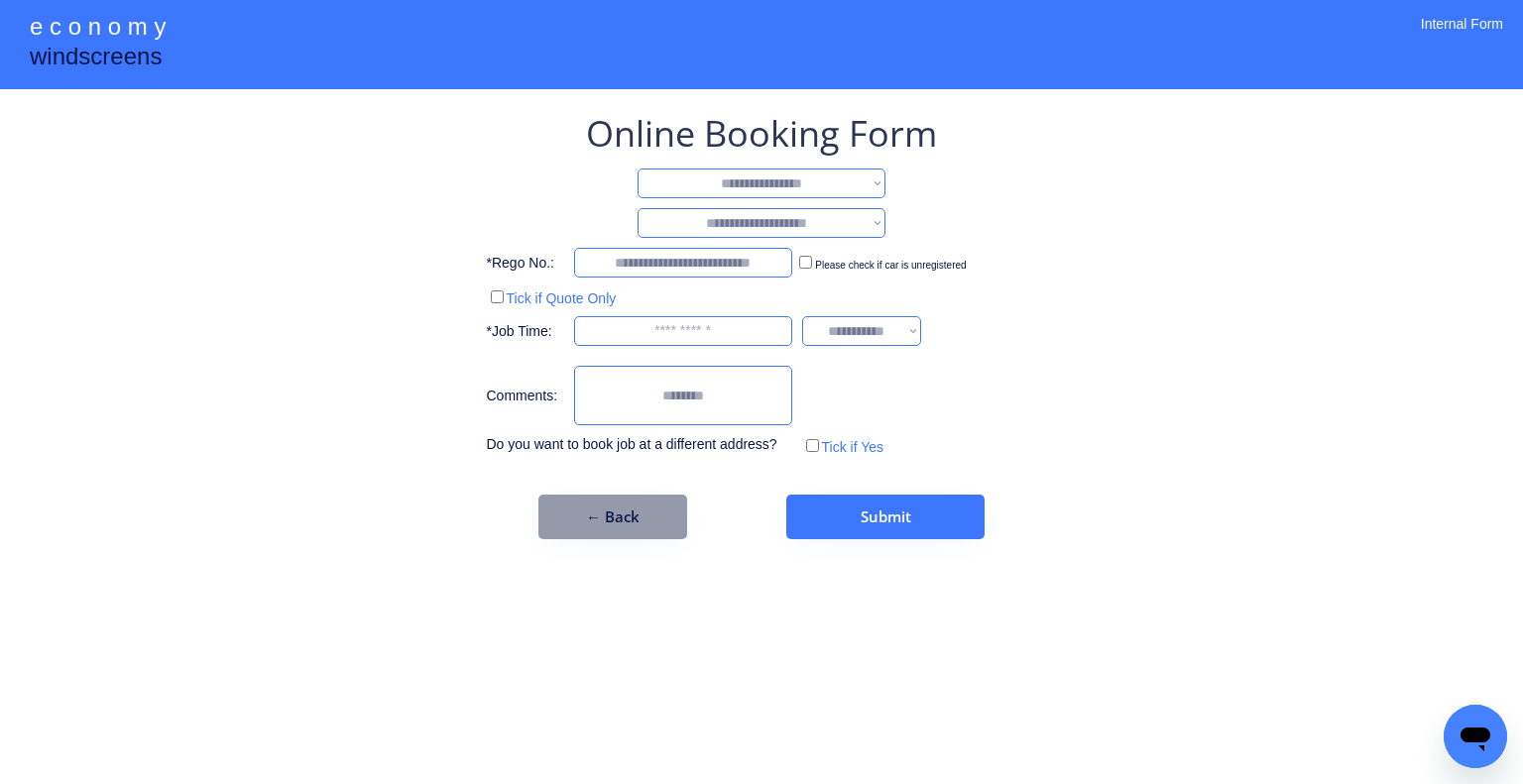 click on "**********" at bounding box center (762, 183) 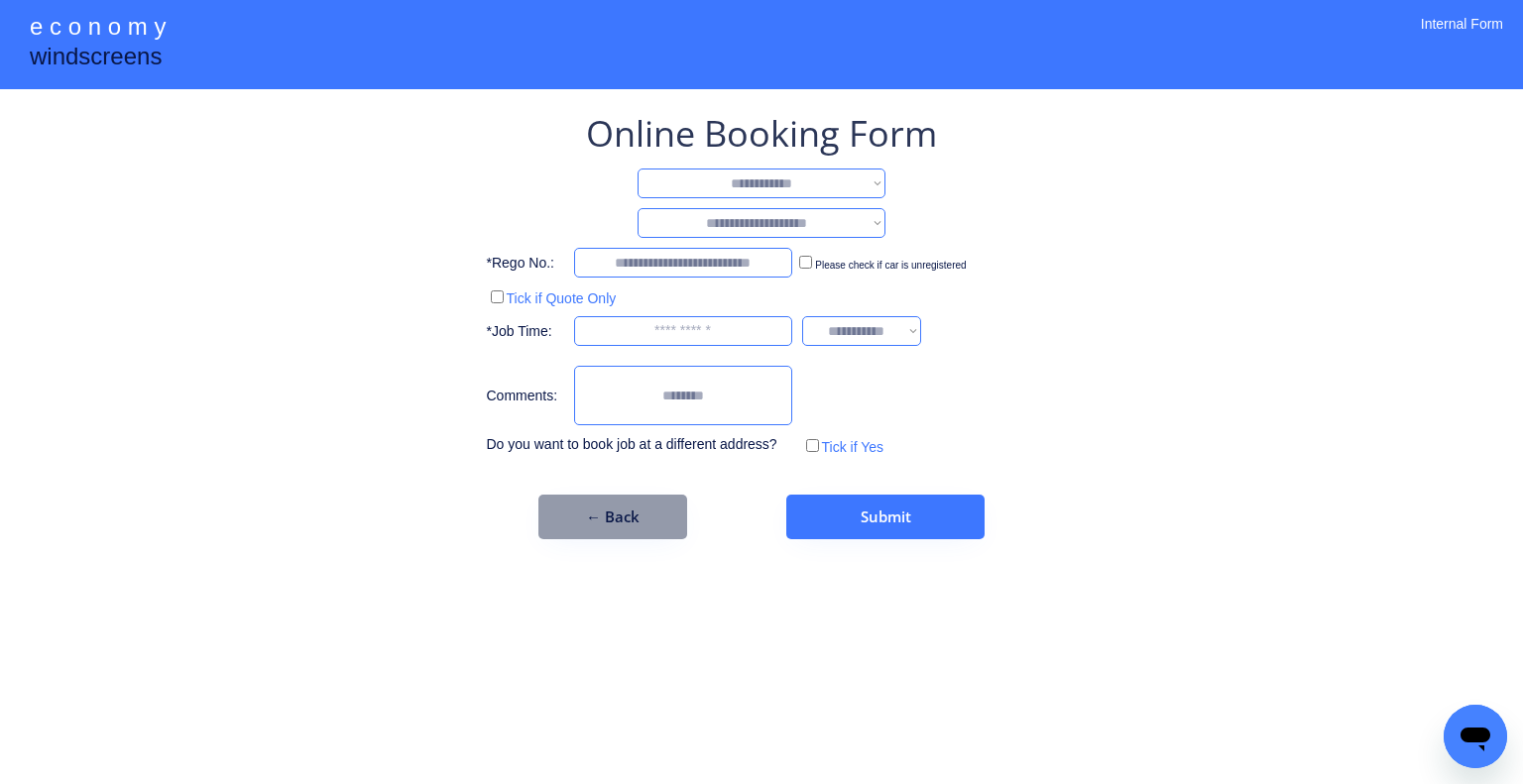 click on "**********" at bounding box center (762, 183) 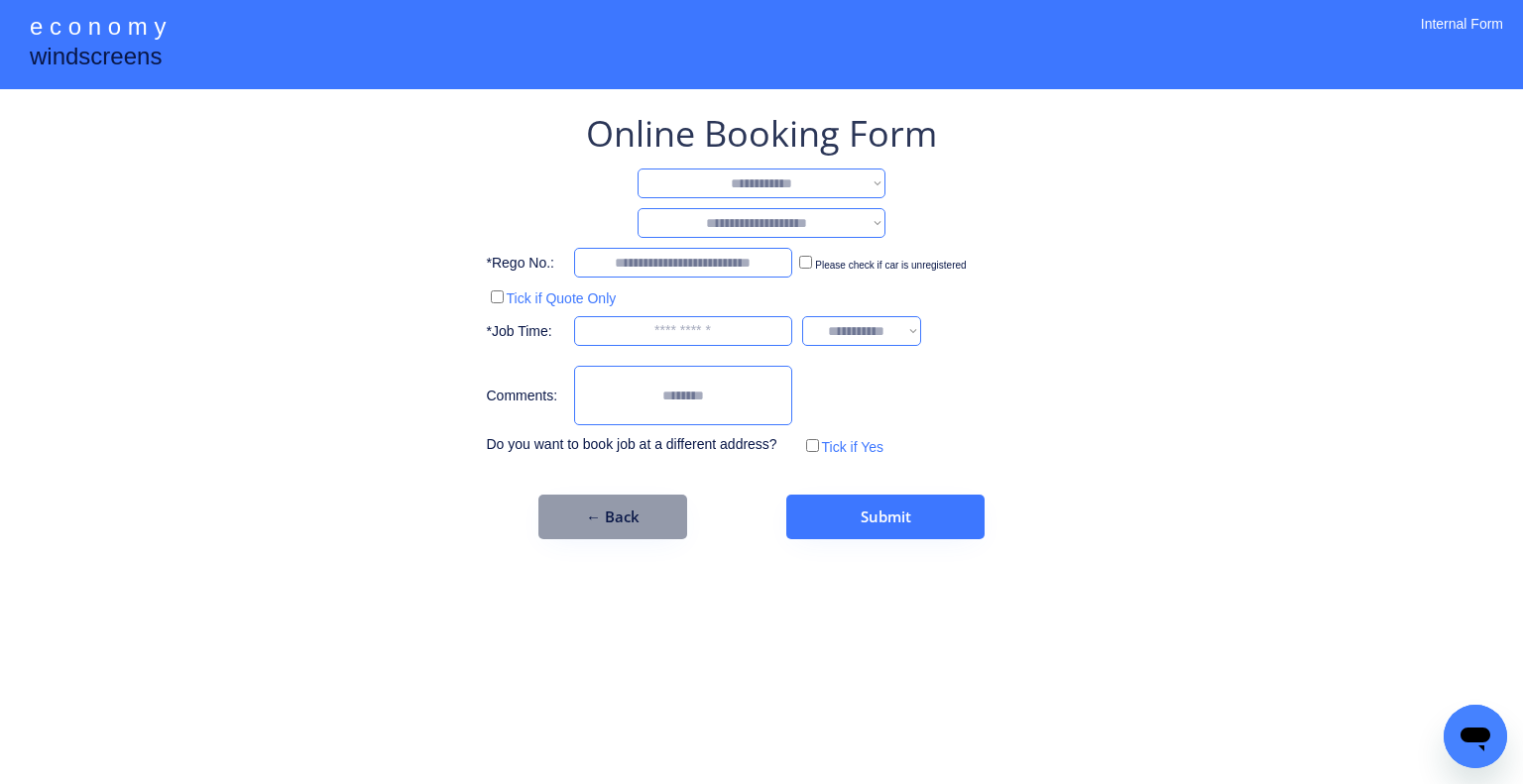 click on "**********" at bounding box center (762, 223) 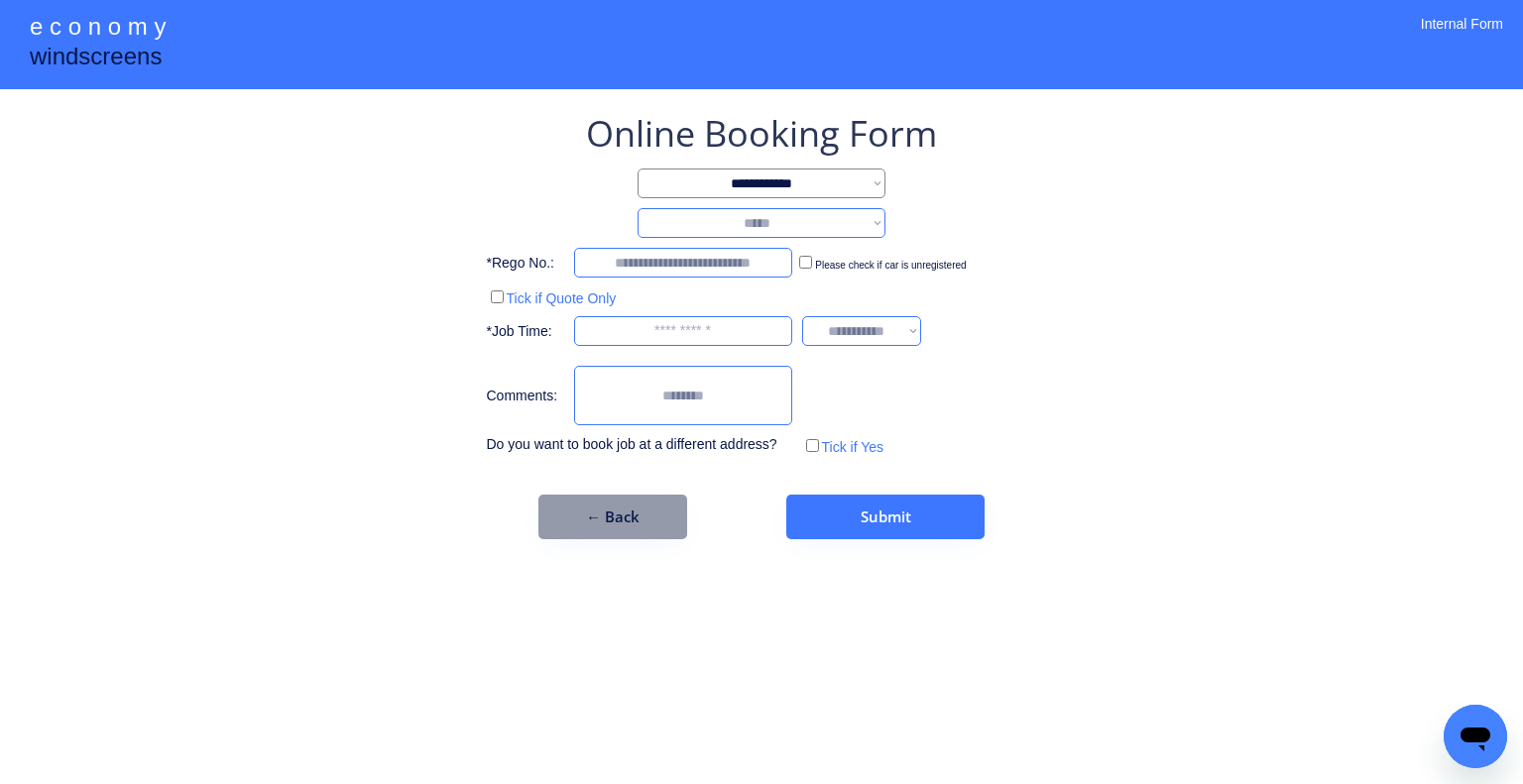 click on "**********" at bounding box center (762, 223) 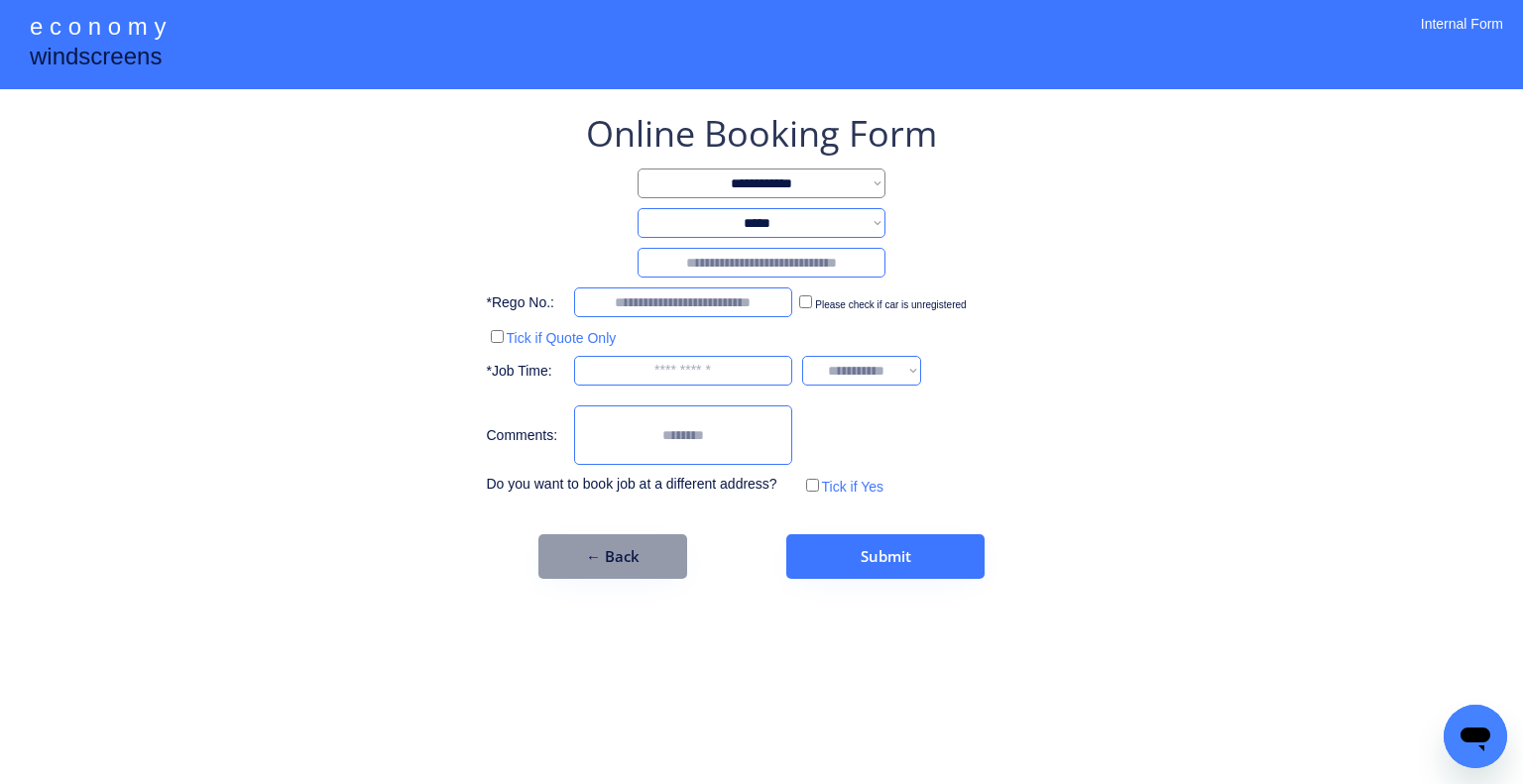 drag, startPoint x: 847, startPoint y: 222, endPoint x: 845, endPoint y: 233, distance: 11.18034 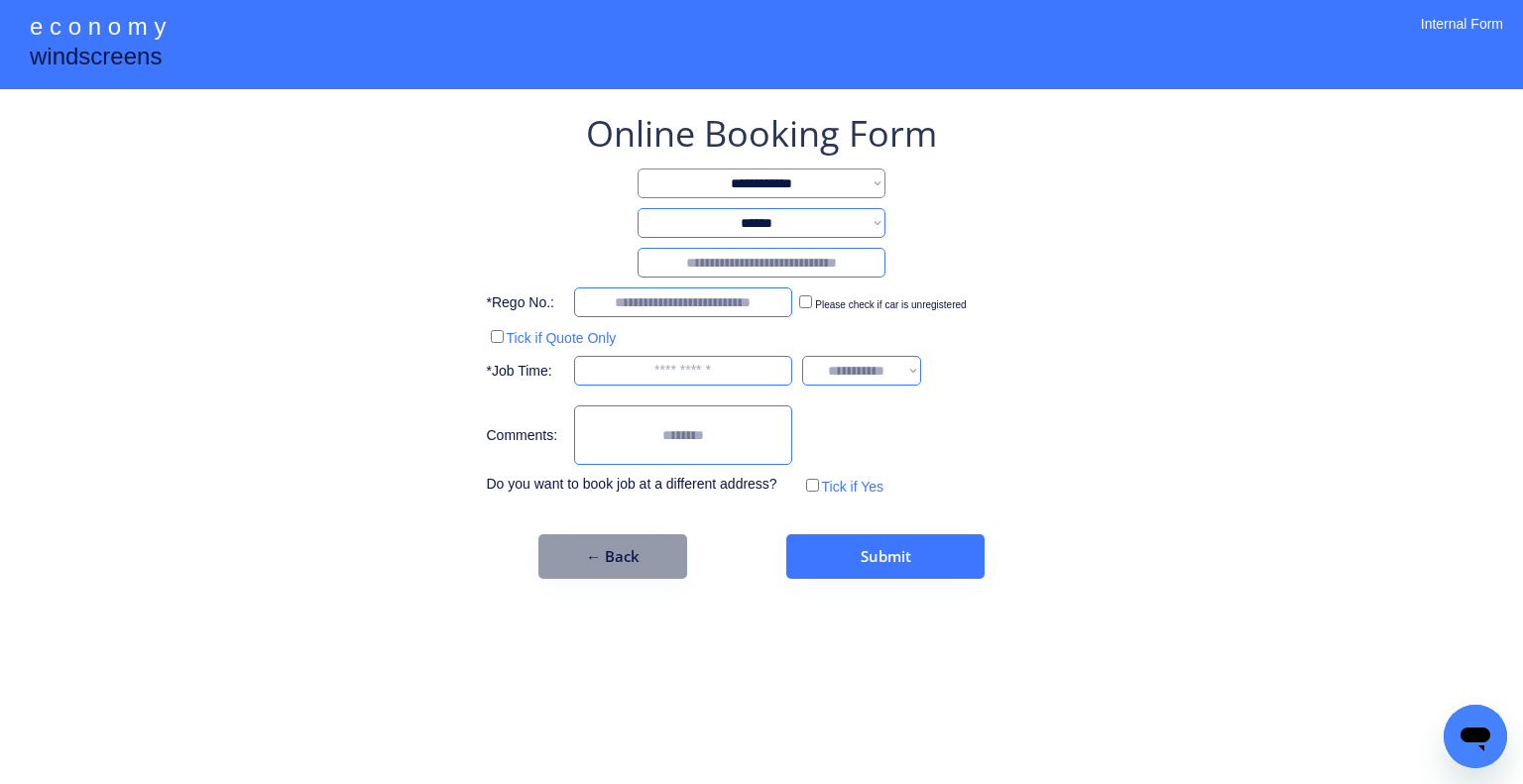 click on "**********" at bounding box center [762, 223] 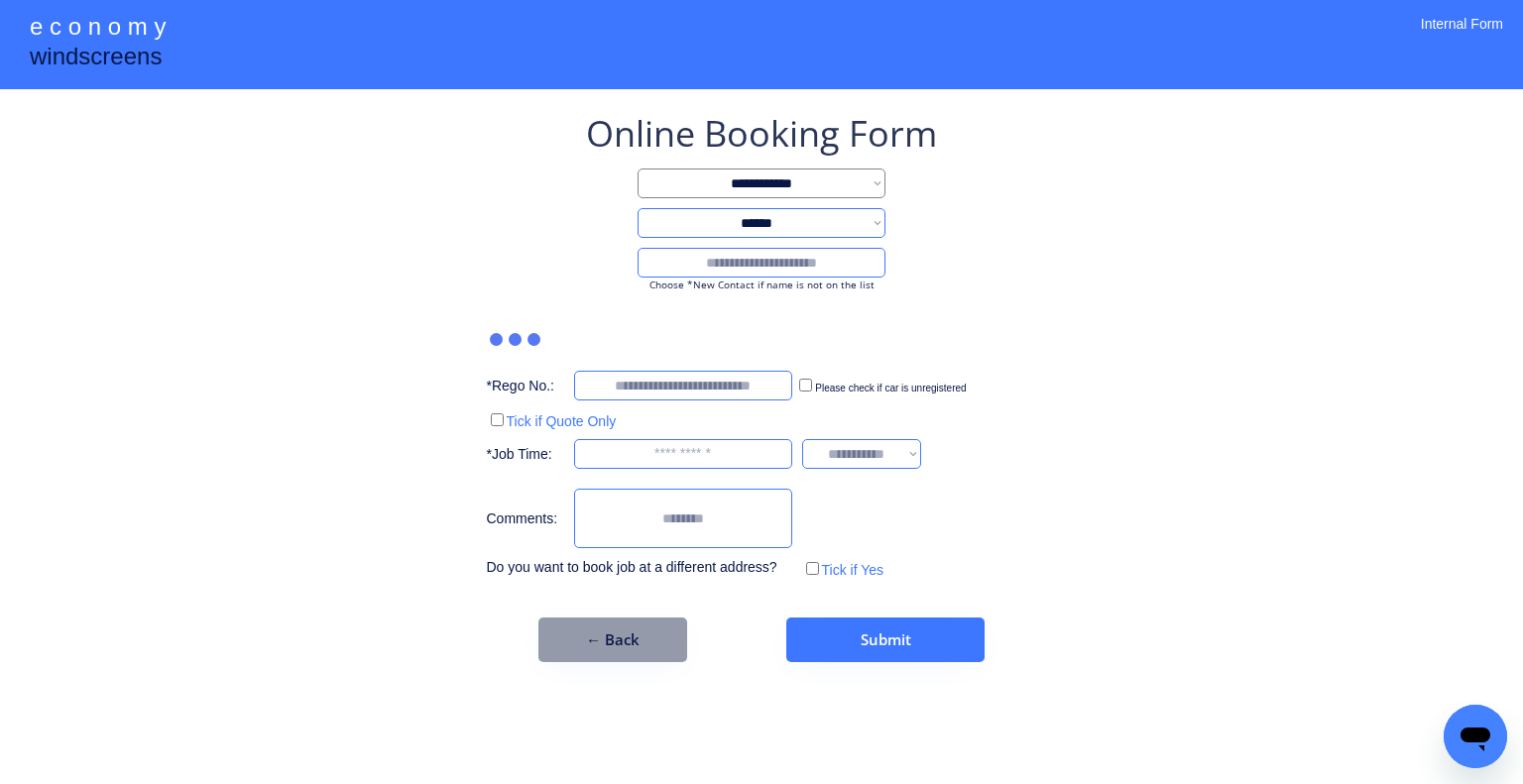 click on "Choose *New Contact if name is not on the list" at bounding box center [762, 284] 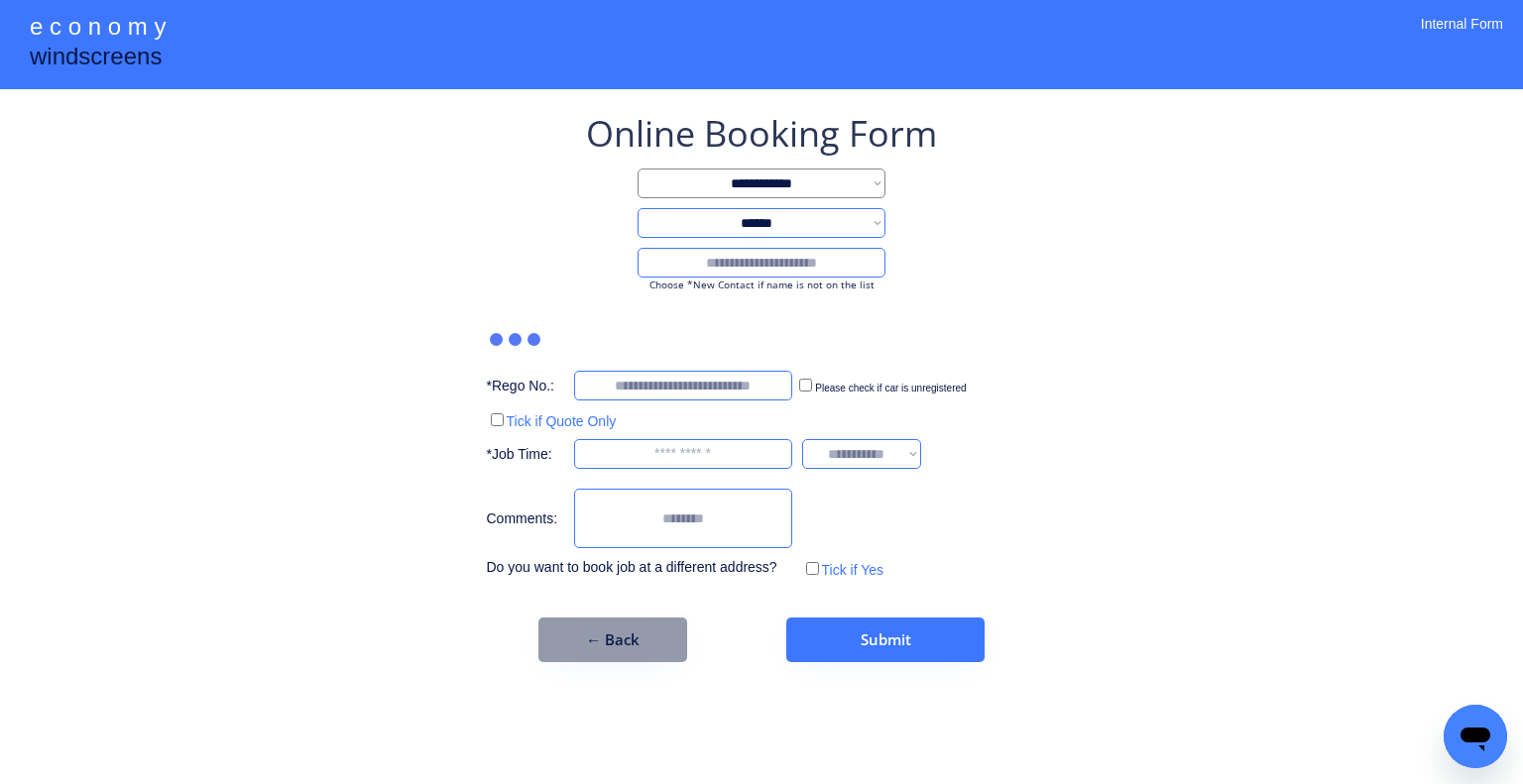 click at bounding box center [762, 263] 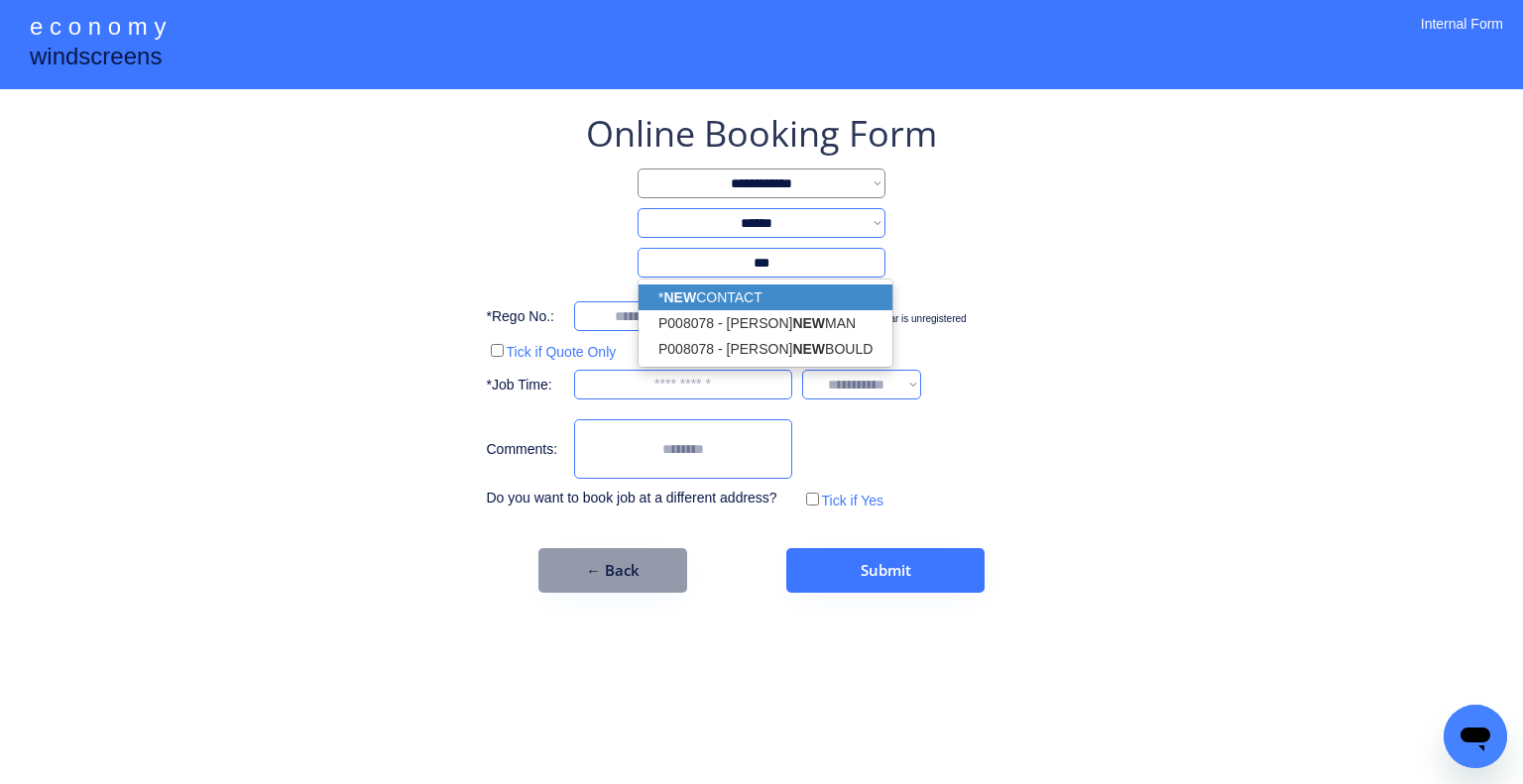 drag, startPoint x: 811, startPoint y: 291, endPoint x: 1241, endPoint y: 375, distance: 438.1278 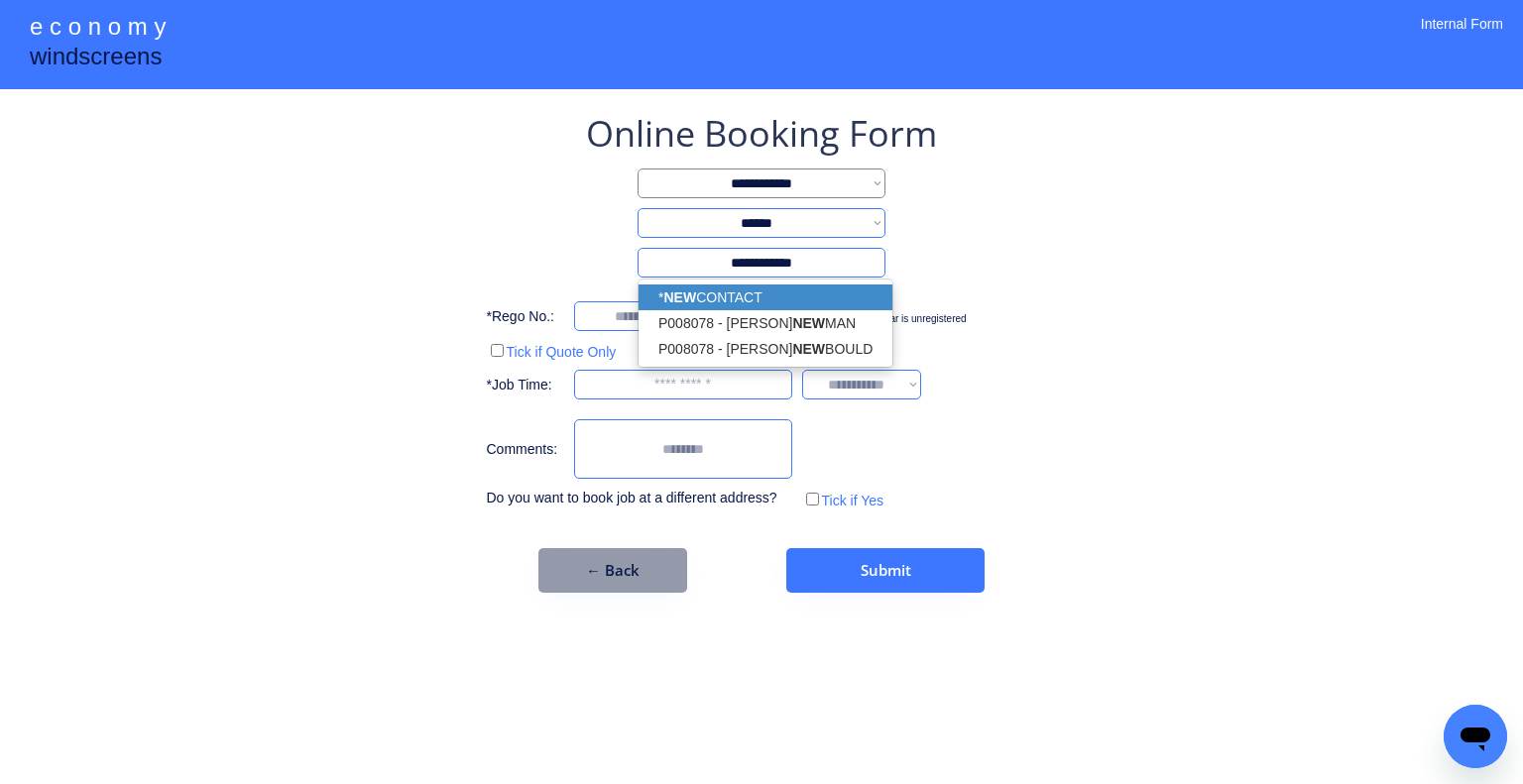 type on "**********" 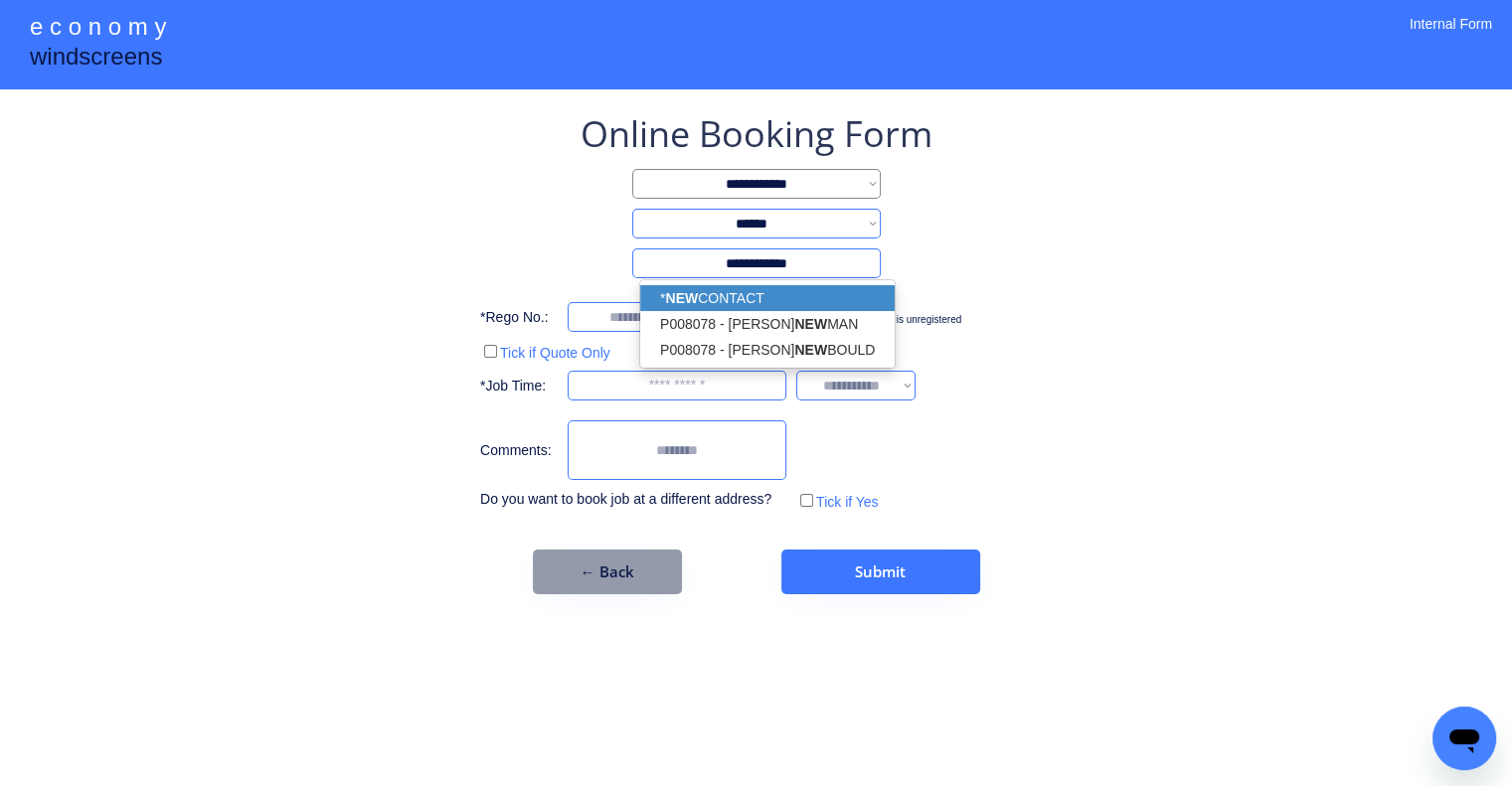 click on "**********" at bounding box center (756, 393) 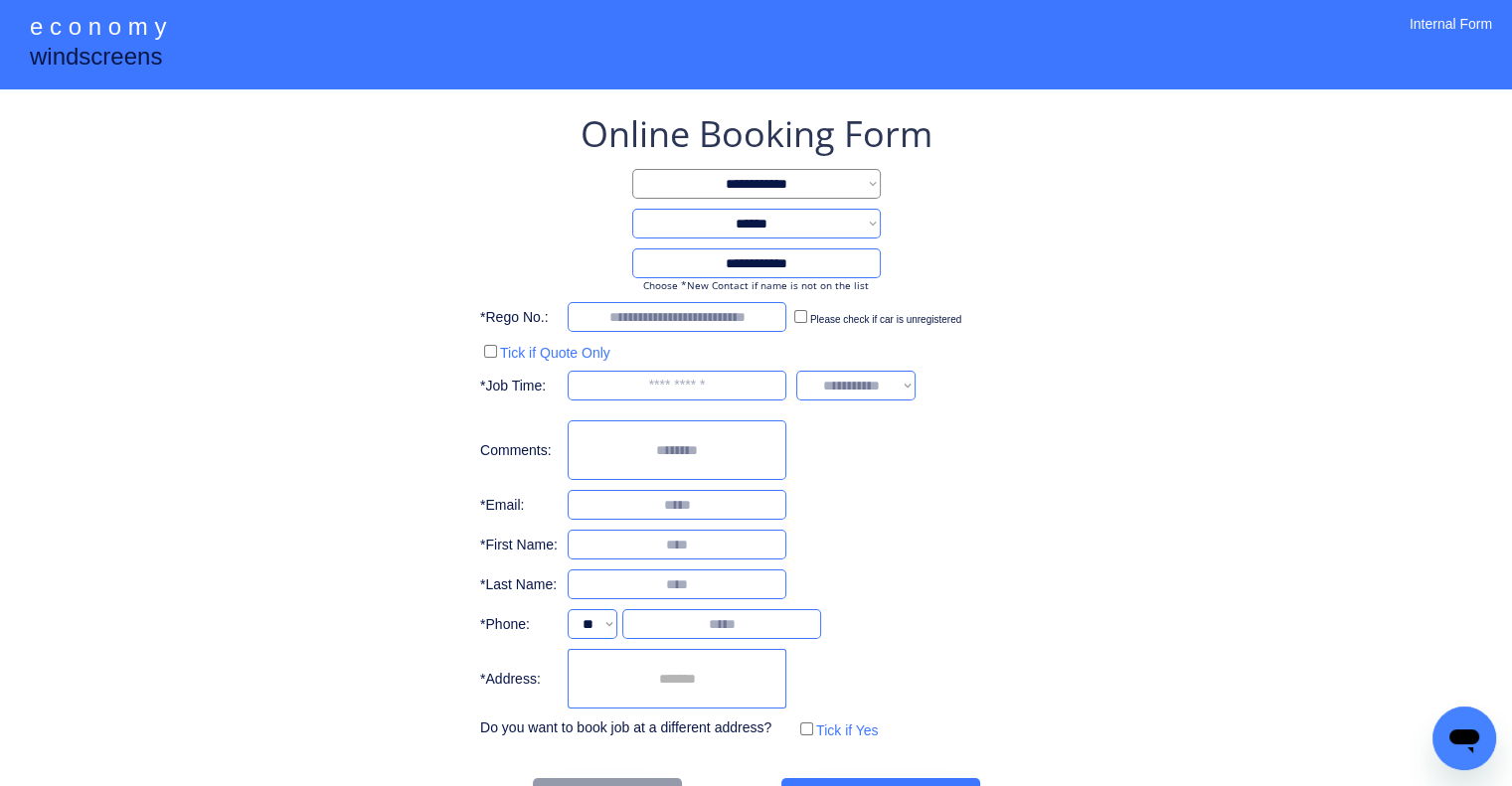 click at bounding box center (677, 679) 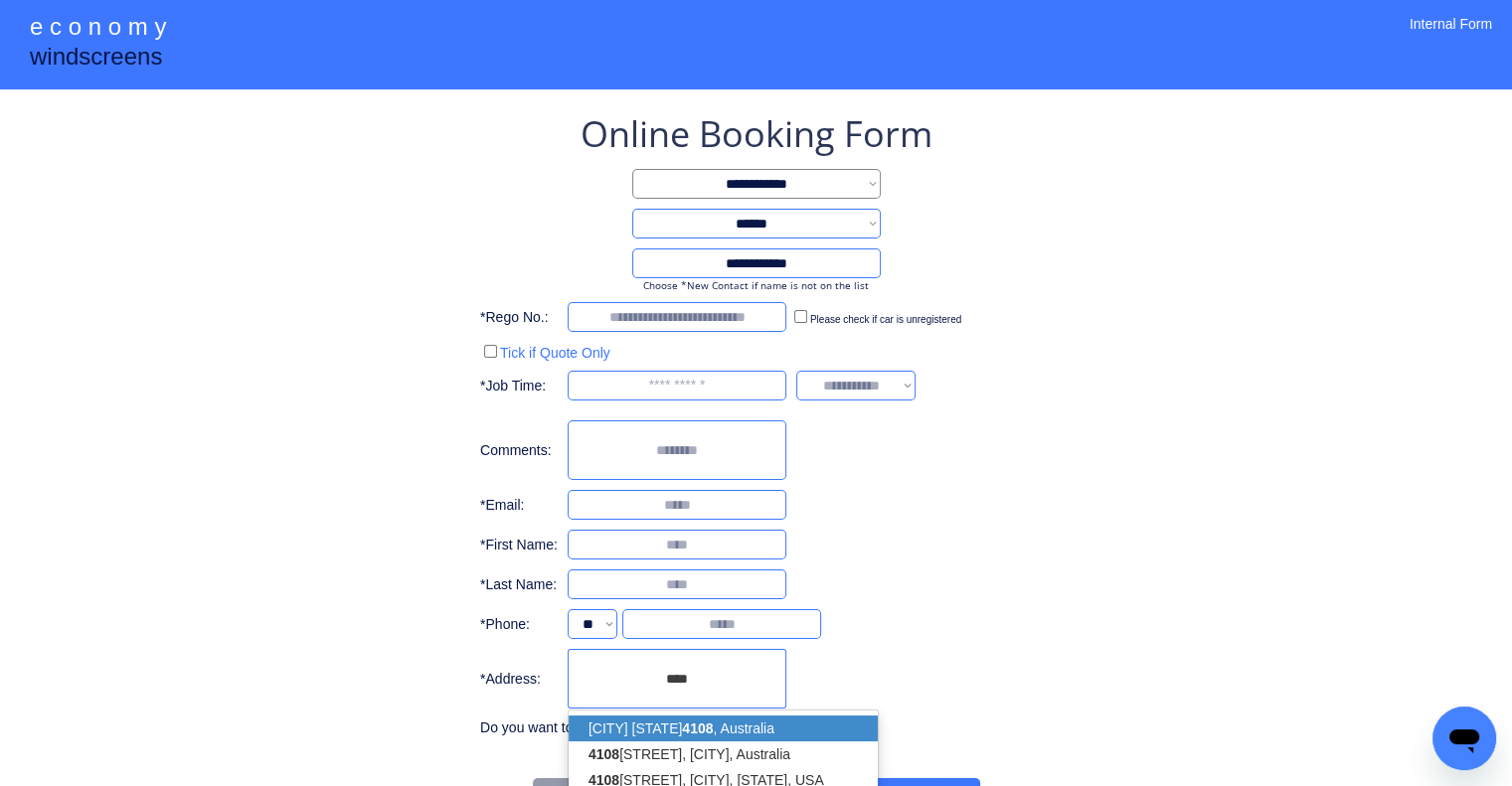 drag, startPoint x: 755, startPoint y: 718, endPoint x: 1074, endPoint y: 518, distance: 376.51162 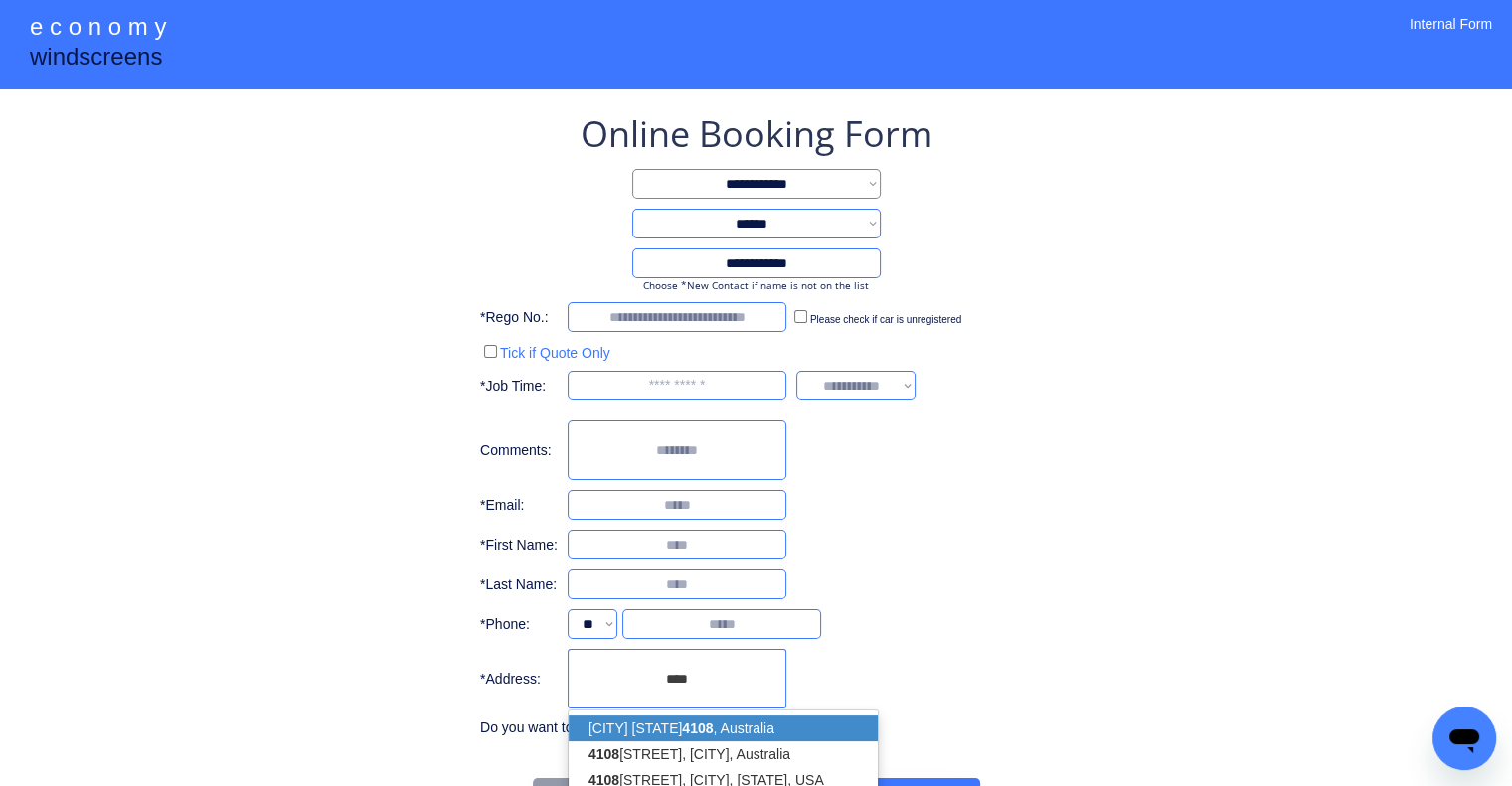 click on "[CITY] [STATE] [POSTAL_CODE] , Australia" at bounding box center [723, 728] 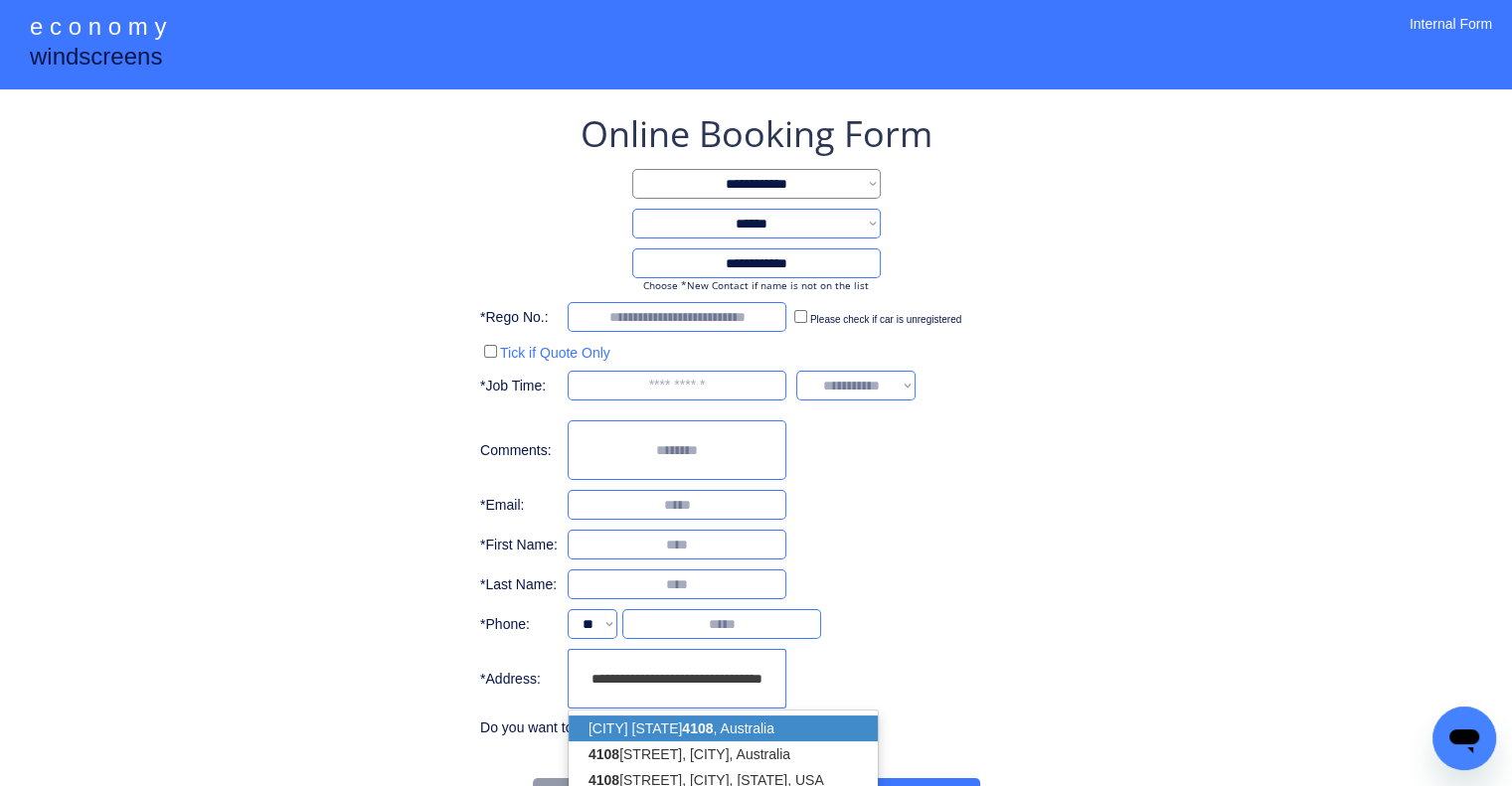 type on "**********" 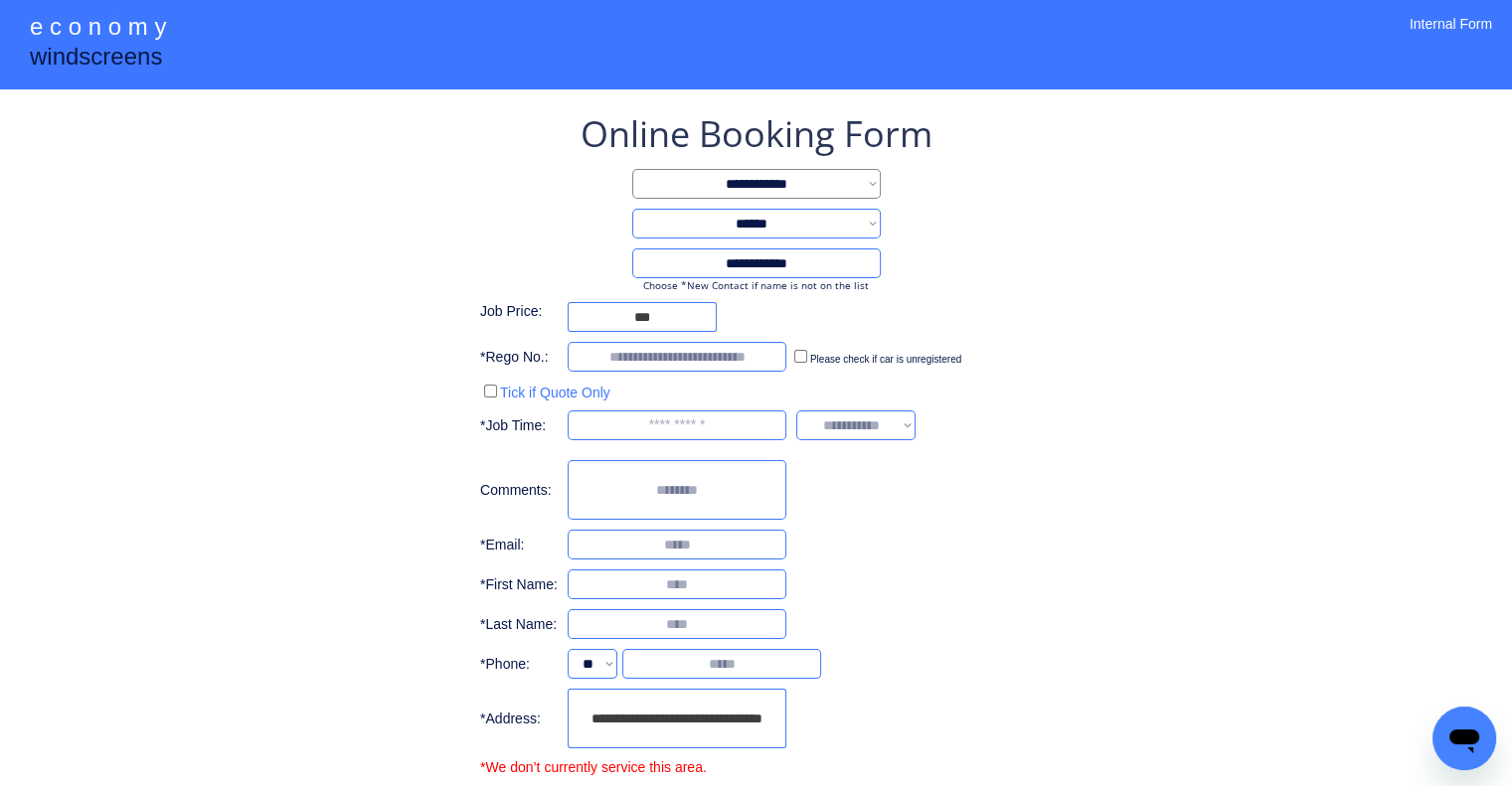 click on "**********" at bounding box center (756, 461) 